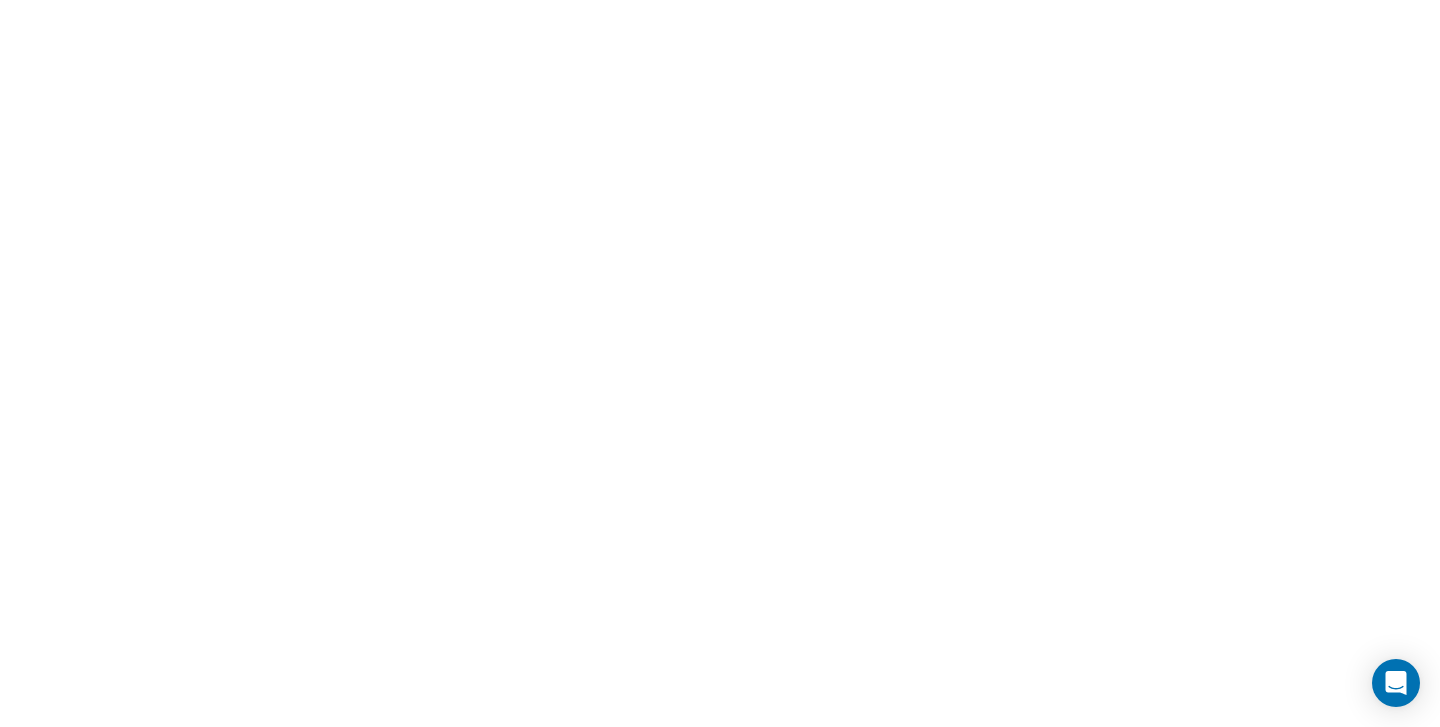 scroll, scrollTop: 0, scrollLeft: 0, axis: both 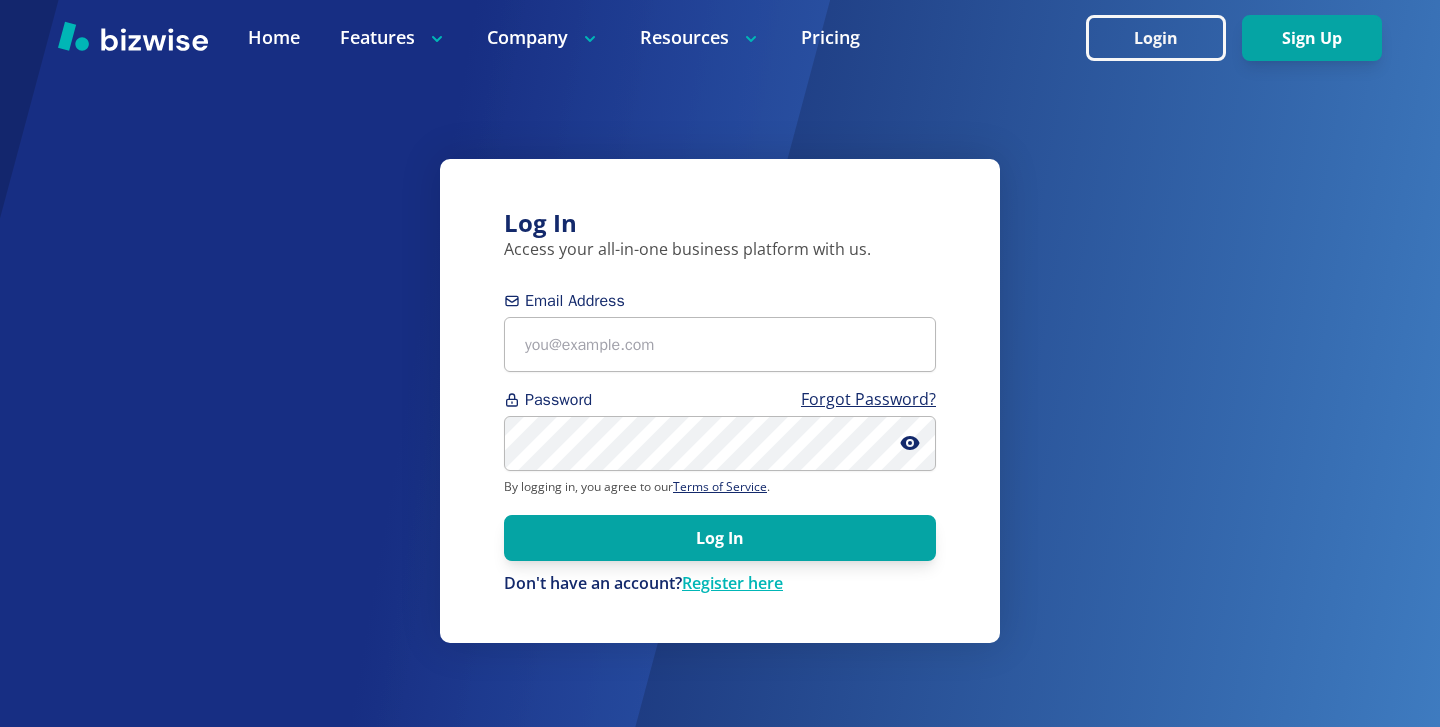 click on "Email Address Password Forgot Password? By logging in, you agree to our Terms of Service . Log In Don't have an account? Register here" at bounding box center [720, 442] 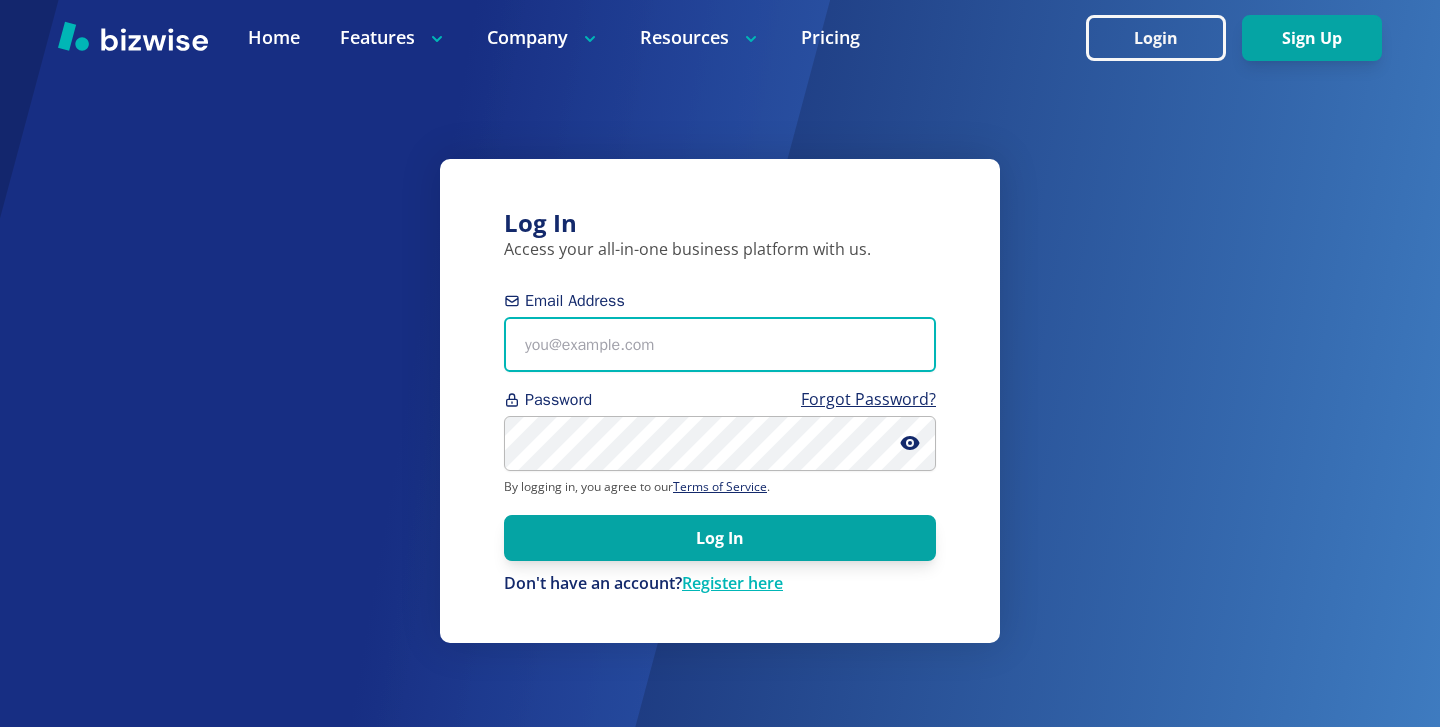 click on "Email Address" at bounding box center [720, 344] 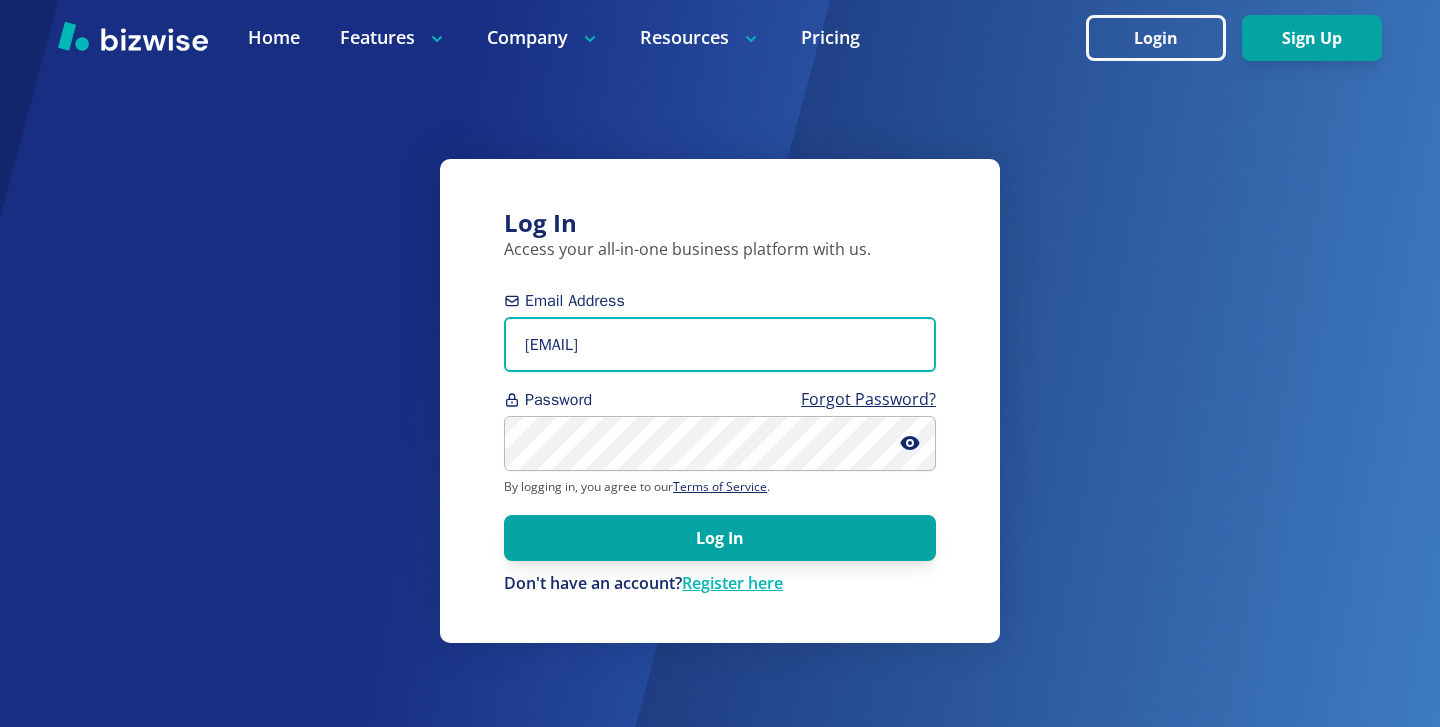 type on "fireandelectric8@gmail.com" 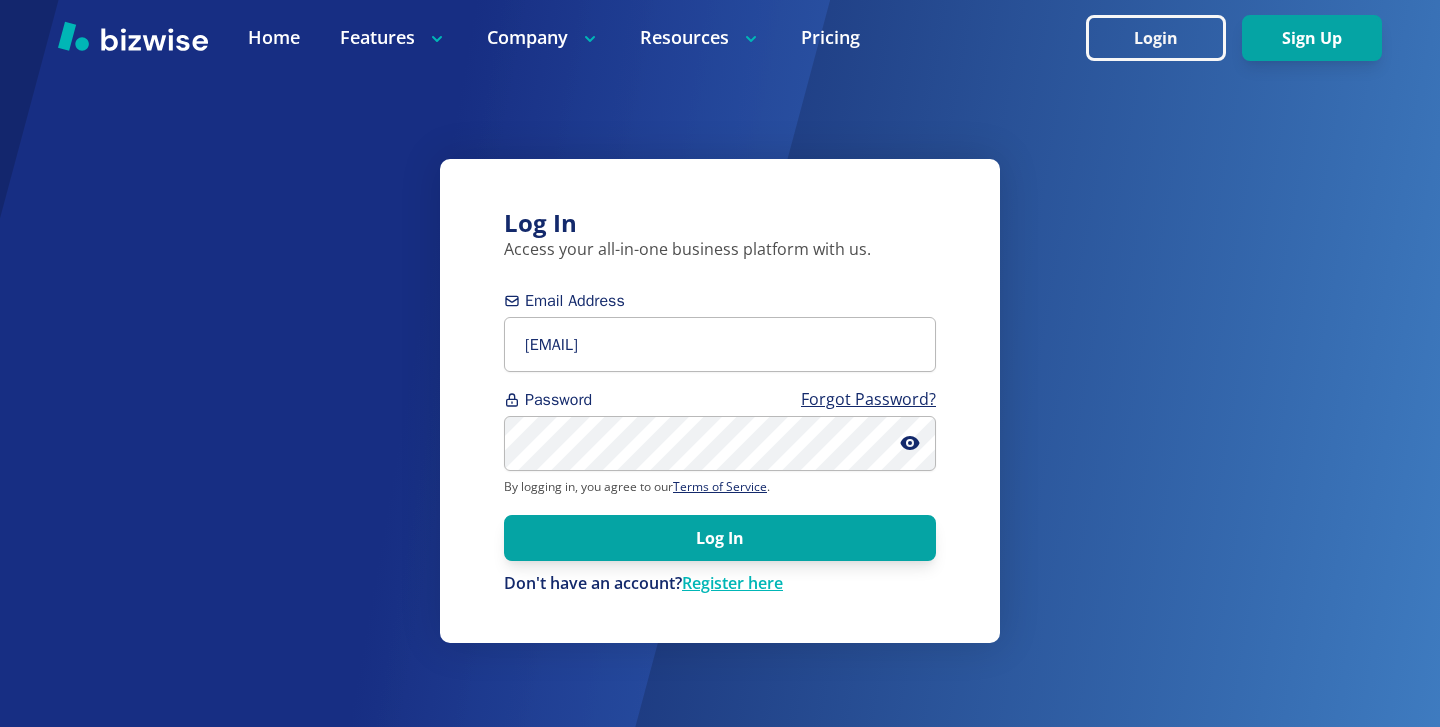 click on "Password Forgot Password?" at bounding box center [720, 400] 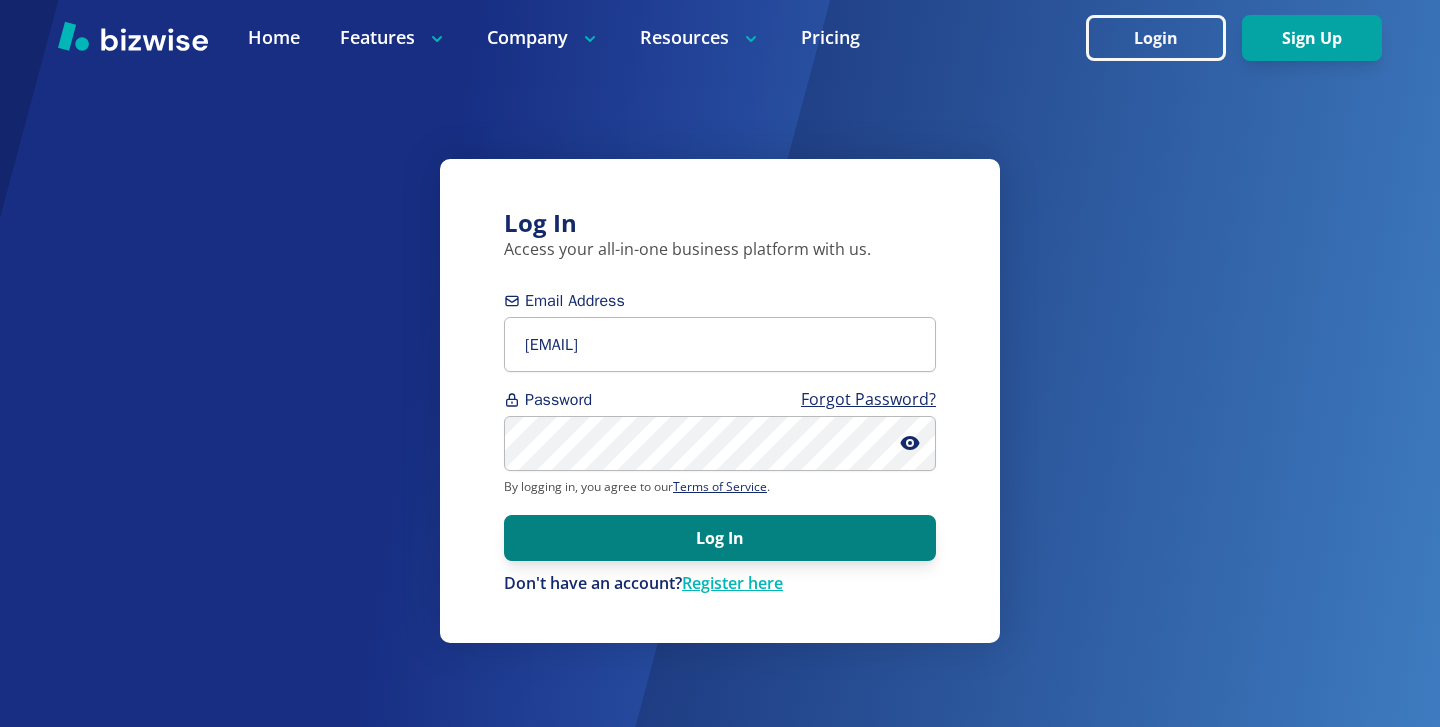 click on "Log In" at bounding box center [720, 538] 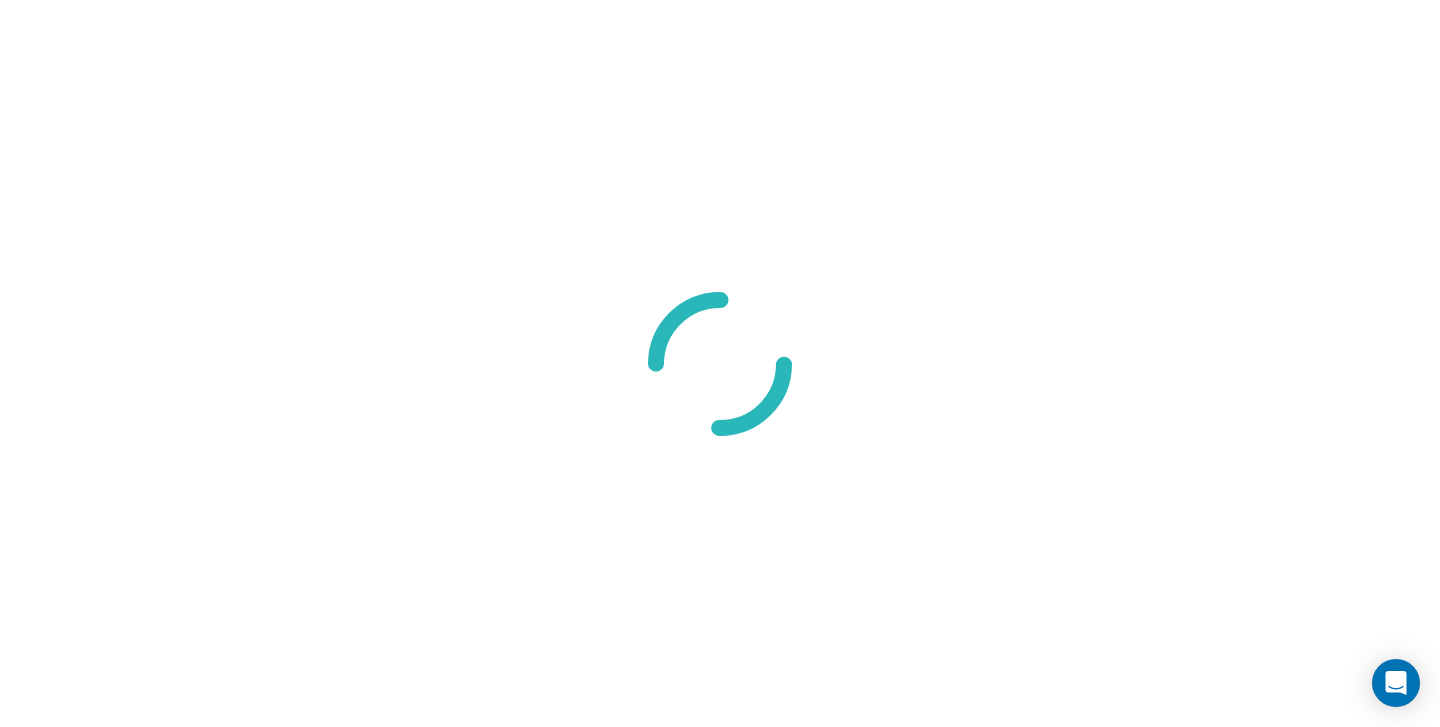 scroll, scrollTop: 0, scrollLeft: 0, axis: both 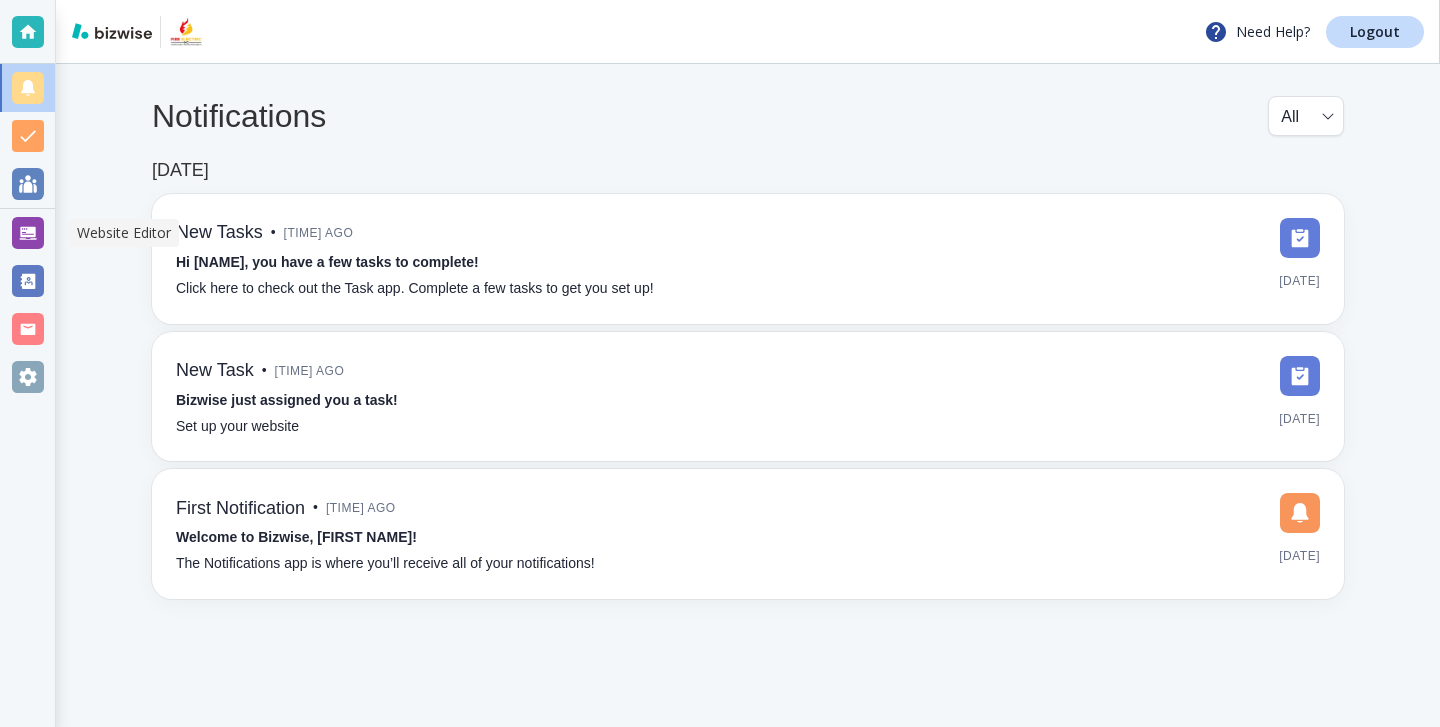 click at bounding box center [28, 233] 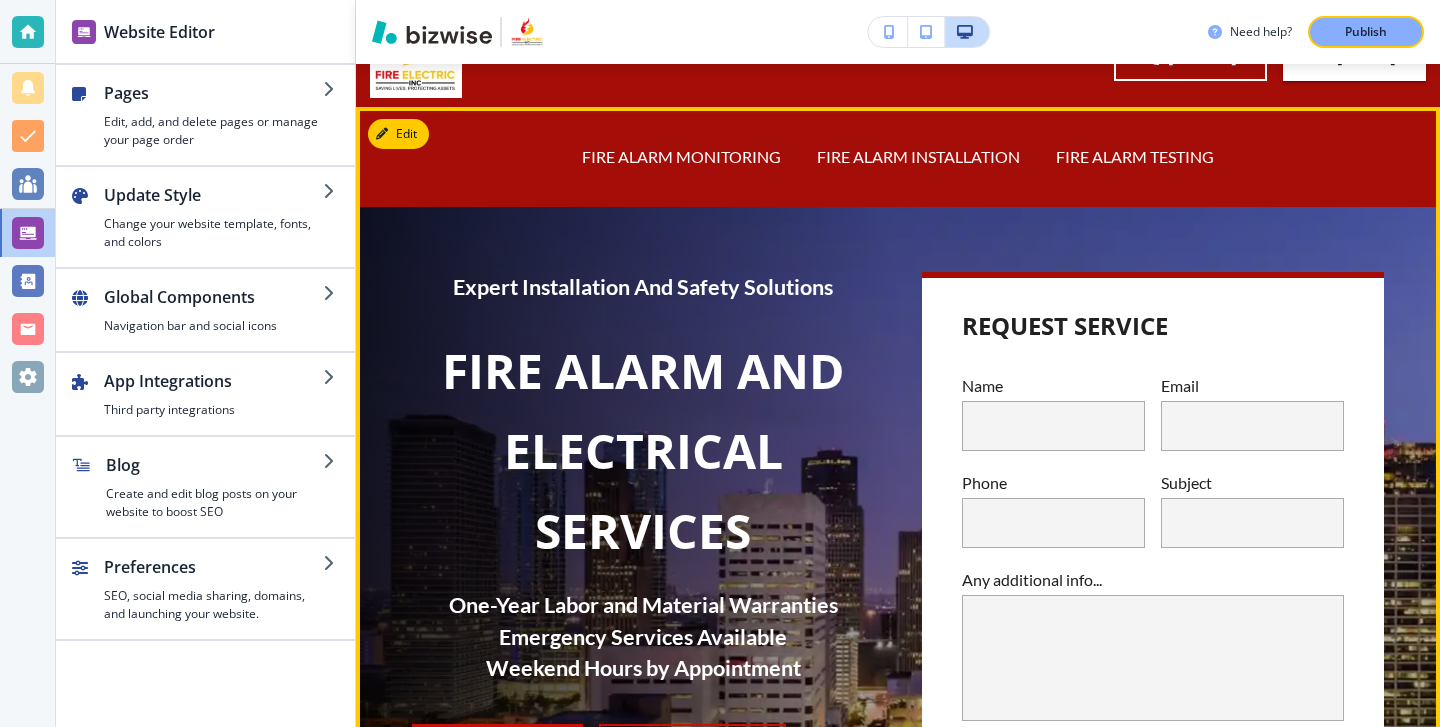 scroll, scrollTop: 0, scrollLeft: 0, axis: both 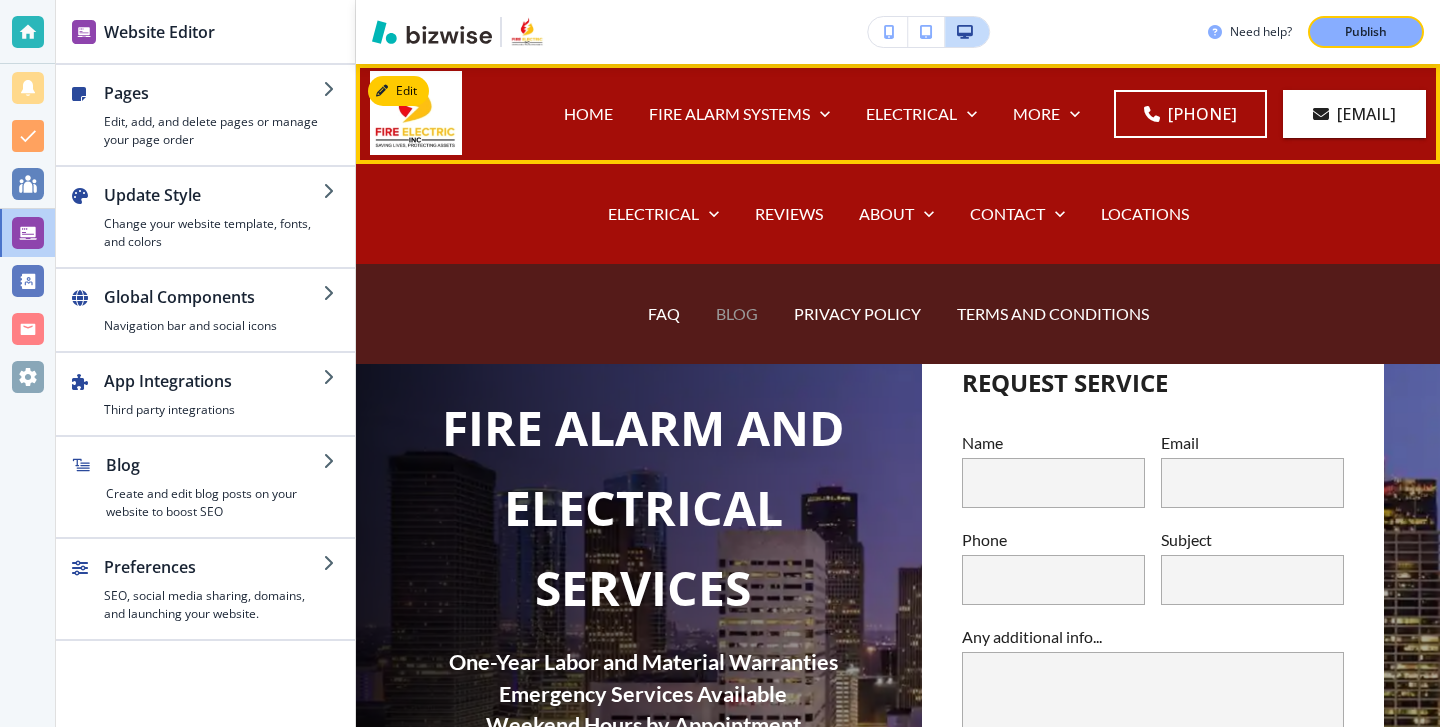 click on "BLOG" at bounding box center (737, 313) 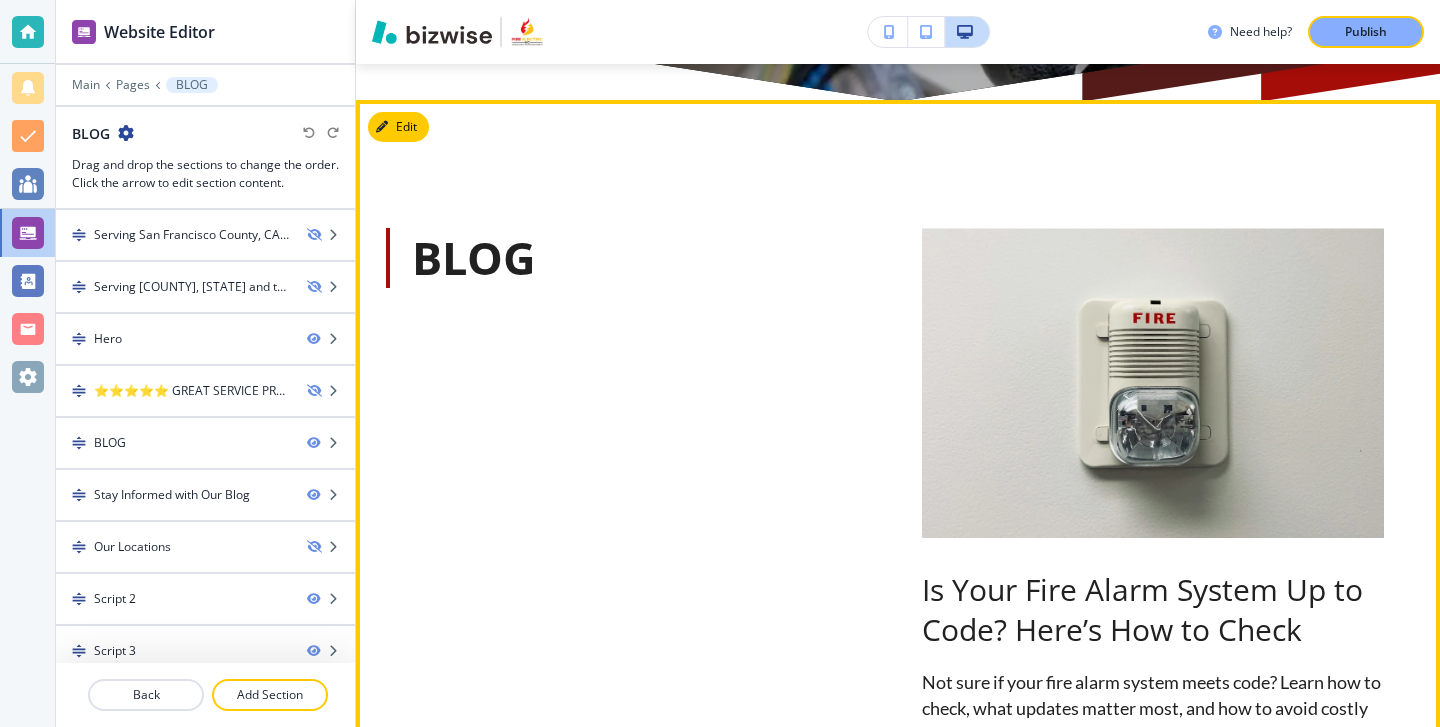 scroll, scrollTop: 940, scrollLeft: 0, axis: vertical 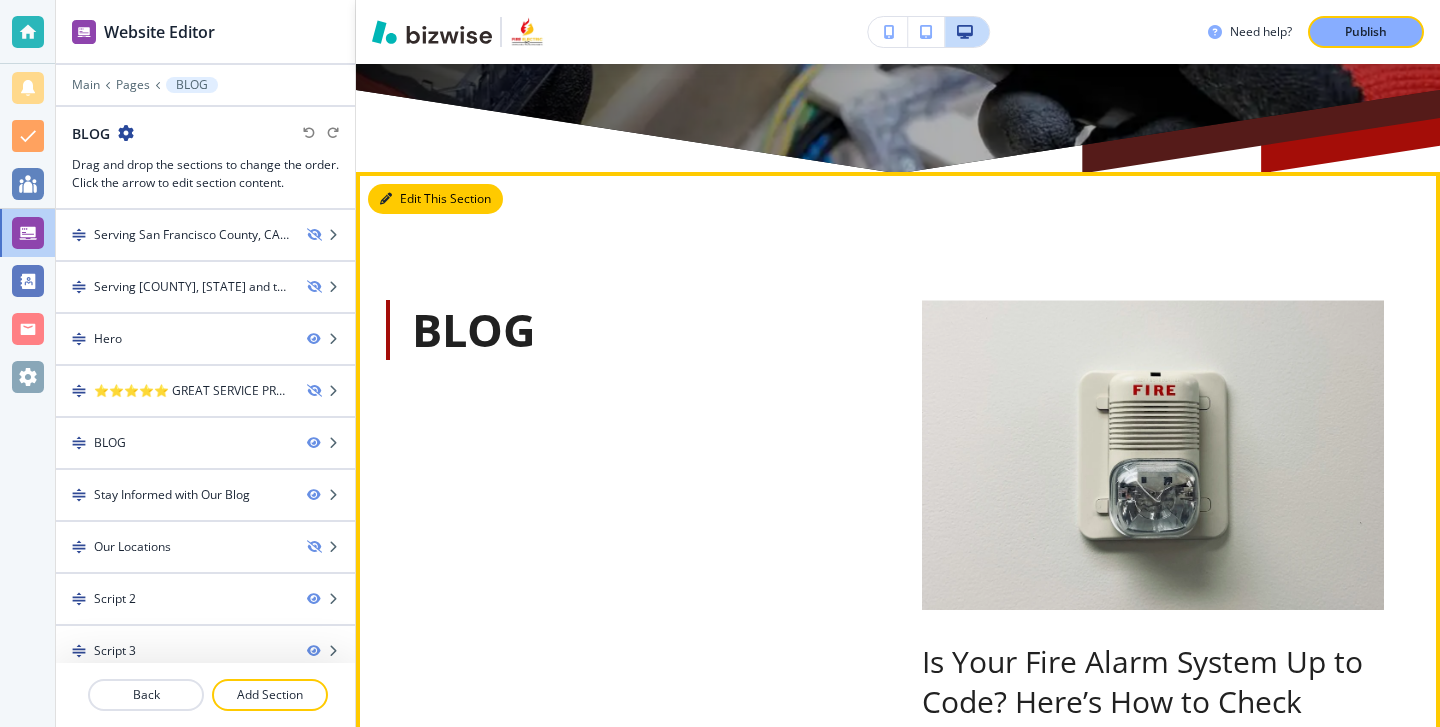click on "Edit This Section" at bounding box center [435, 199] 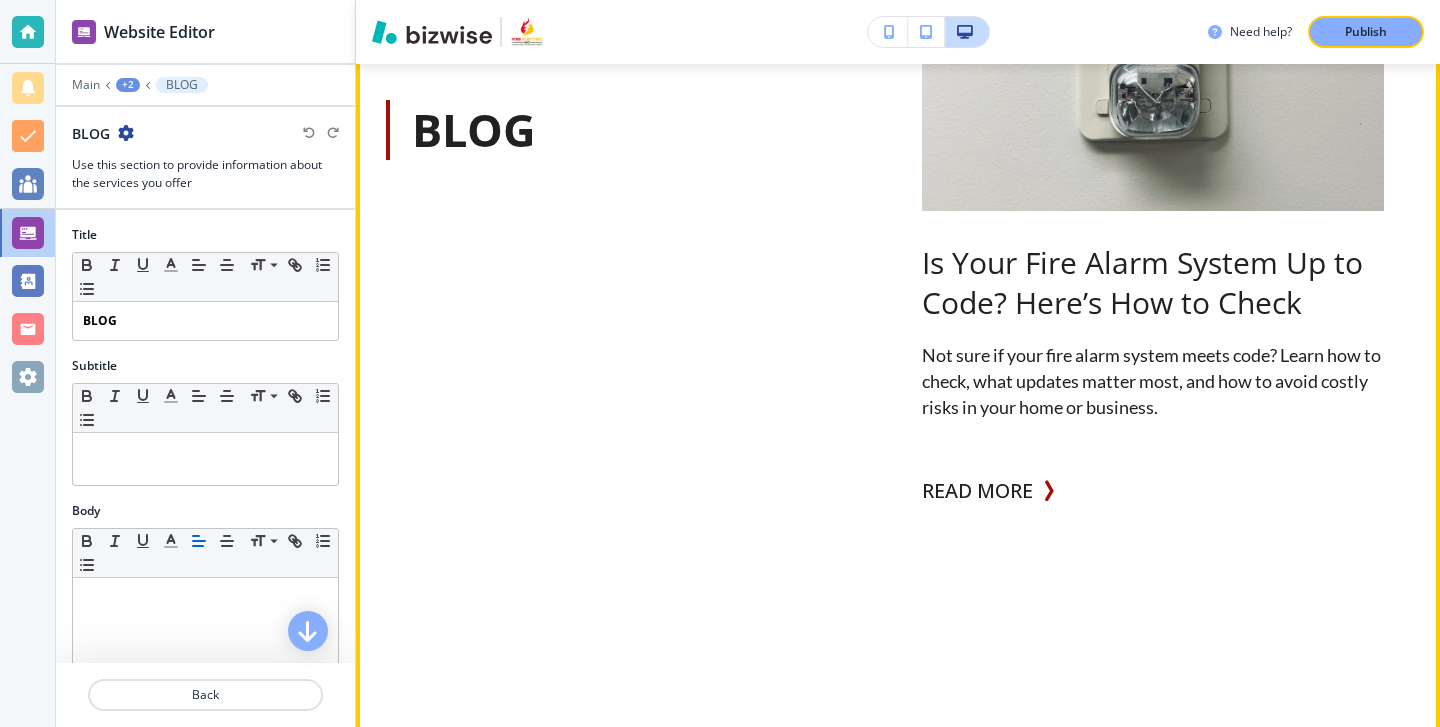 scroll, scrollTop: 1385, scrollLeft: 0, axis: vertical 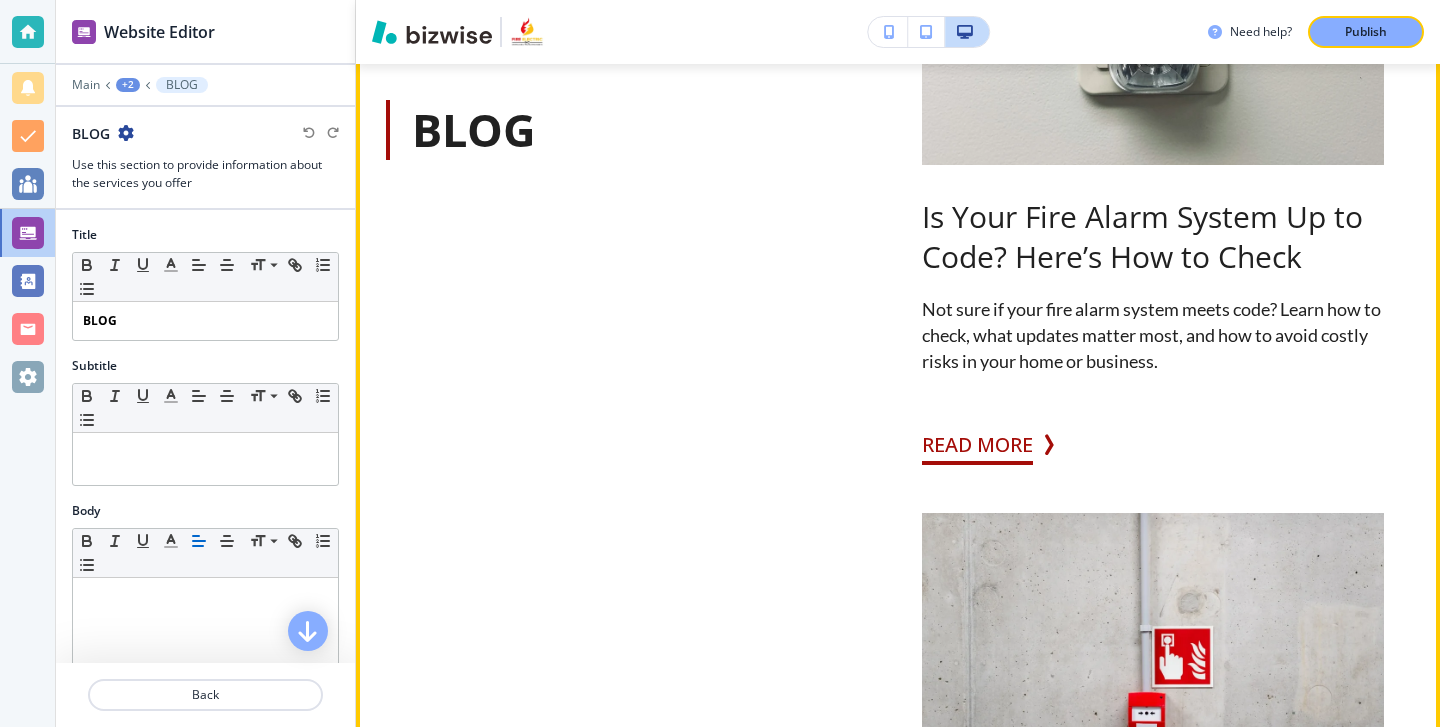 click on "READ MORE" at bounding box center [977, 445] 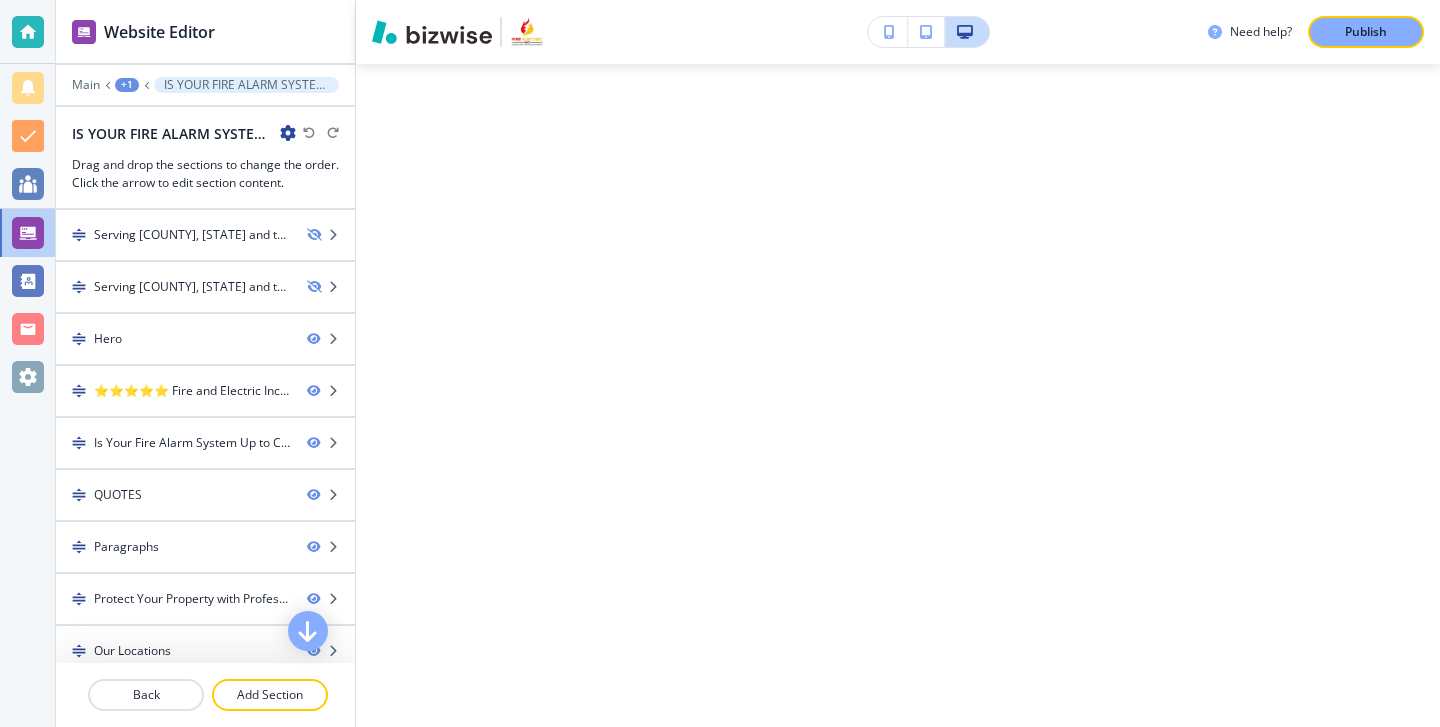 scroll, scrollTop: 0, scrollLeft: 0, axis: both 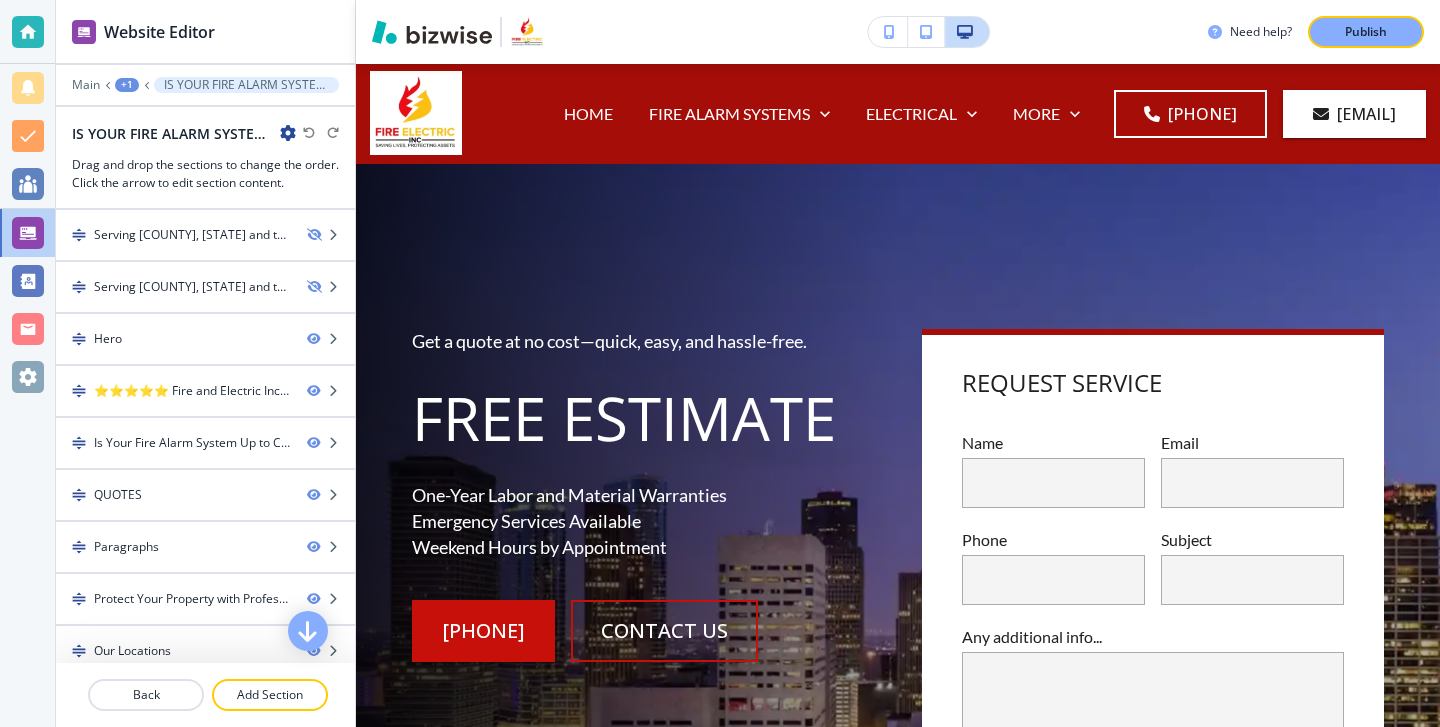 click at bounding box center [288, 133] 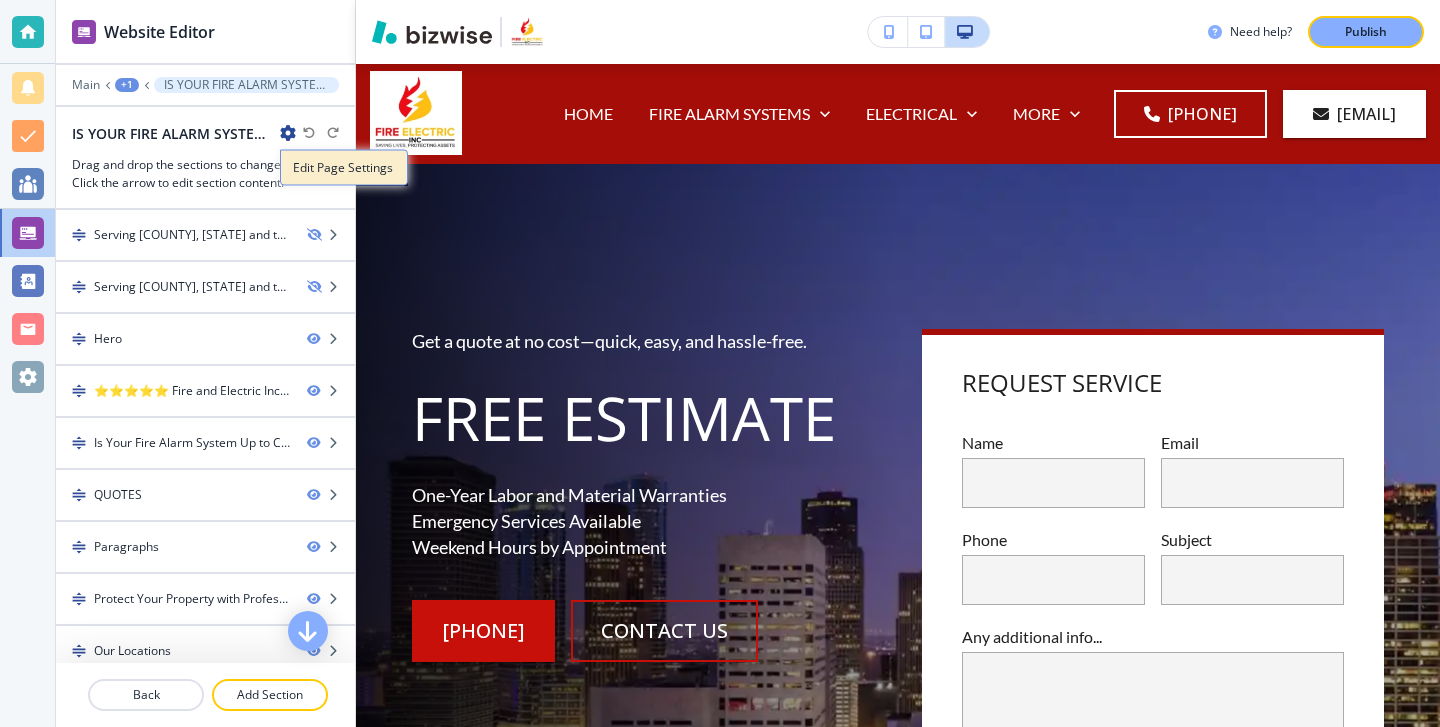 click on "Edit Page Settings" at bounding box center [344, 168] 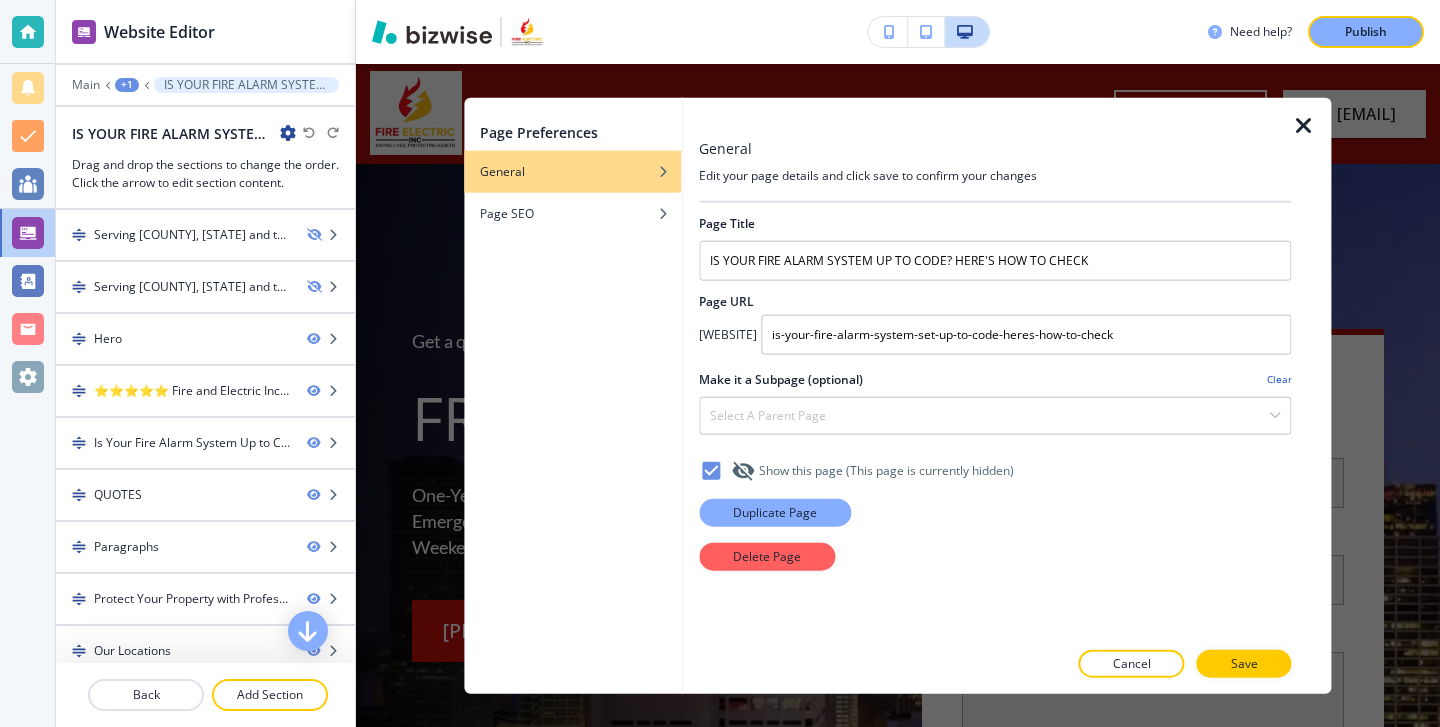 click on "Duplicate Page" at bounding box center (775, 512) 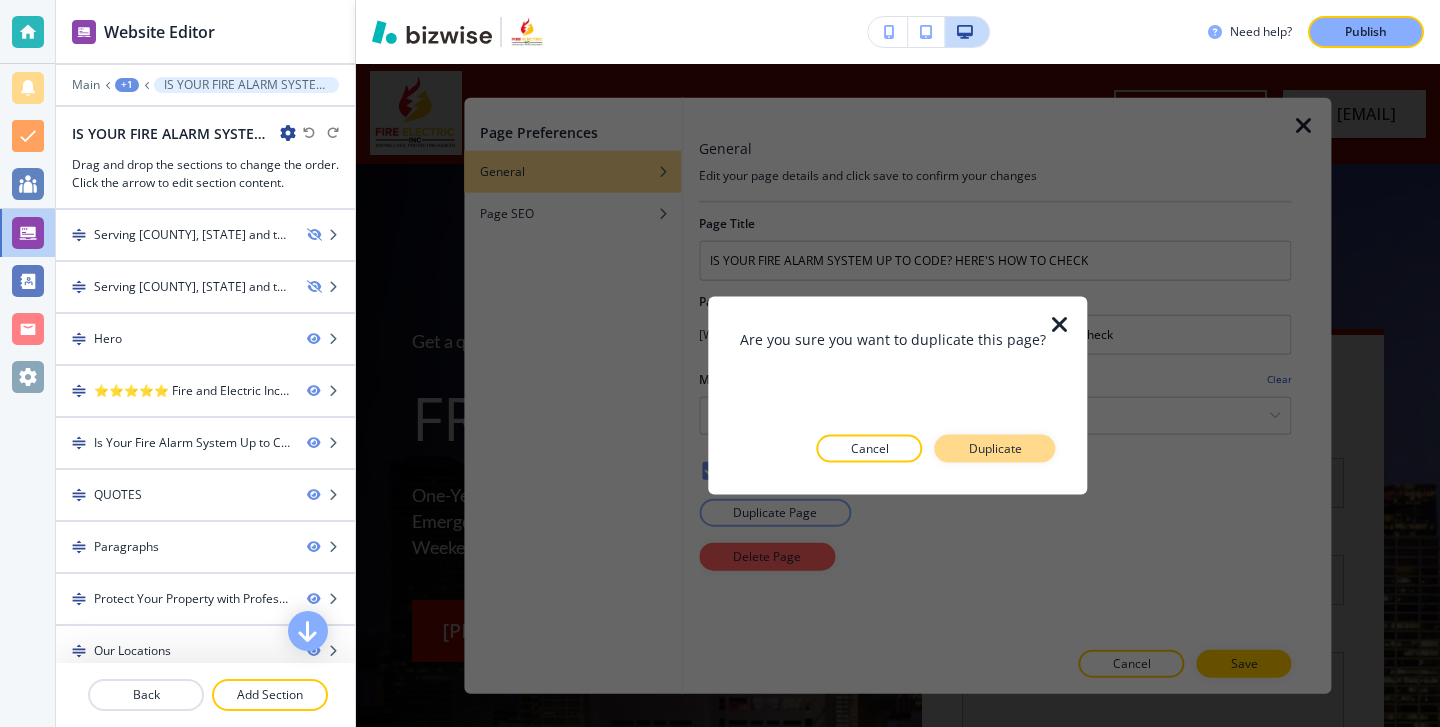 click on "Duplicate" at bounding box center (995, 449) 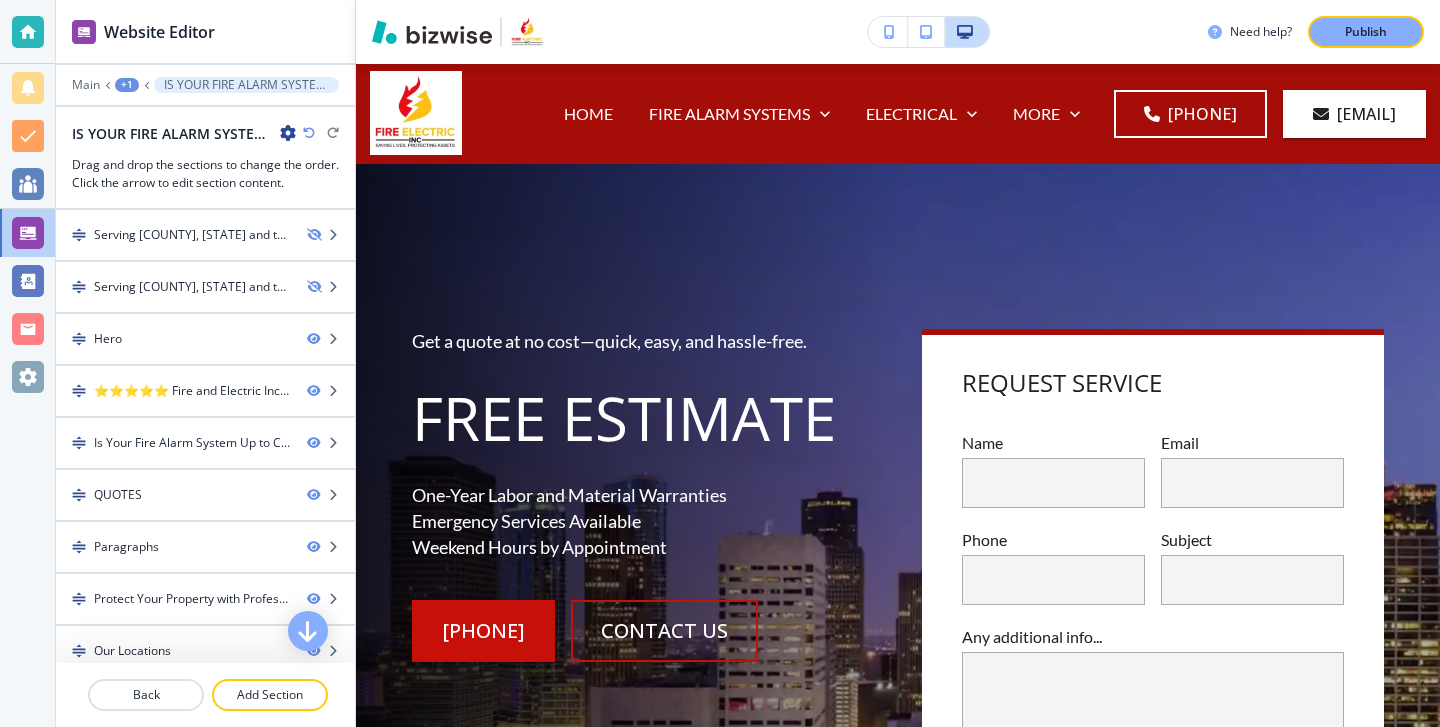 click at bounding box center (205, 150) 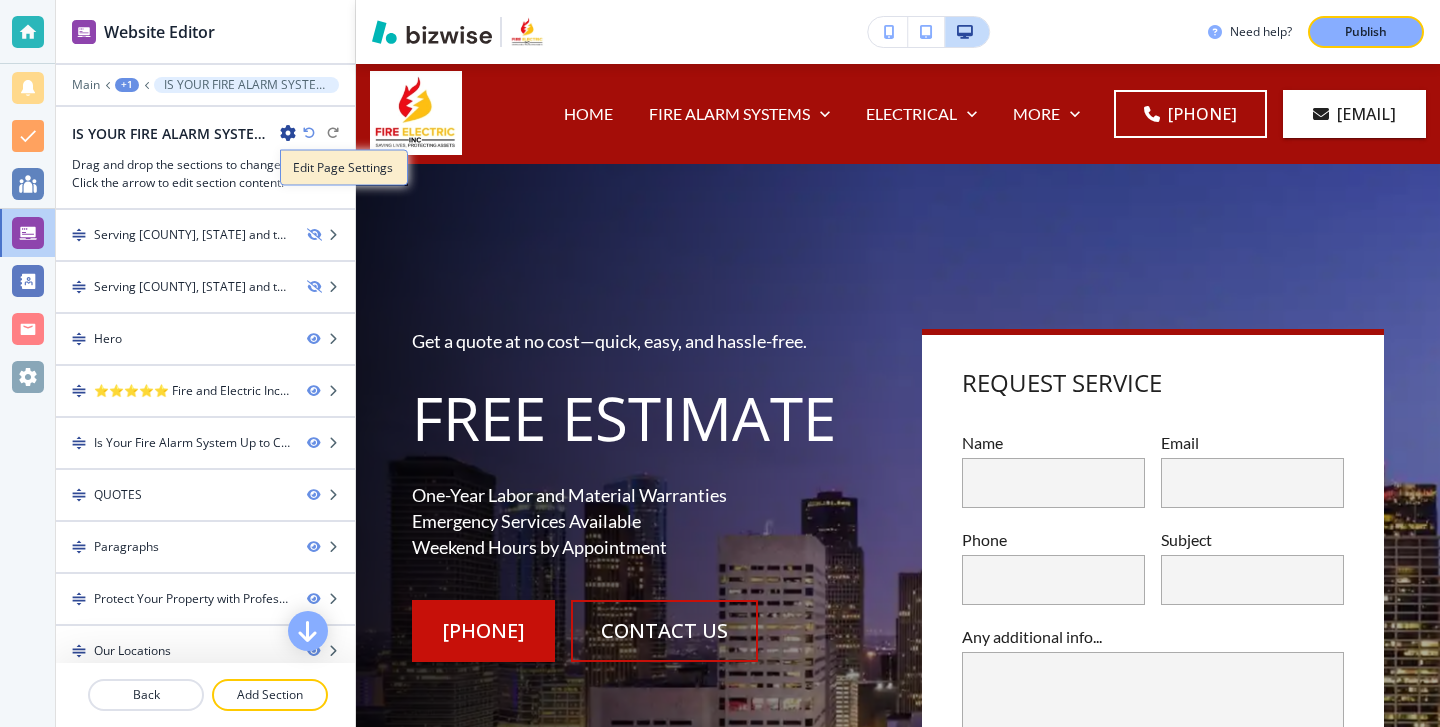 click on "Edit Page Settings" at bounding box center (344, 168) 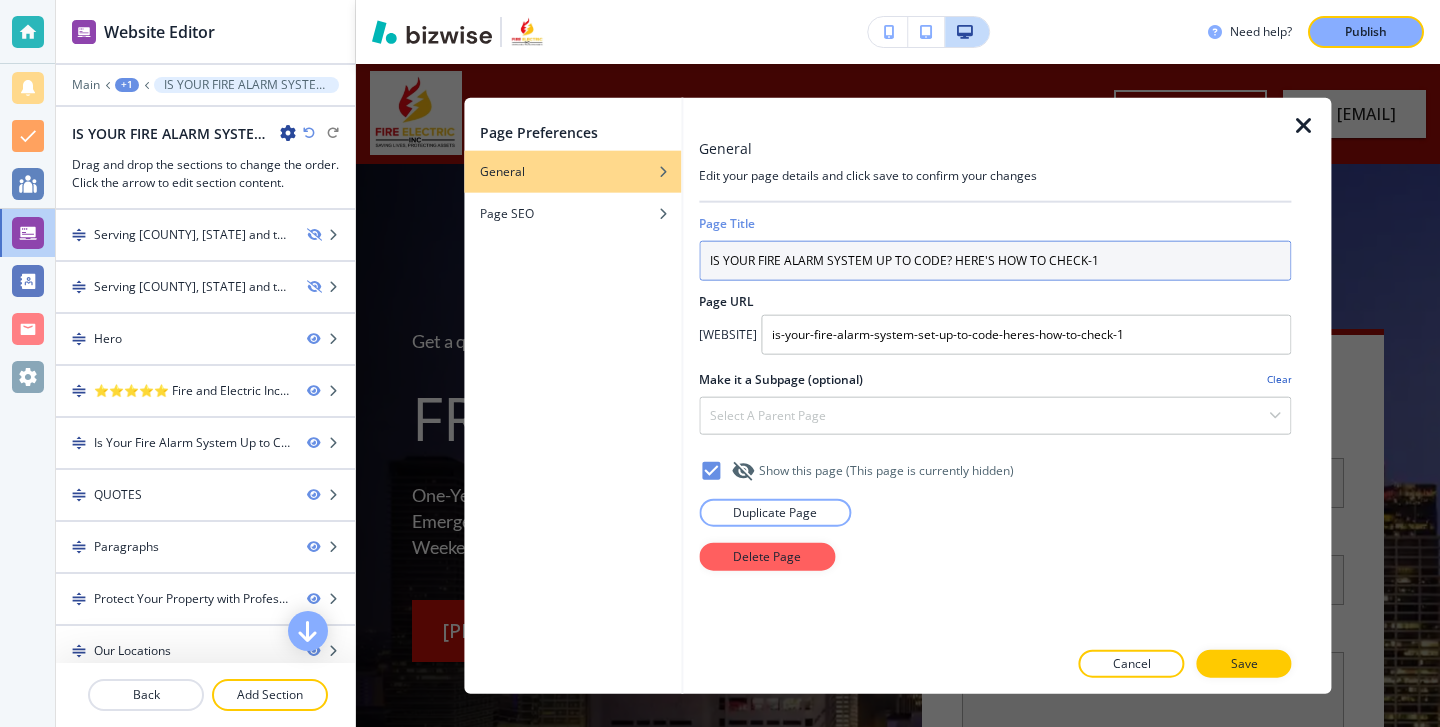 drag, startPoint x: 1123, startPoint y: 247, endPoint x: 1165, endPoint y: 276, distance: 51.0392 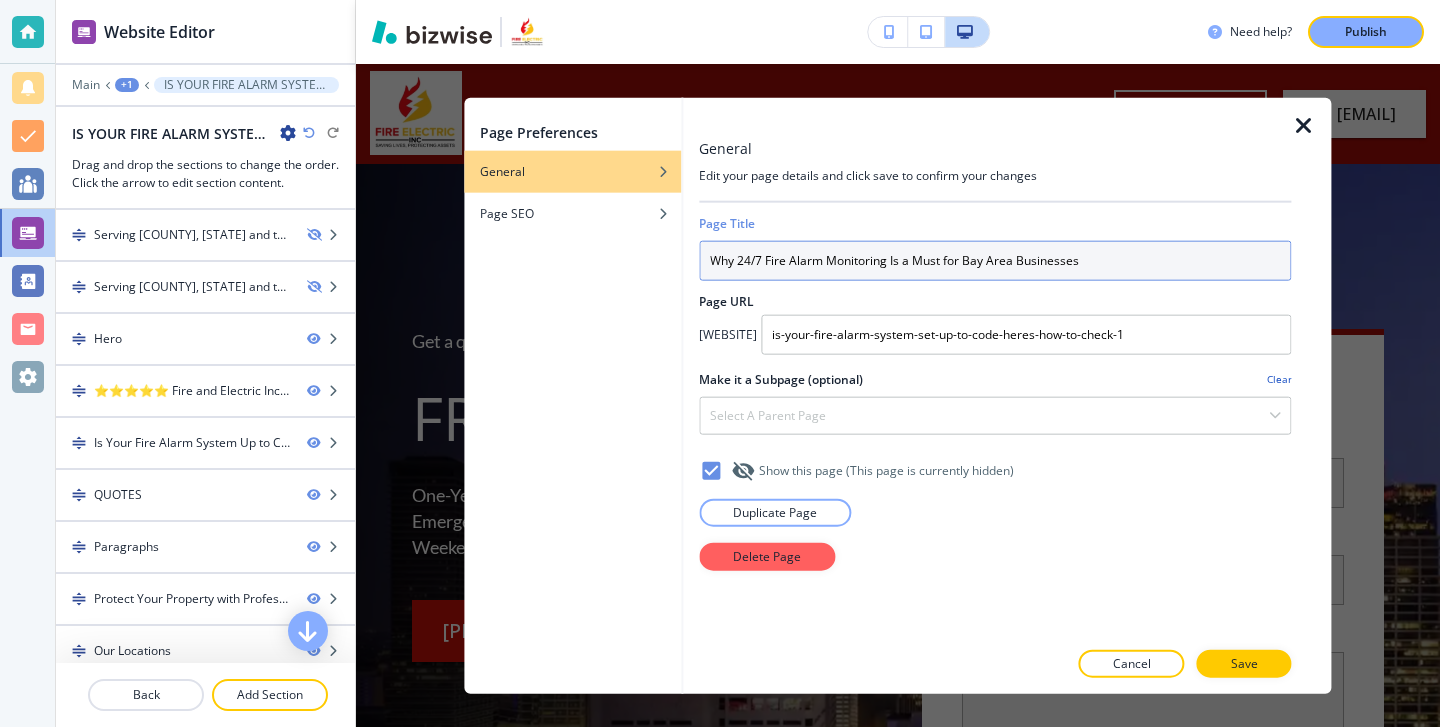 drag, startPoint x: 1163, startPoint y: 275, endPoint x: 1081, endPoint y: 297, distance: 84.89994 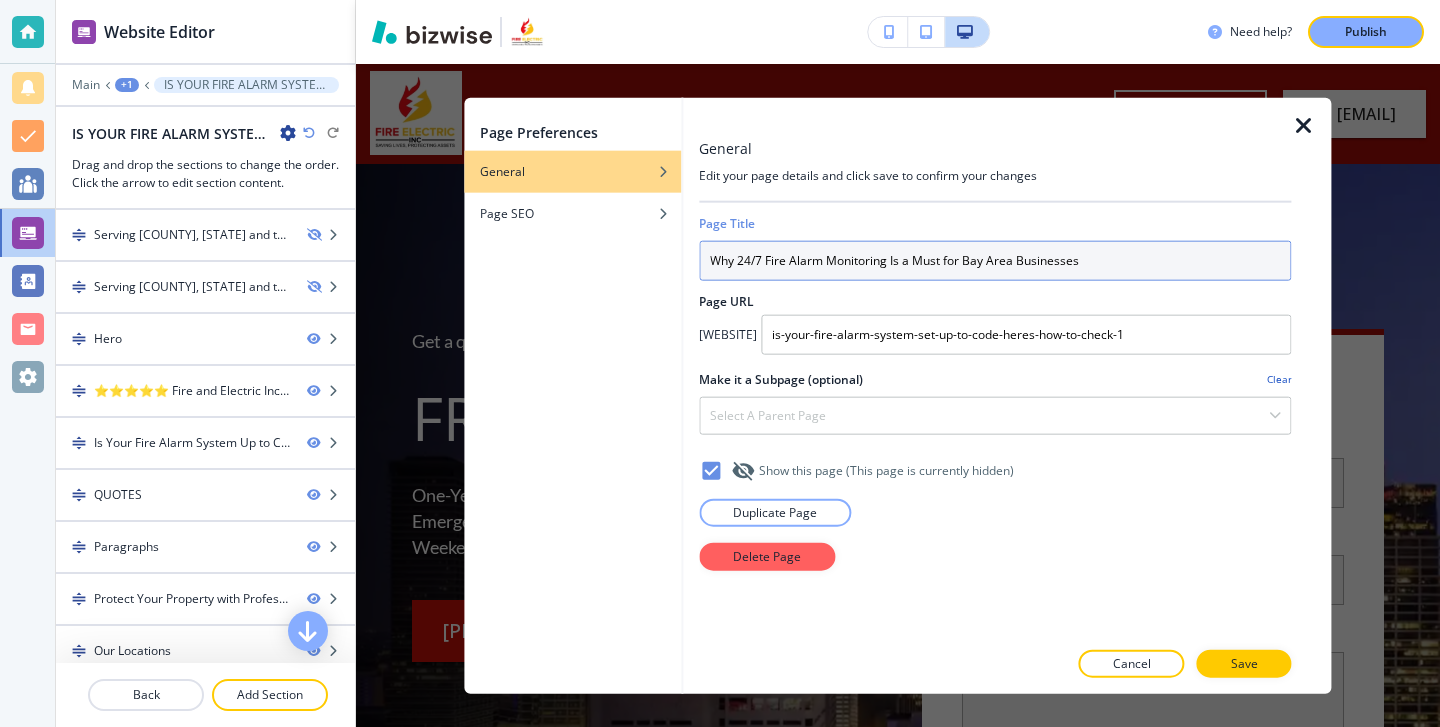 click on "Page Title Why 24/7 Fire Alarm Monitoring Is a Must for Bay Area Businesses Page URL fireandelectric.com/ is-your-fire-alarm-system-set-up-to-code-heres-how-to-check-1 Make it a Subpage (optional) Clear Select a parent page HOME FIRE ALARM SYSTEMS FIRE ALARM MONITORING FIRE ALARM INSTALLATION FIRE ALARM TESTING ELECTRICAL ELECTRICAL SYSTEM INSTALLATION EMERGENCY LIGHTING AND EXIT SIGNS SYSTEM UPGRADES PANEL UPGRADES REPAIR SERVICES LIGHTING AND CEILING FAN INSTALLATION EV INSTALLATION HARDWIRED SMOKE AND CO DETECTOR REVIEWS ABOUT FAQ PRIVACY POLICY TERMS AND CONDITIONS FIRE ALARM REPAIR OAKLAND CALIFORNIA FIRE ALARM REPAIR HAYWARD CALIFORNIA FIRE ALARM REPAIR SAN JOSE CALIFORNIA FIRE ALARM REPAIR RICHMOND CALIFORNIA FIRE ALARM REPAIR BERKELEY CALIFORNIA FIRE ALARM REPAIR SAN MATEO CALIFORNIA FIRE ALARM REPAIR SANTA CLARA CALIFORNIA FIRE ALARM REPAIR FOSTER CITY CALIFORNIA FIRE ALARM MONITORING OAKLAND CALIFORNIA FIRE ALARM MONITORING HAYWARD CALIFORNIA FIRE ALARM MONITORING SAN JOSE CALIFORNIA CONTACT" at bounding box center (995, 420) 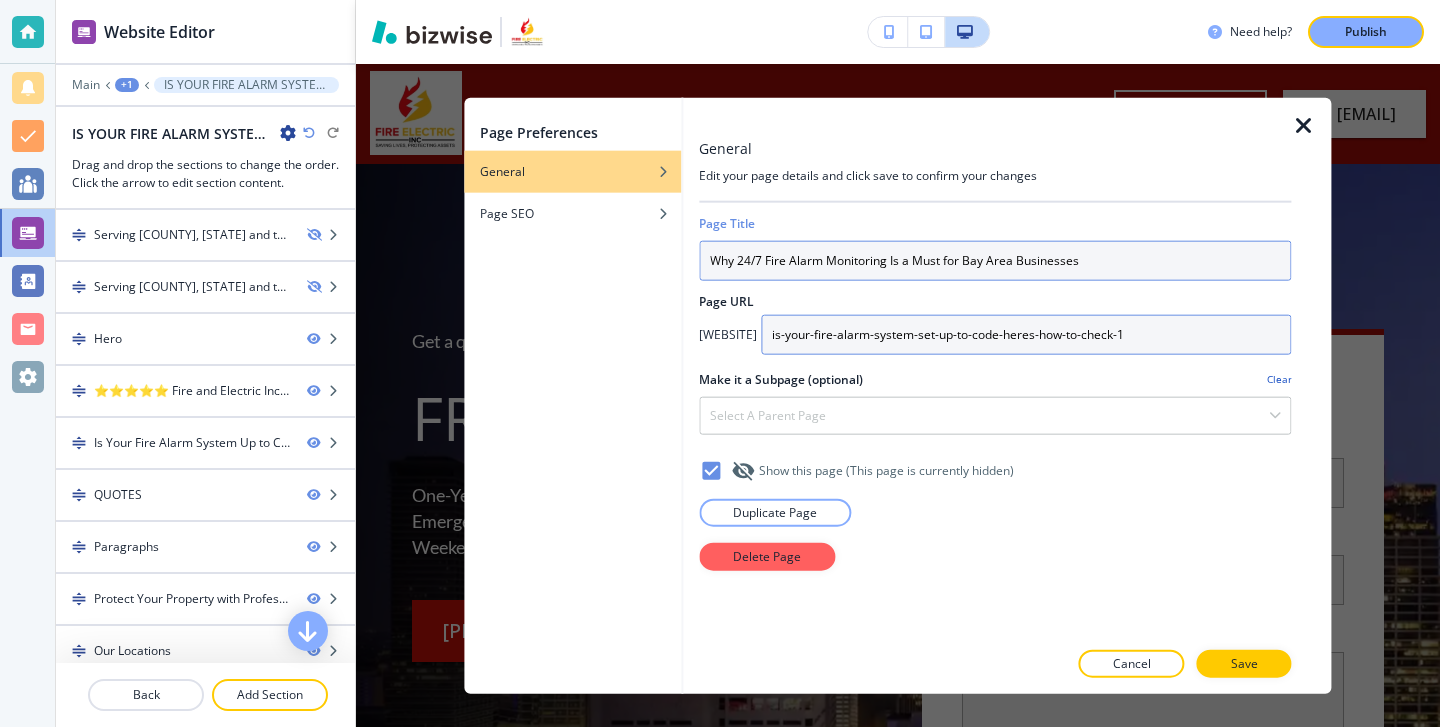 type on "Why 24/7 Fire Alarm Monitoring Is a Must for Bay Area Businesses" 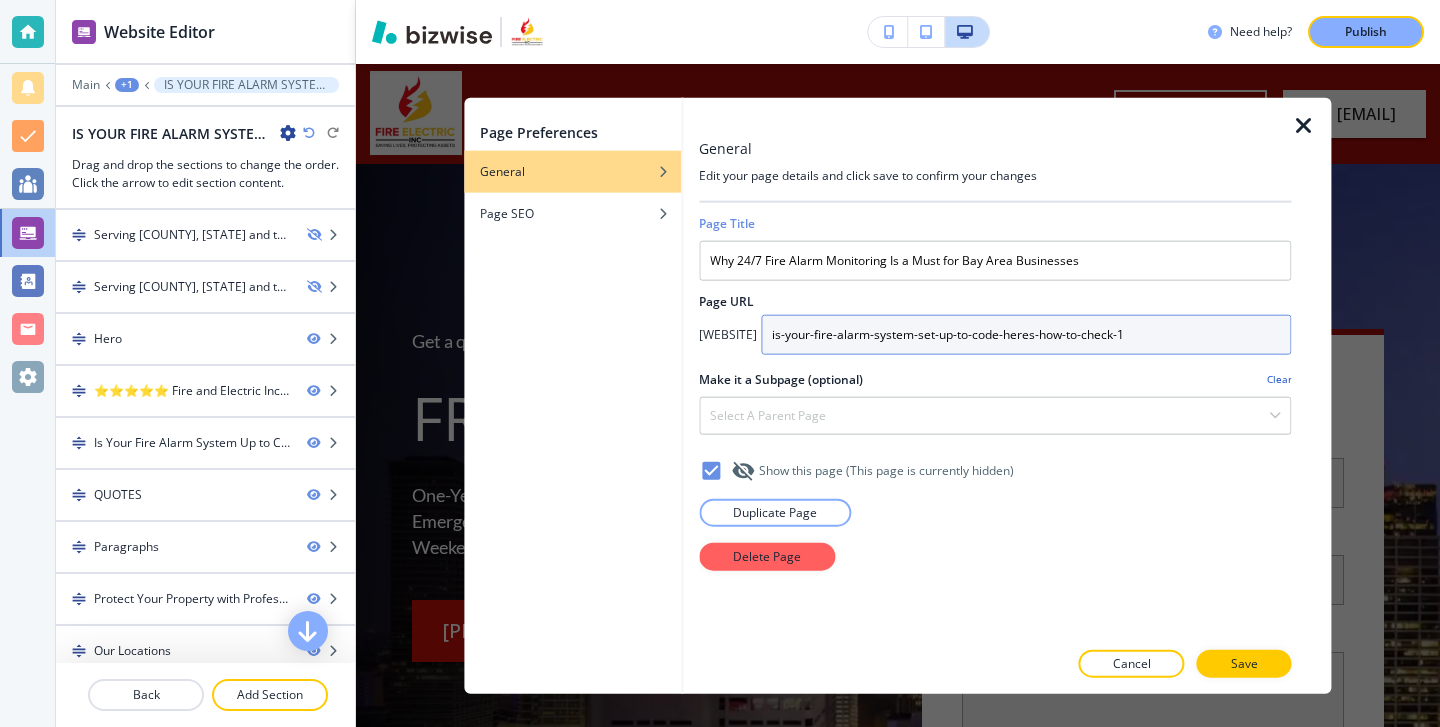 click on "is-your-fire-alarm-system-set-up-to-code-heres-how-to-check-1" at bounding box center (1026, 334) 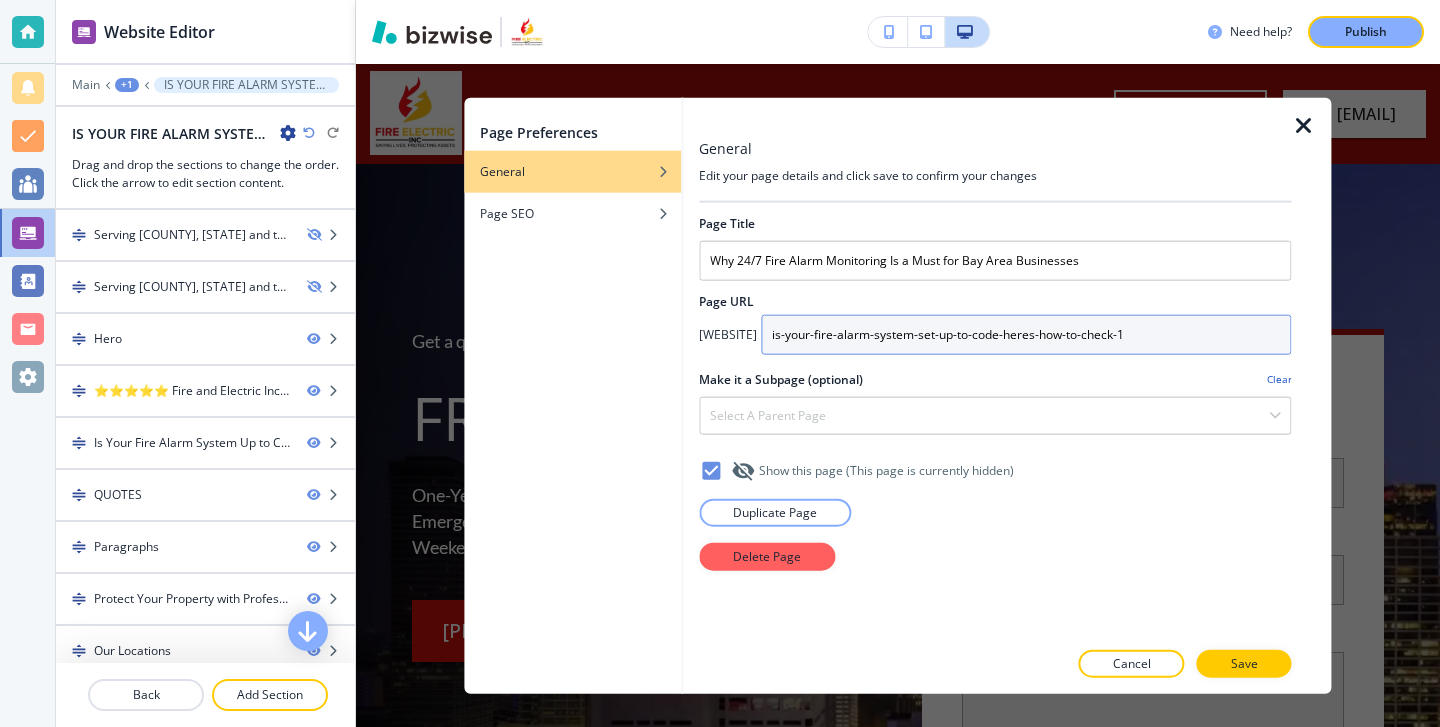 drag, startPoint x: 1189, startPoint y: 337, endPoint x: 760, endPoint y: 347, distance: 429.11655 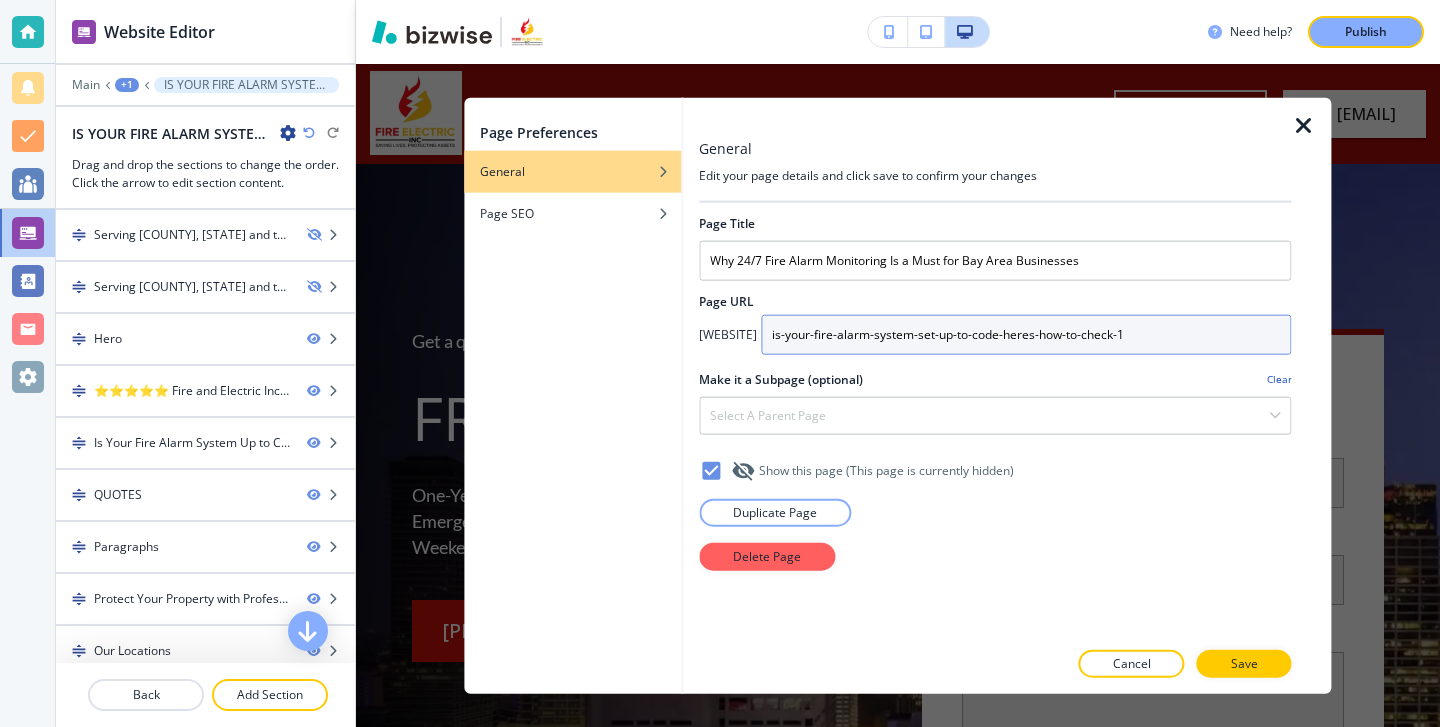 click on "is-your-fire-alarm-system-set-up-to-code-heres-how-to-check-1" at bounding box center [1026, 334] 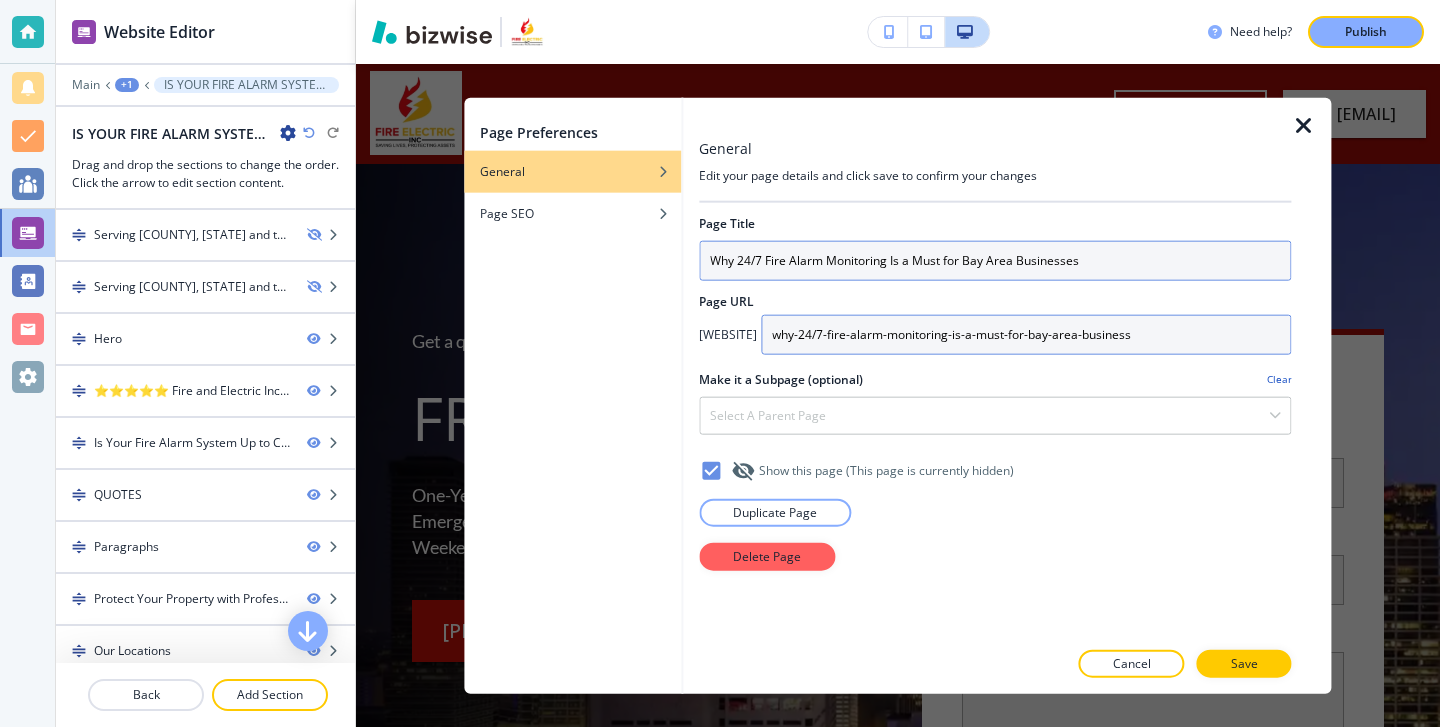 type on "why-24/7-fire-alarm-monitoring-is-a-must-for-bay-area-business" 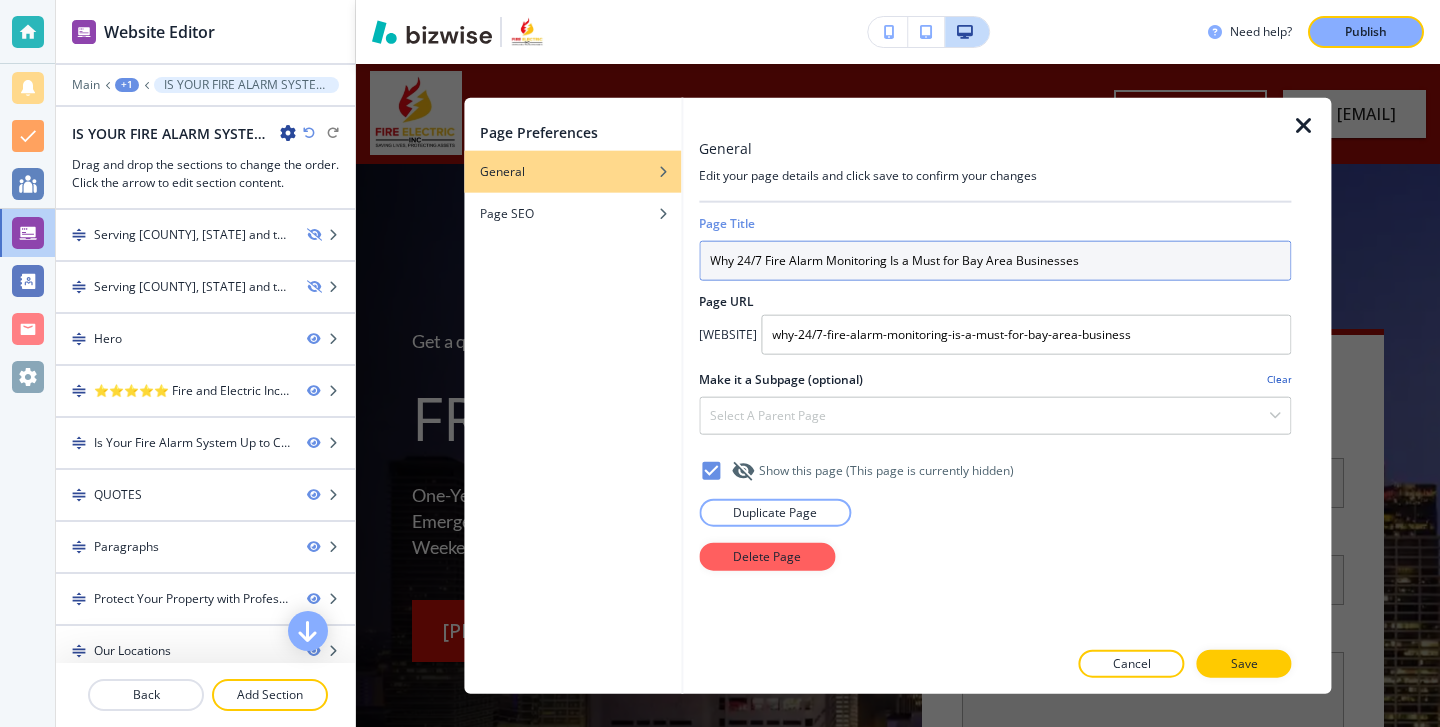 click on "Why 24/7 Fire Alarm Monitoring Is a Must for Bay Area Businesses" at bounding box center (995, 260) 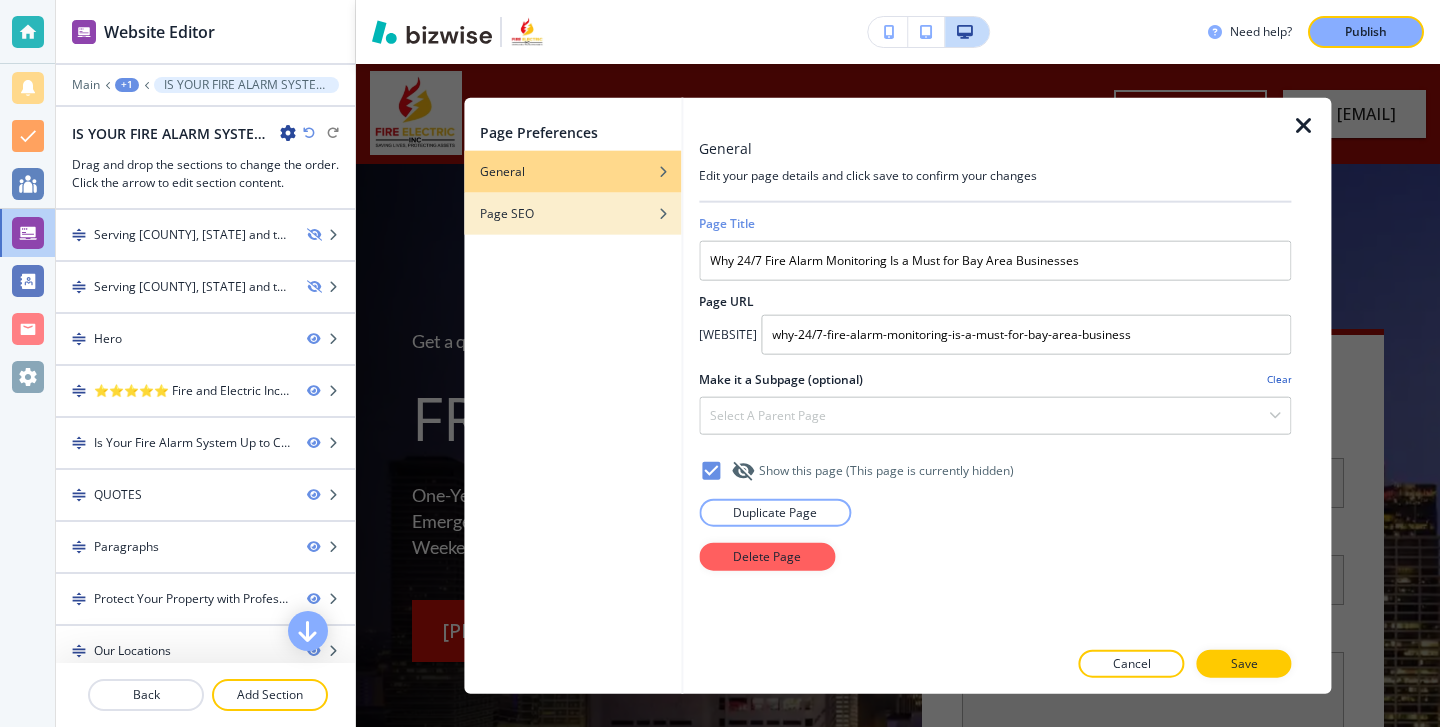 click on "Page SEO" at bounding box center [572, 213] 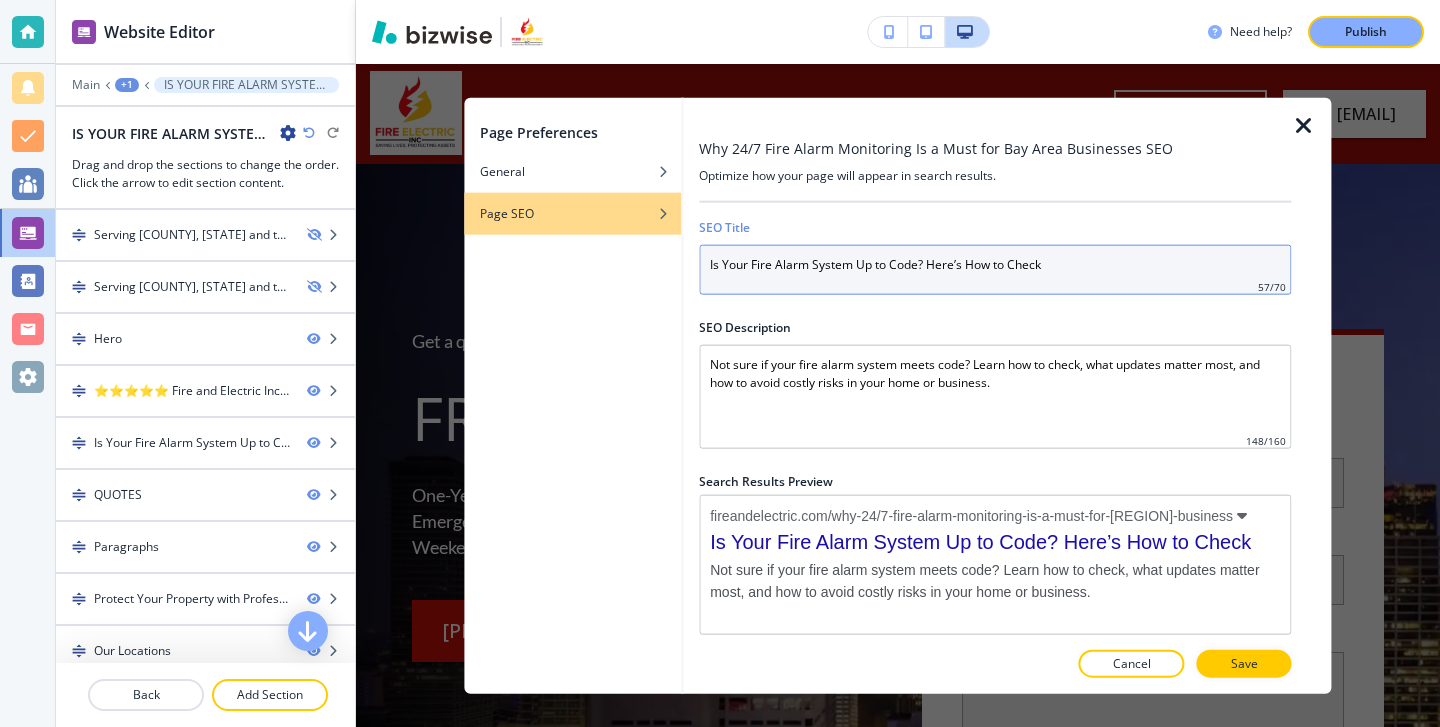 drag, startPoint x: 1077, startPoint y: 275, endPoint x: 489, endPoint y: 271, distance: 588.0136 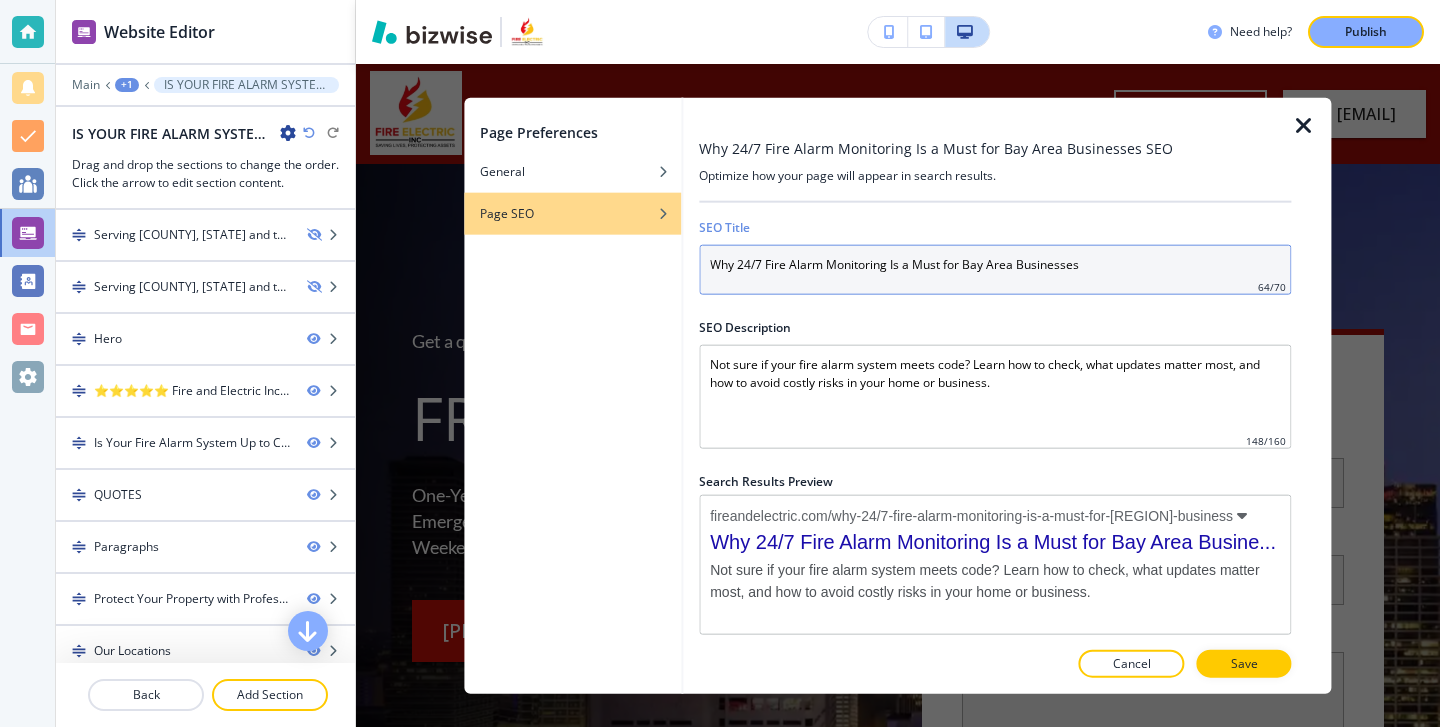 type on "Why 24/7 Fire Alarm Monitoring Is a Must for Bay Area Businesses" 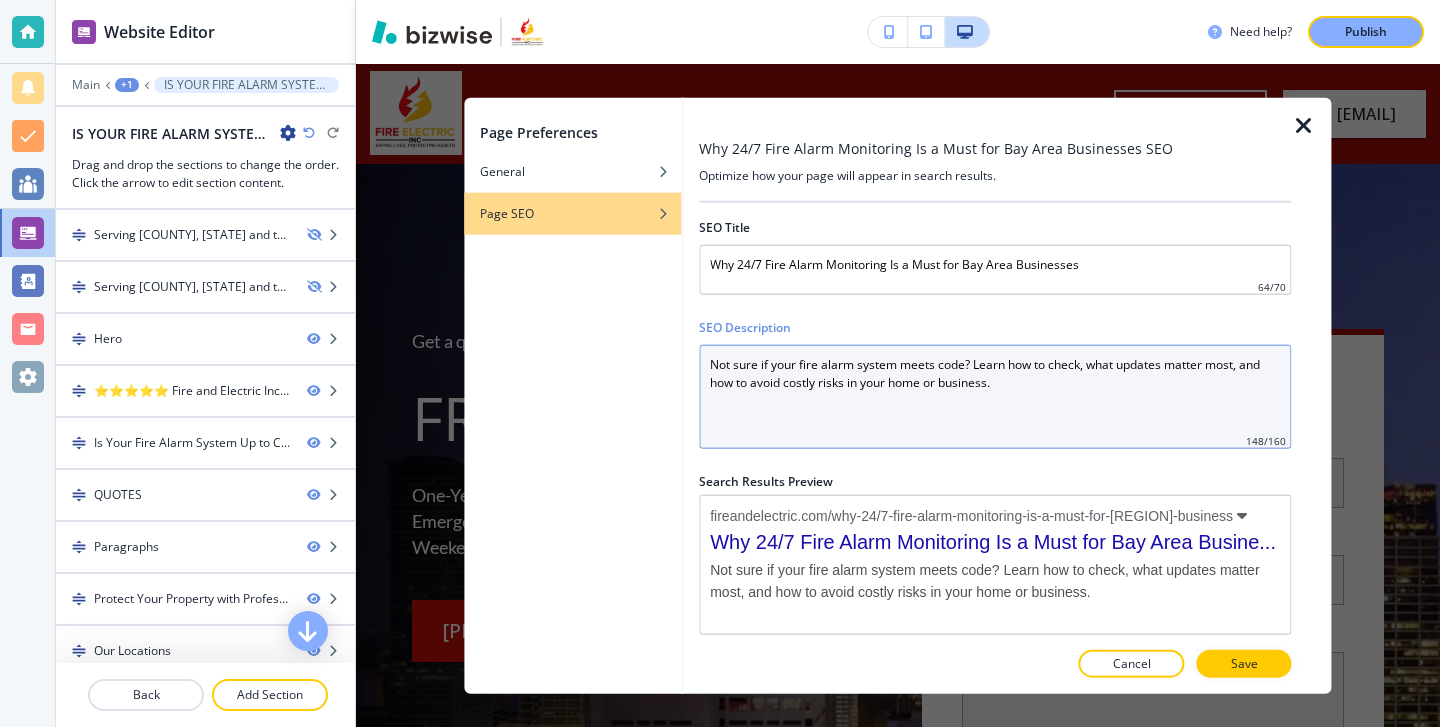 drag, startPoint x: 1066, startPoint y: 413, endPoint x: 670, endPoint y: 364, distance: 399.02005 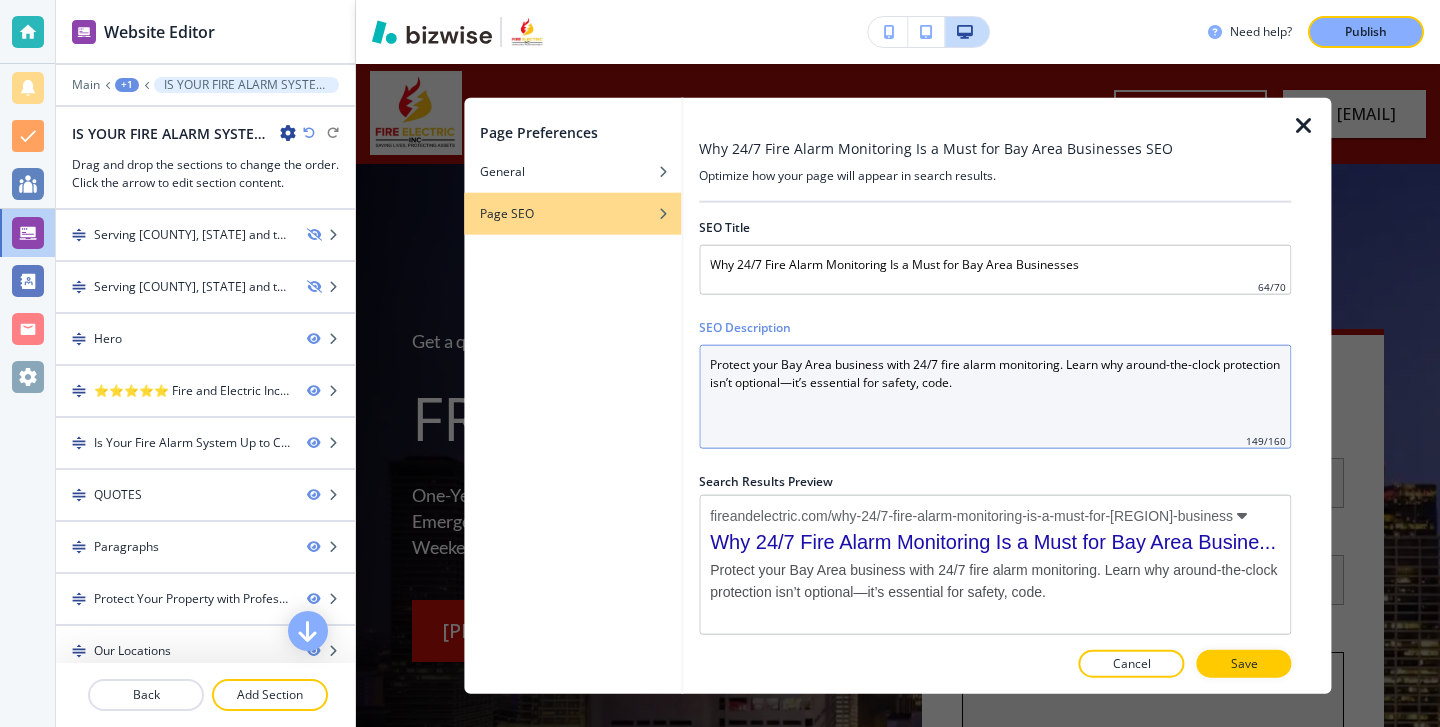 type on "Protect your Bay Area business with 24/7 fire alarm monitoring. Learn why around-the-clock protection isn’t optional—it’s essential for safety, code." 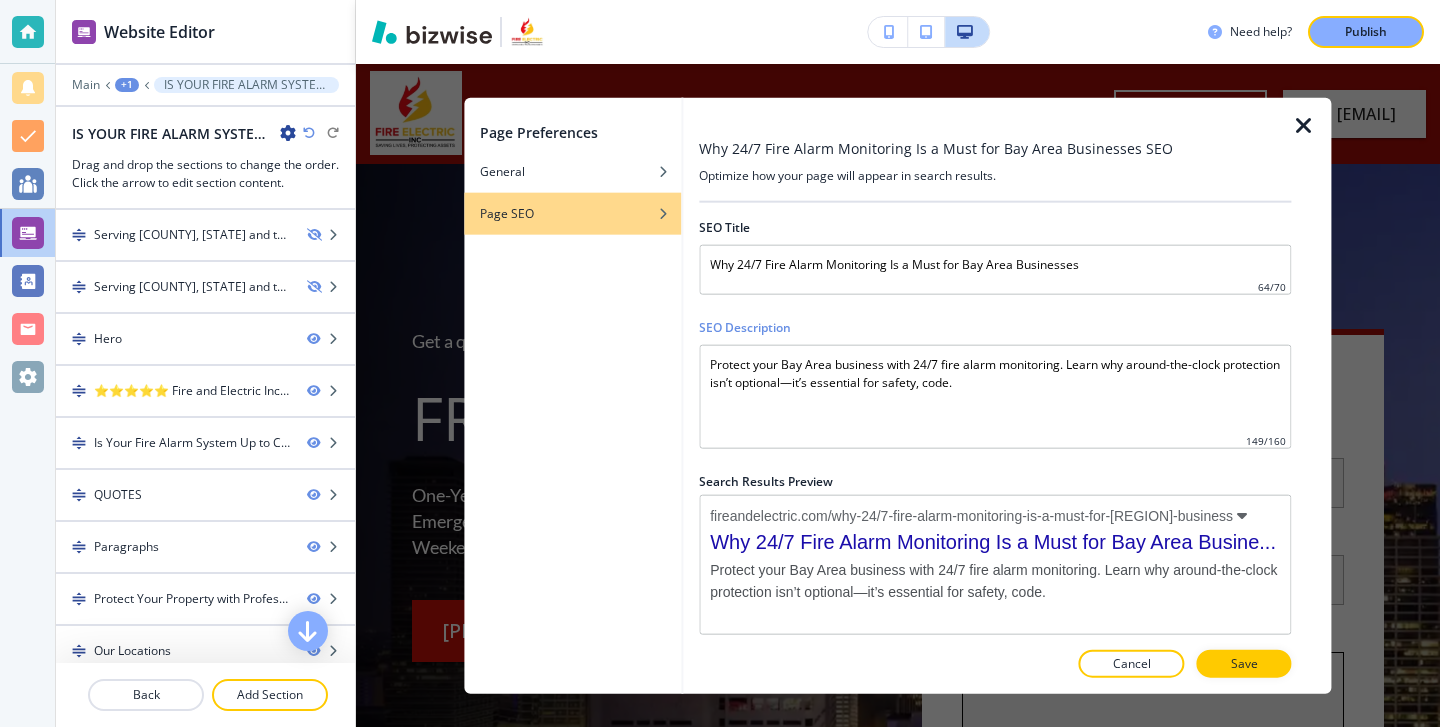 click on "Save" at bounding box center [1244, 664] 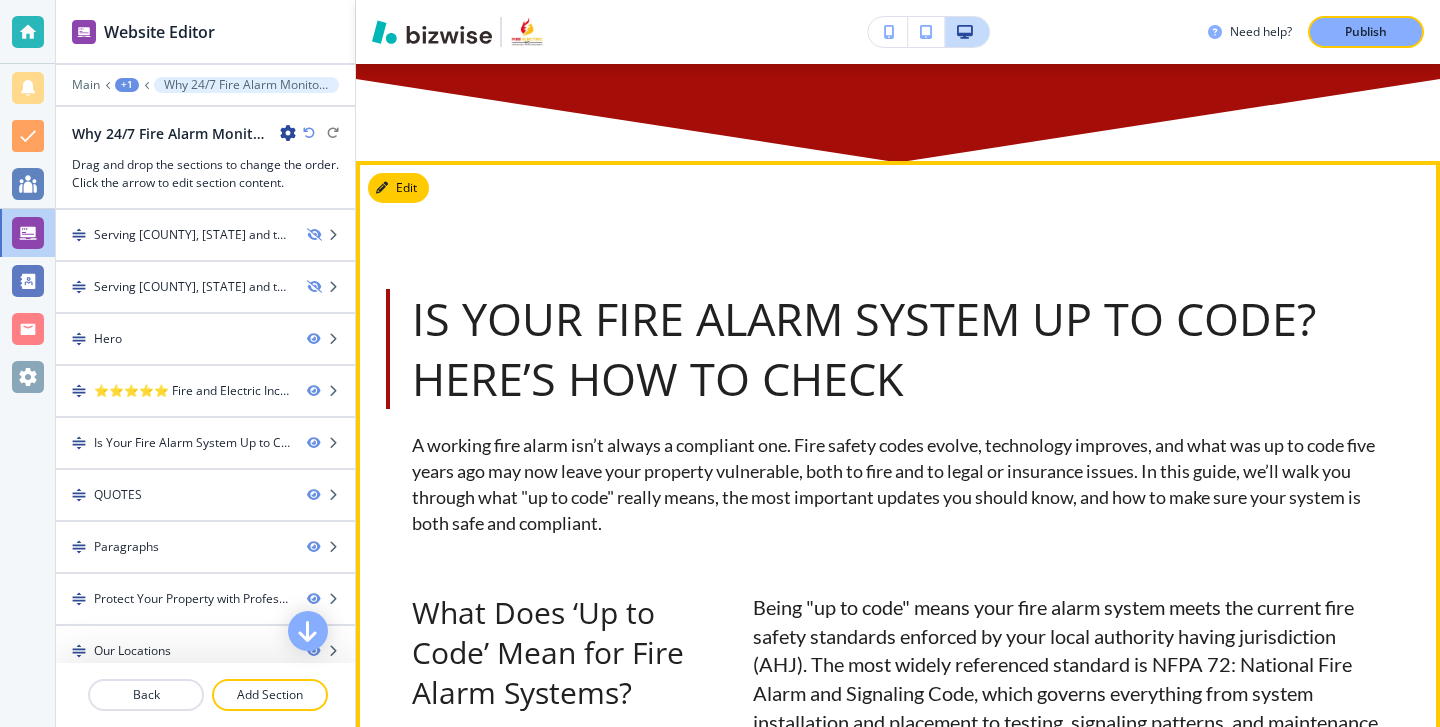 scroll, scrollTop: 1277, scrollLeft: 0, axis: vertical 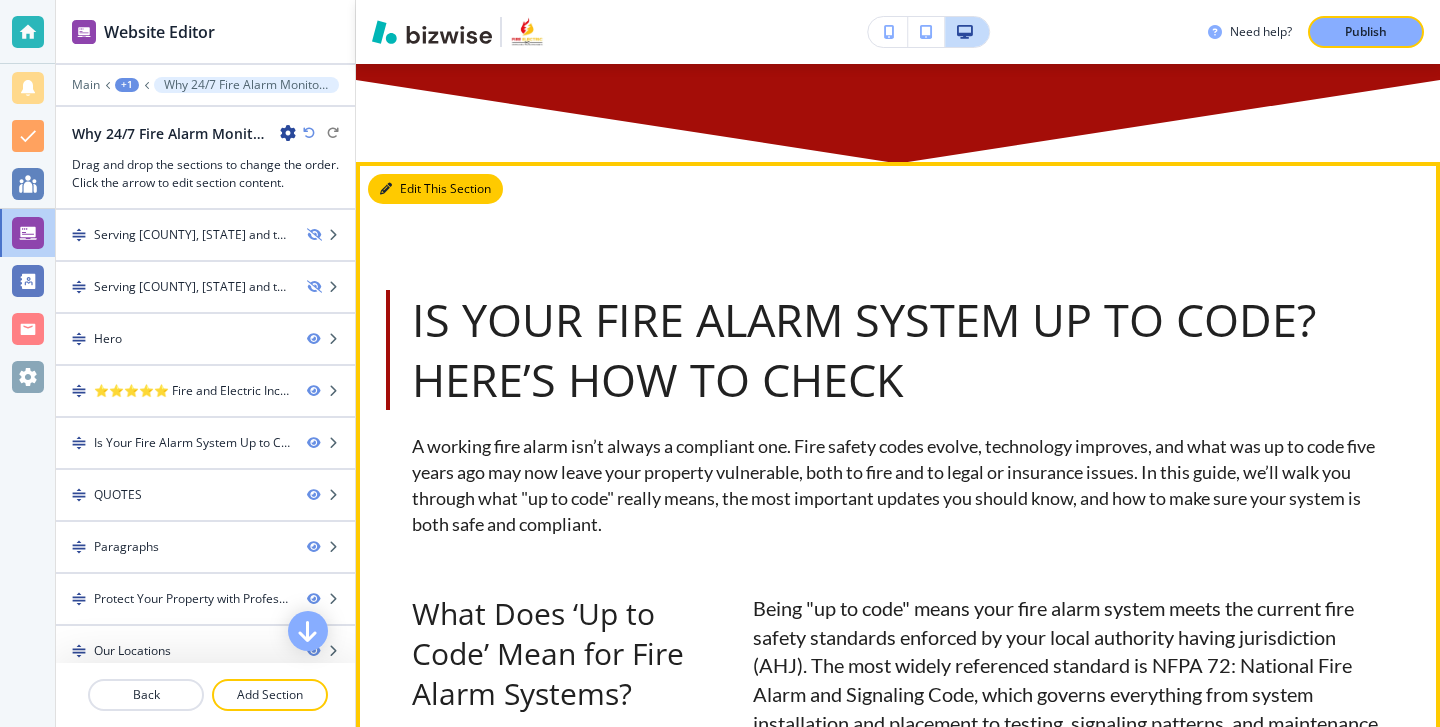 click on "Edit This Section" at bounding box center (435, 189) 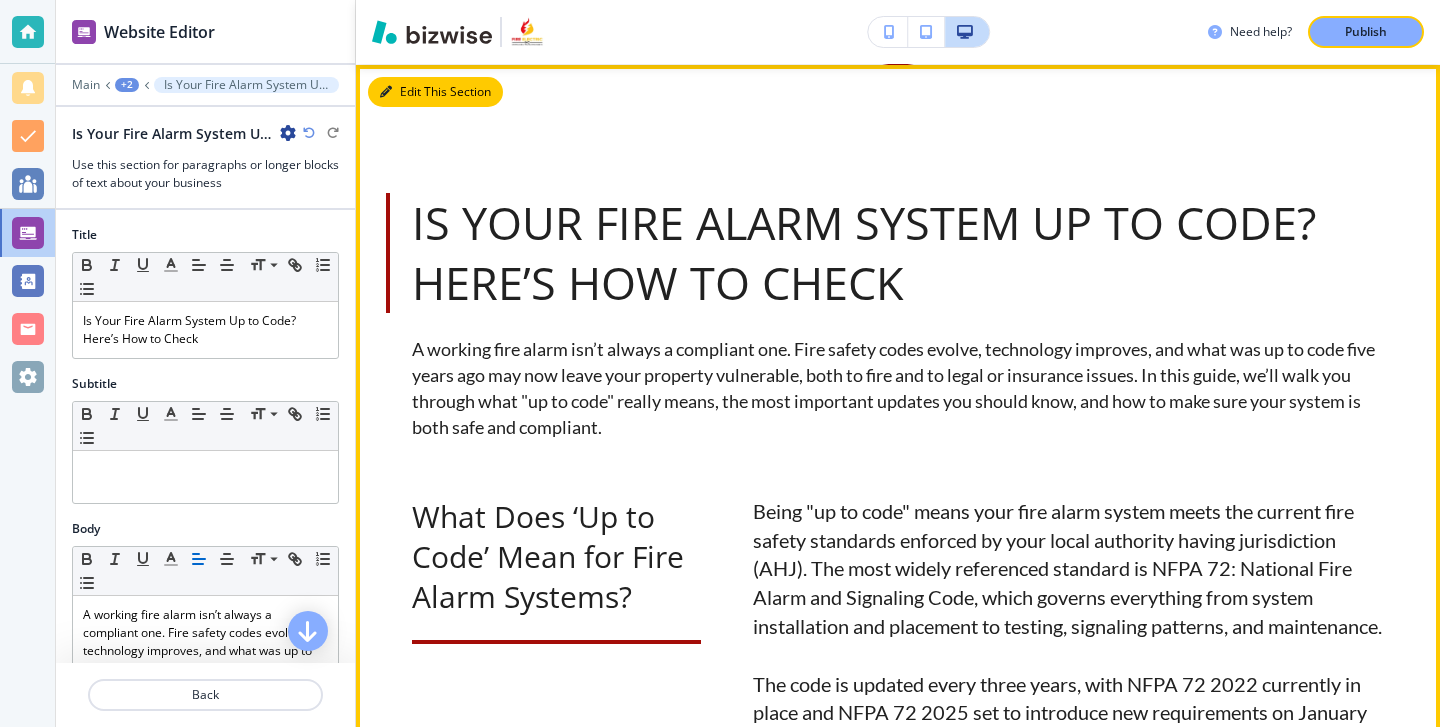 scroll, scrollTop: 1375, scrollLeft: 0, axis: vertical 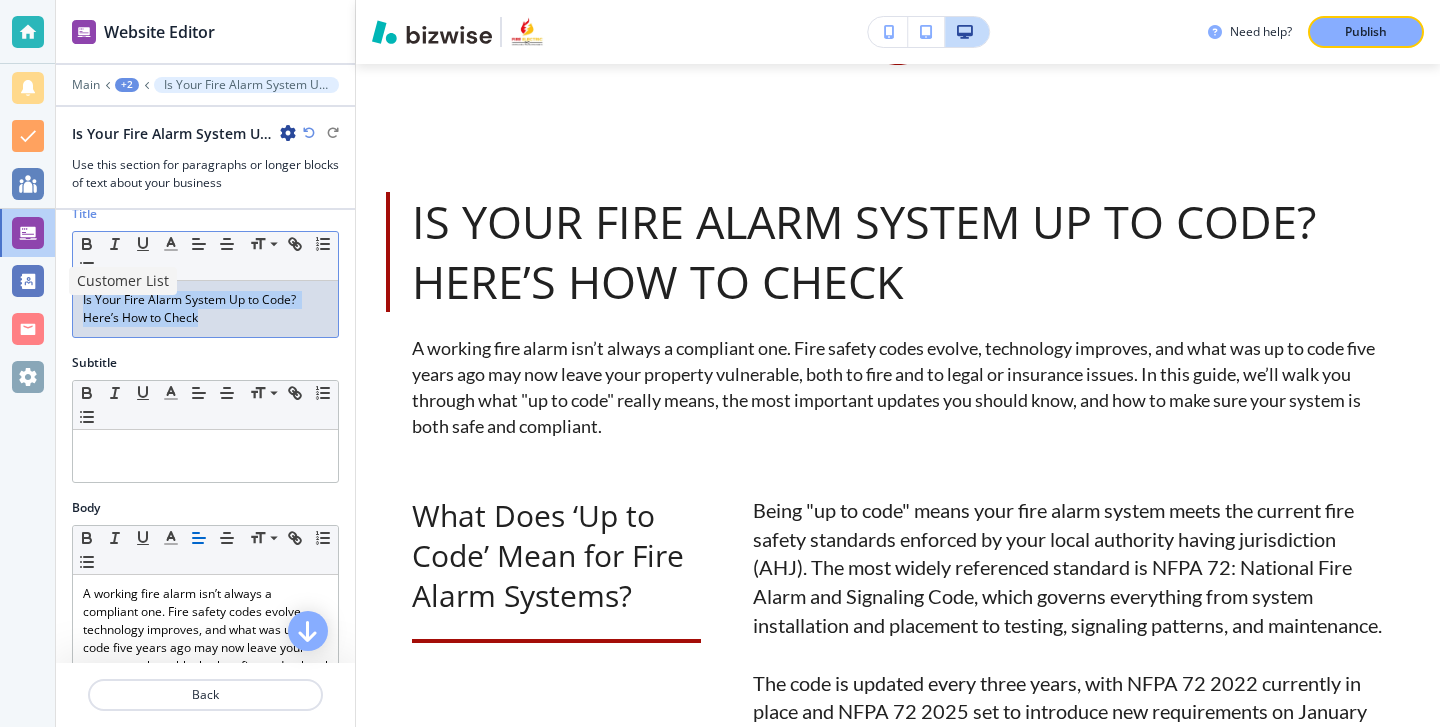 drag, startPoint x: 237, startPoint y: 319, endPoint x: 26, endPoint y: 297, distance: 212.14381 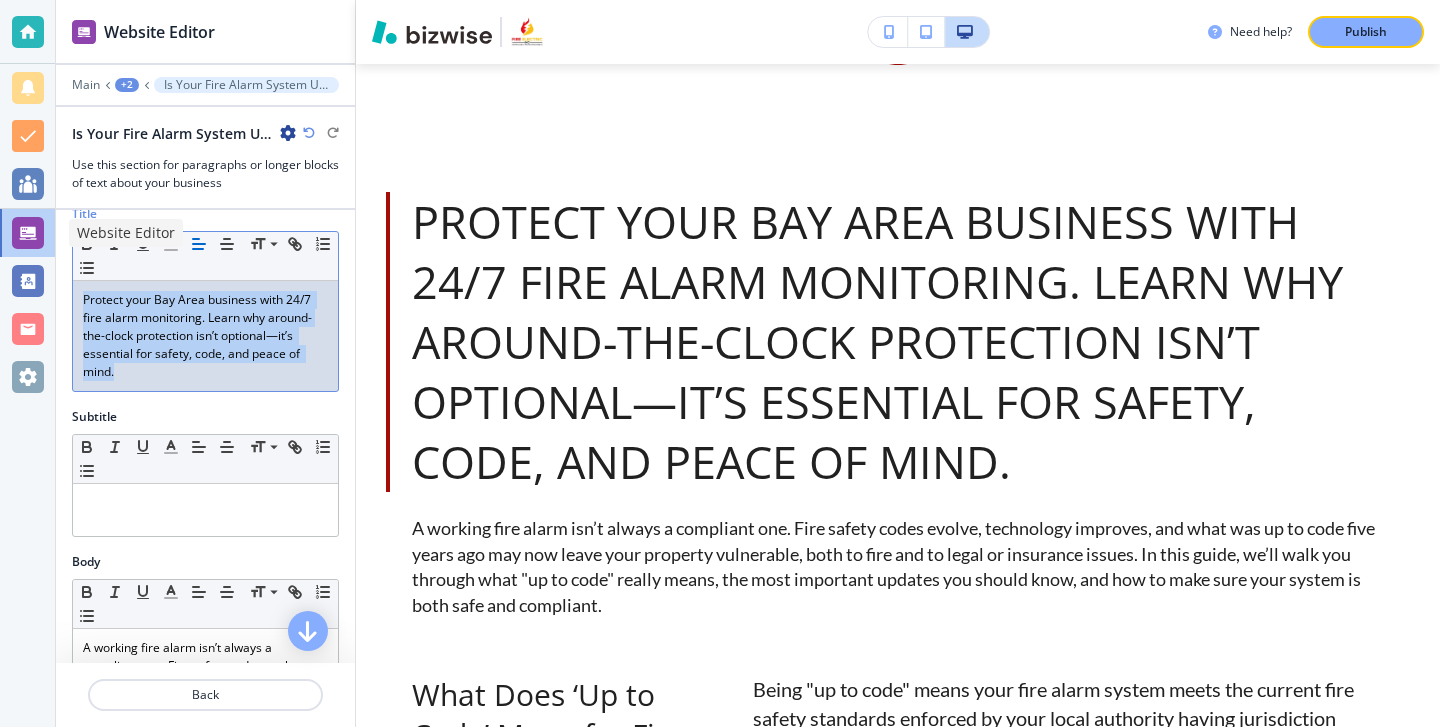 drag, startPoint x: 160, startPoint y: 364, endPoint x: 51, endPoint y: 230, distance: 172.7339 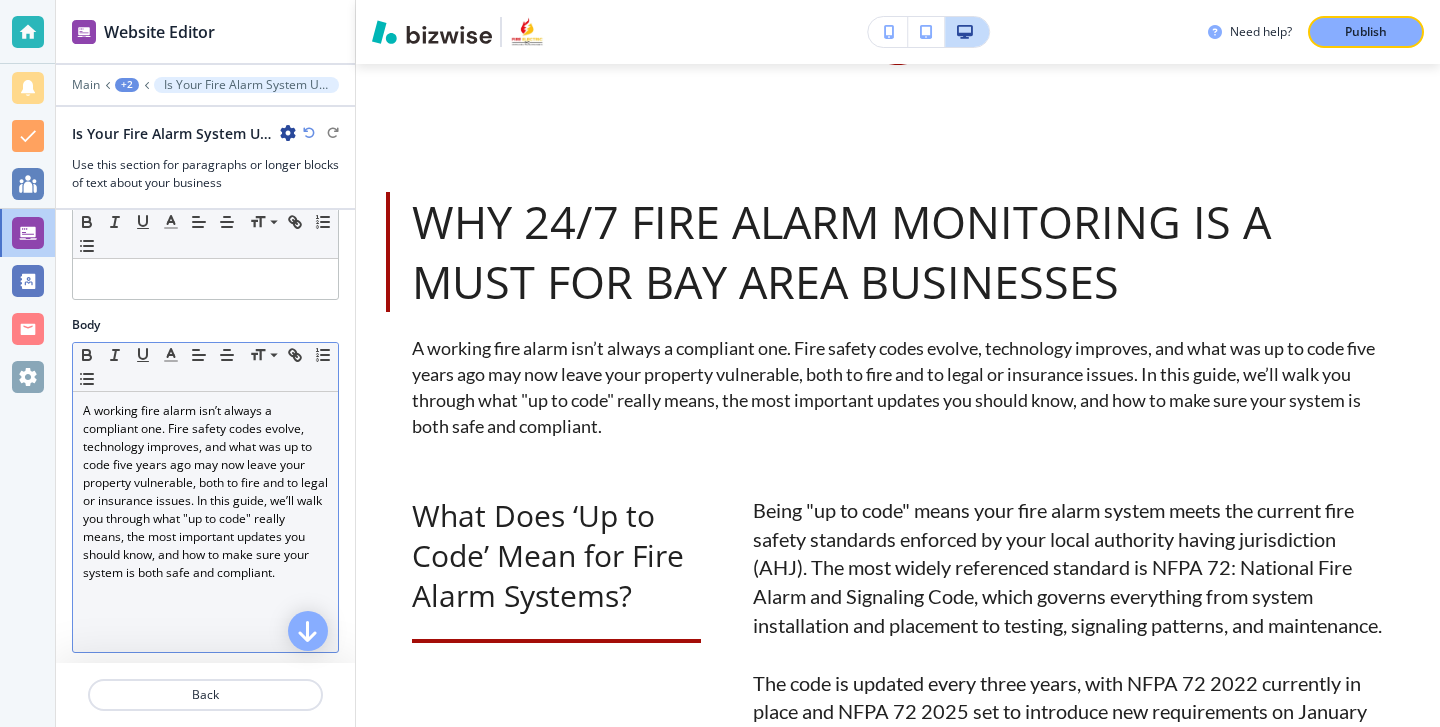 scroll, scrollTop: 205, scrollLeft: 0, axis: vertical 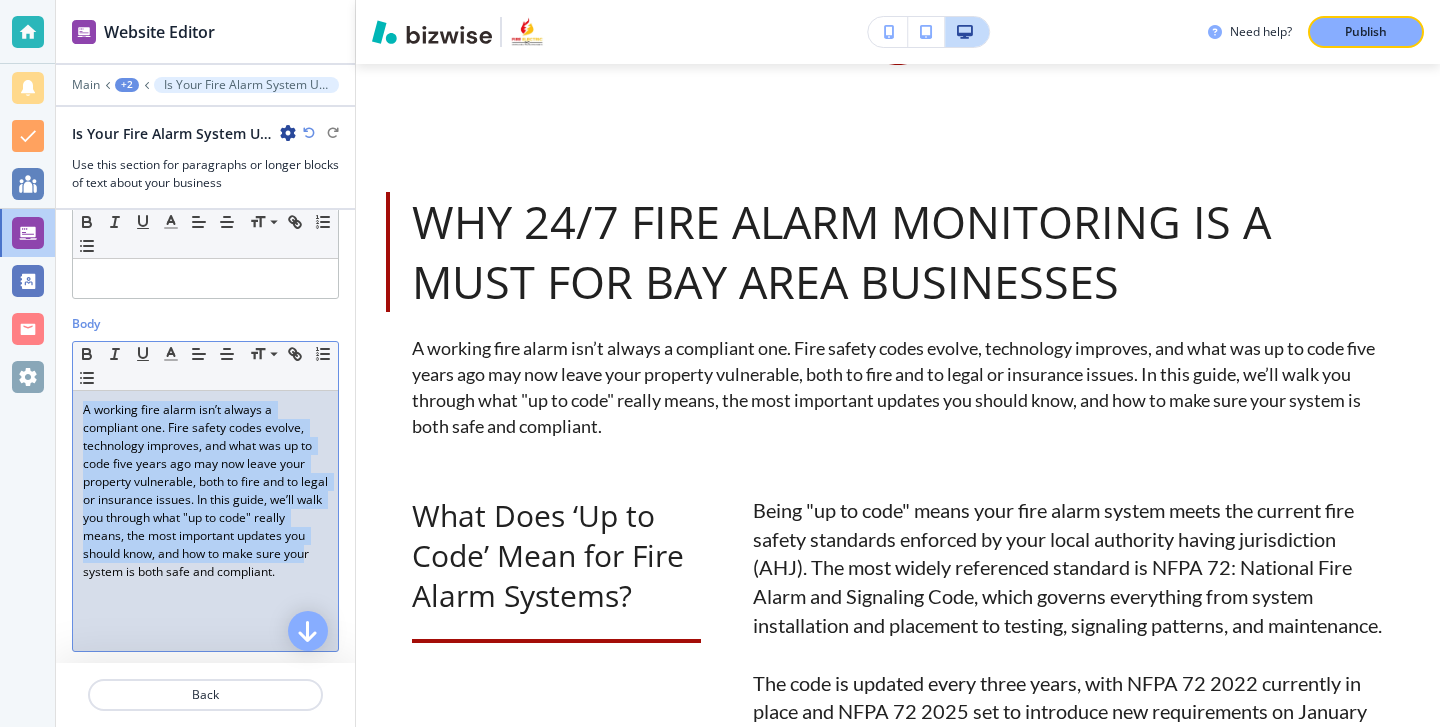 drag, startPoint x: 307, startPoint y: 561, endPoint x: 59, endPoint y: 407, distance: 291.92465 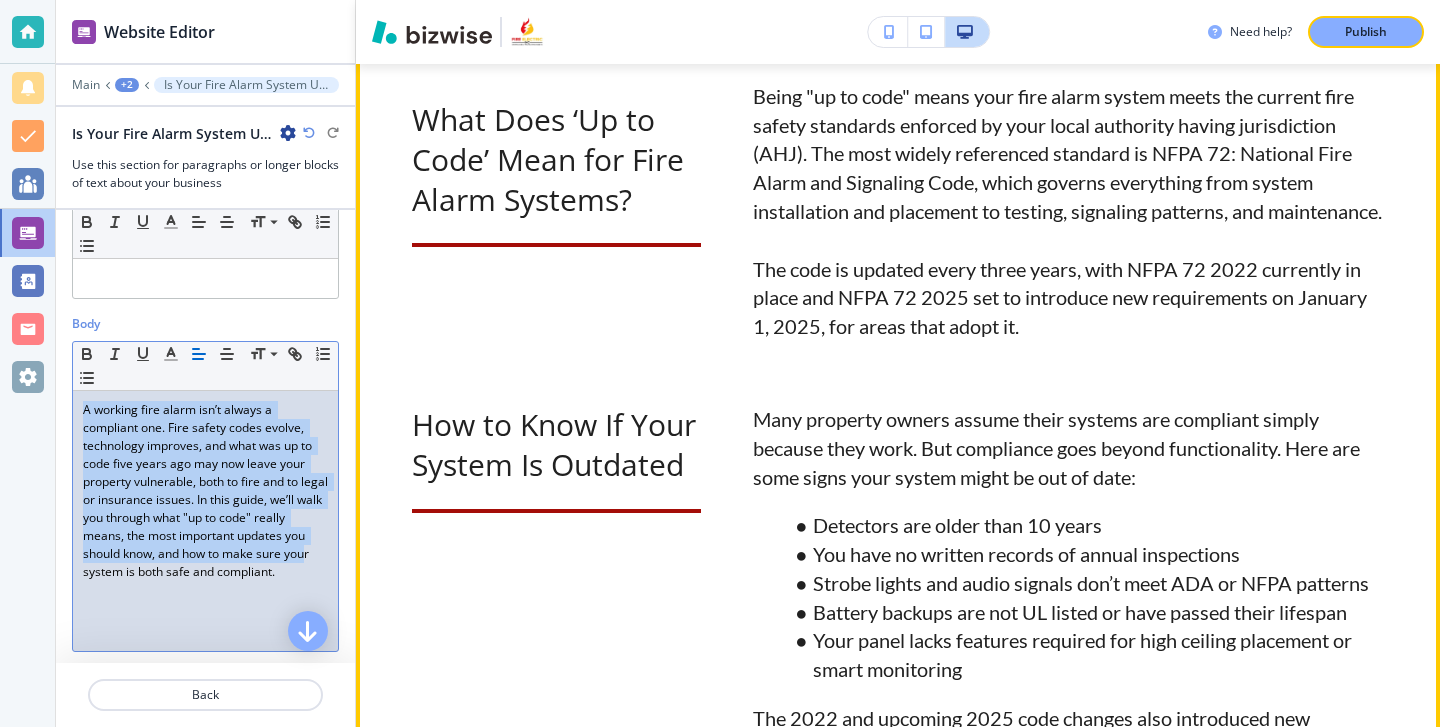 scroll, scrollTop: 1788, scrollLeft: 0, axis: vertical 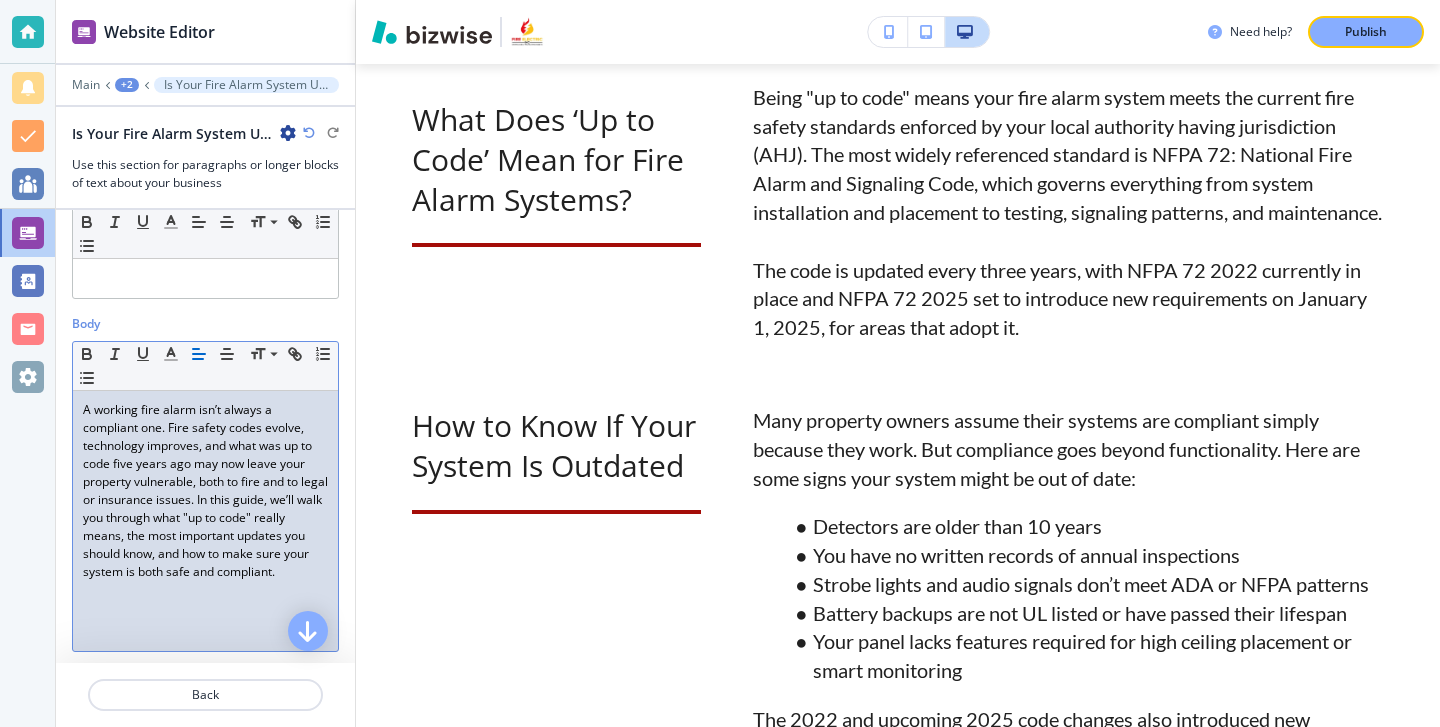 click on "A working fire alarm isn’t always a compliant one. Fire safety codes evolve, technology improves, and what was up to code five years ago may now leave your property vulnerable, both to fire and to legal or insurance issues. In this guide, we’ll walk you through what "up to code" really means, the most important updates you should know, and how to make sure your system is both safe and compliant." at bounding box center [205, 491] 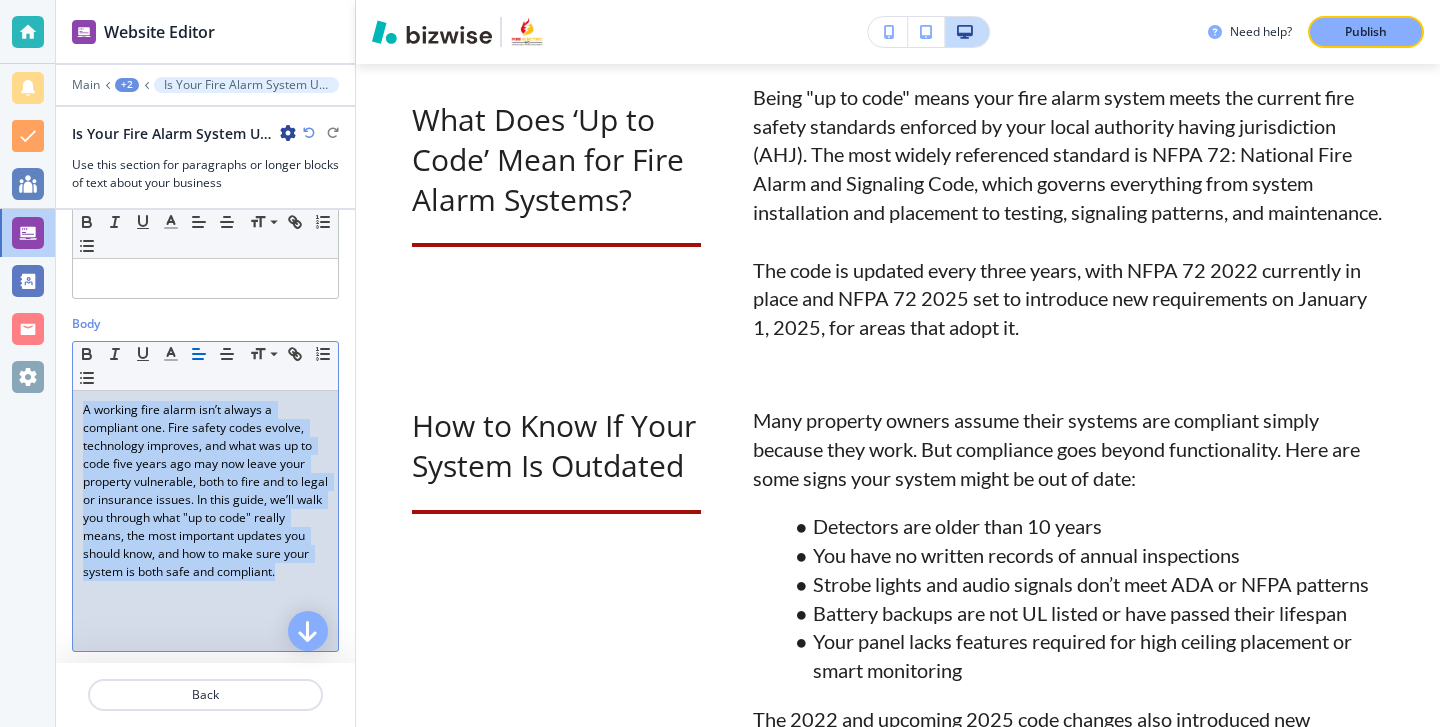 drag, startPoint x: 306, startPoint y: 583, endPoint x: 56, endPoint y: 379, distance: 322.6701 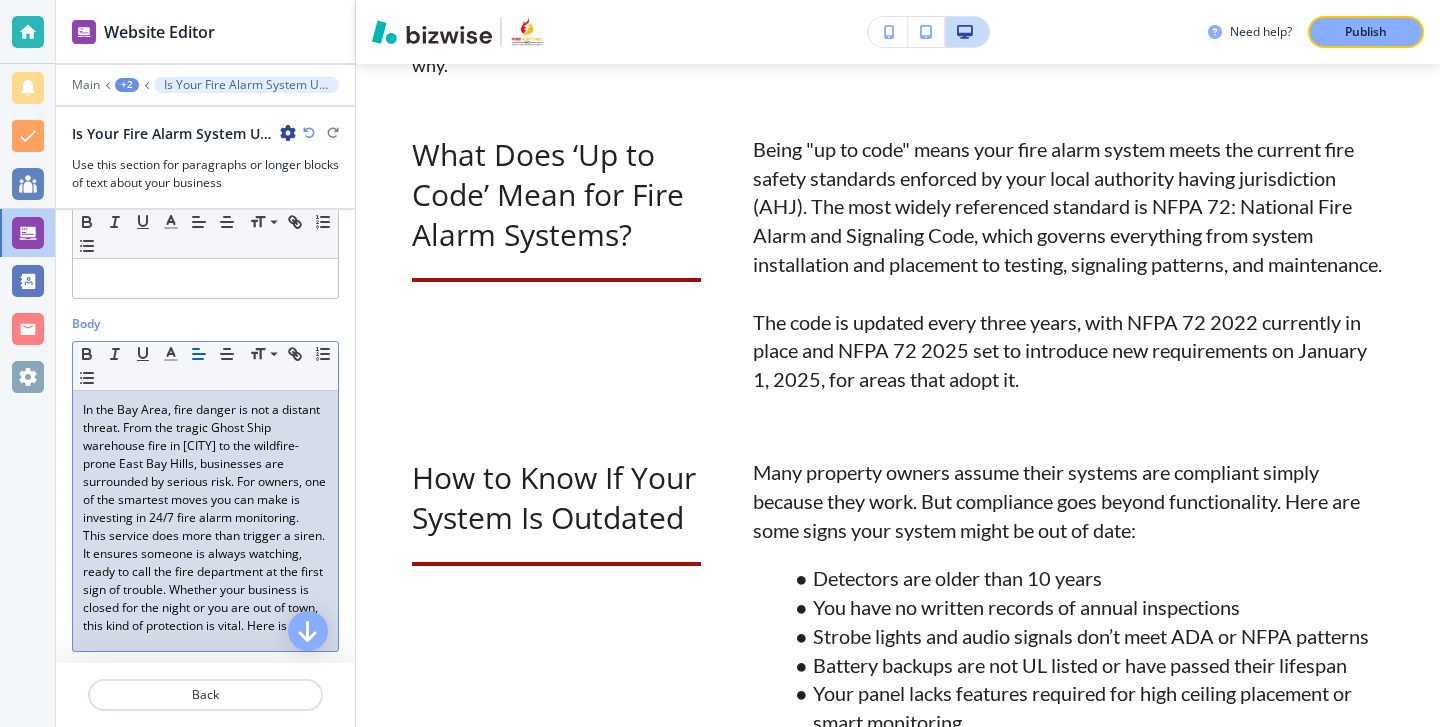 scroll, scrollTop: 0, scrollLeft: 0, axis: both 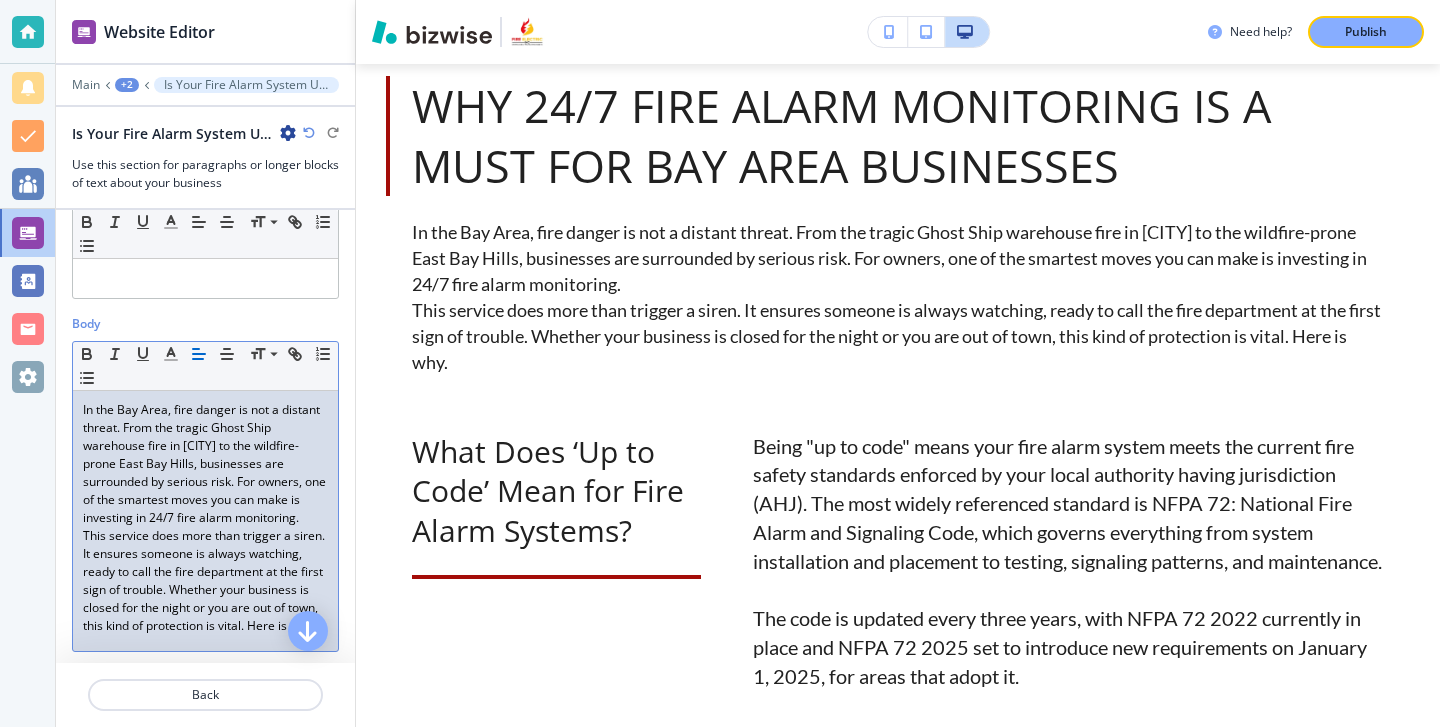 click on "In the Bay Area, fire danger is not a distant threat. From the tragic Ghost Ship warehouse fire in [CITY] to the wildfire-prone East Bay Hills, businesses are surrounded by serious risk. For owners, one of the smartest moves you can make is investing in 24/7 fire alarm monitoring." at bounding box center (205, 464) 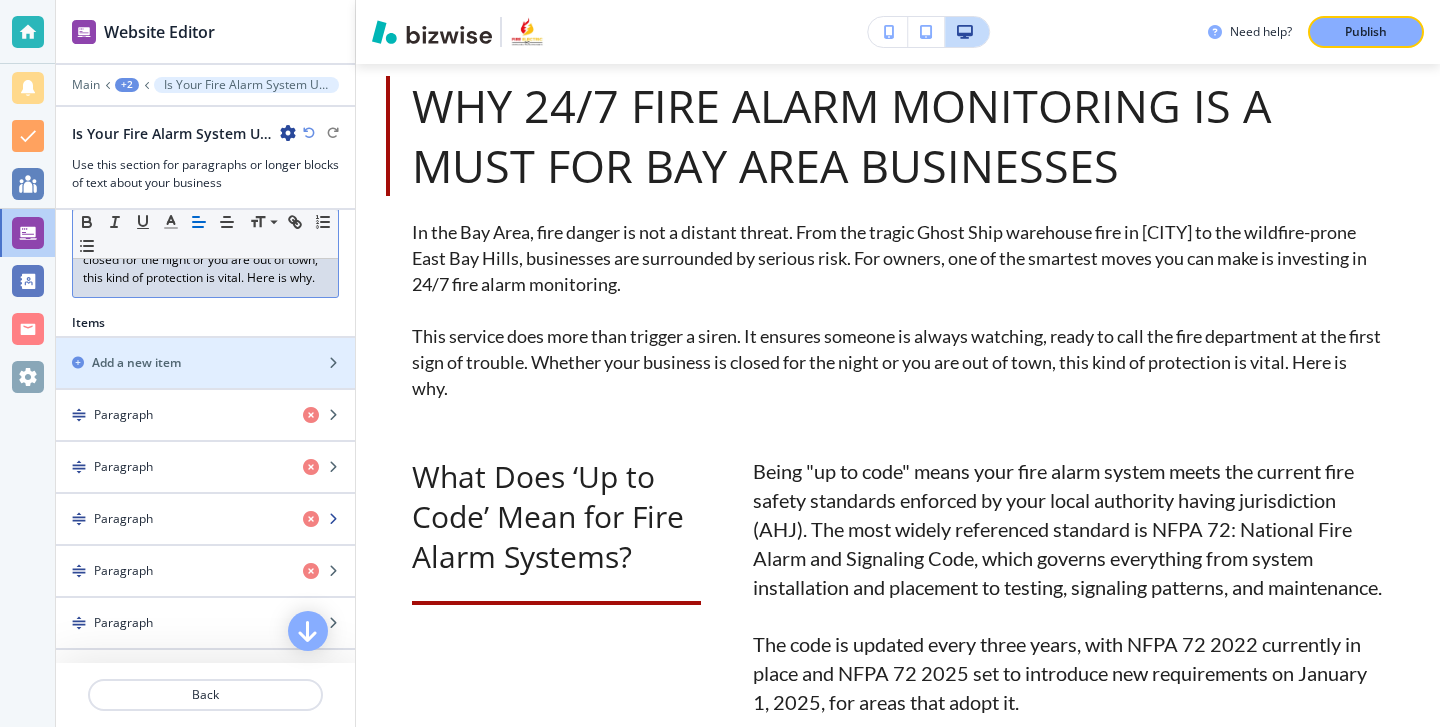 scroll, scrollTop: 584, scrollLeft: 0, axis: vertical 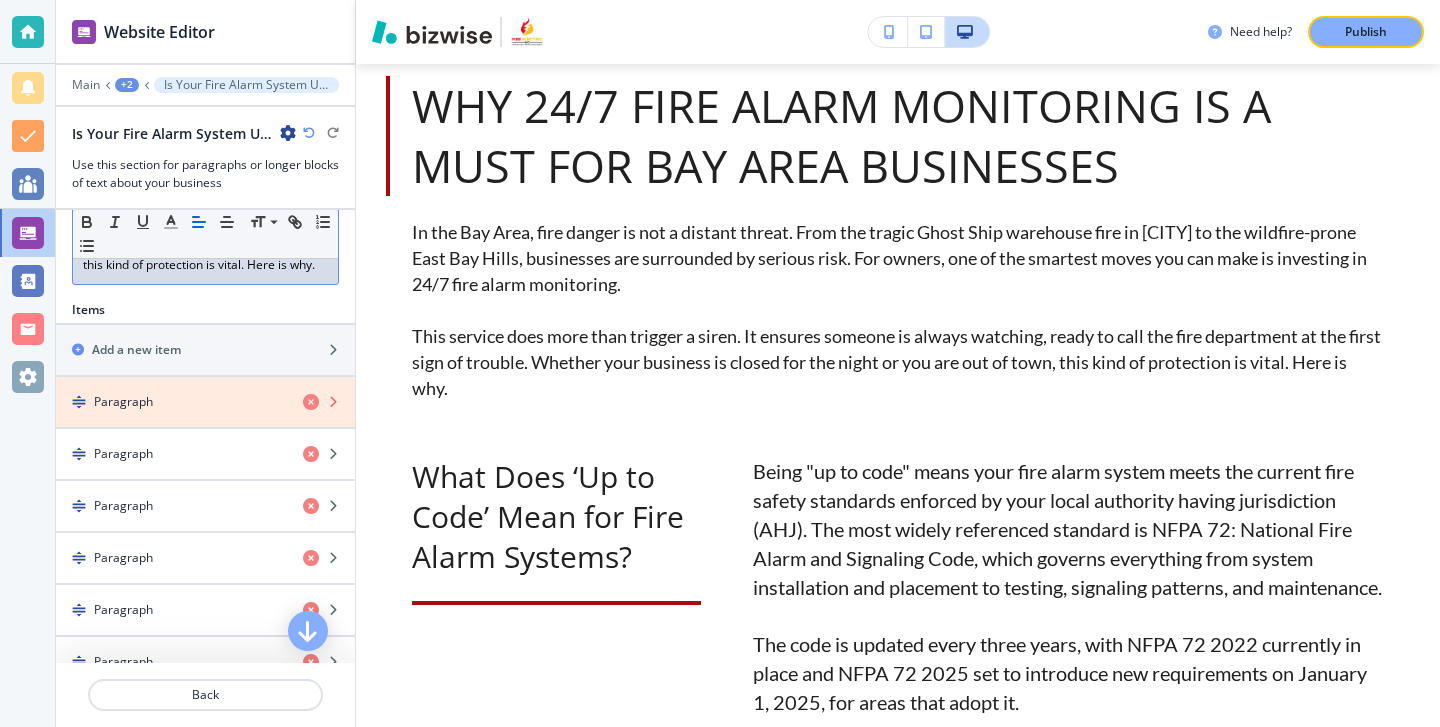 click at bounding box center [311, 402] 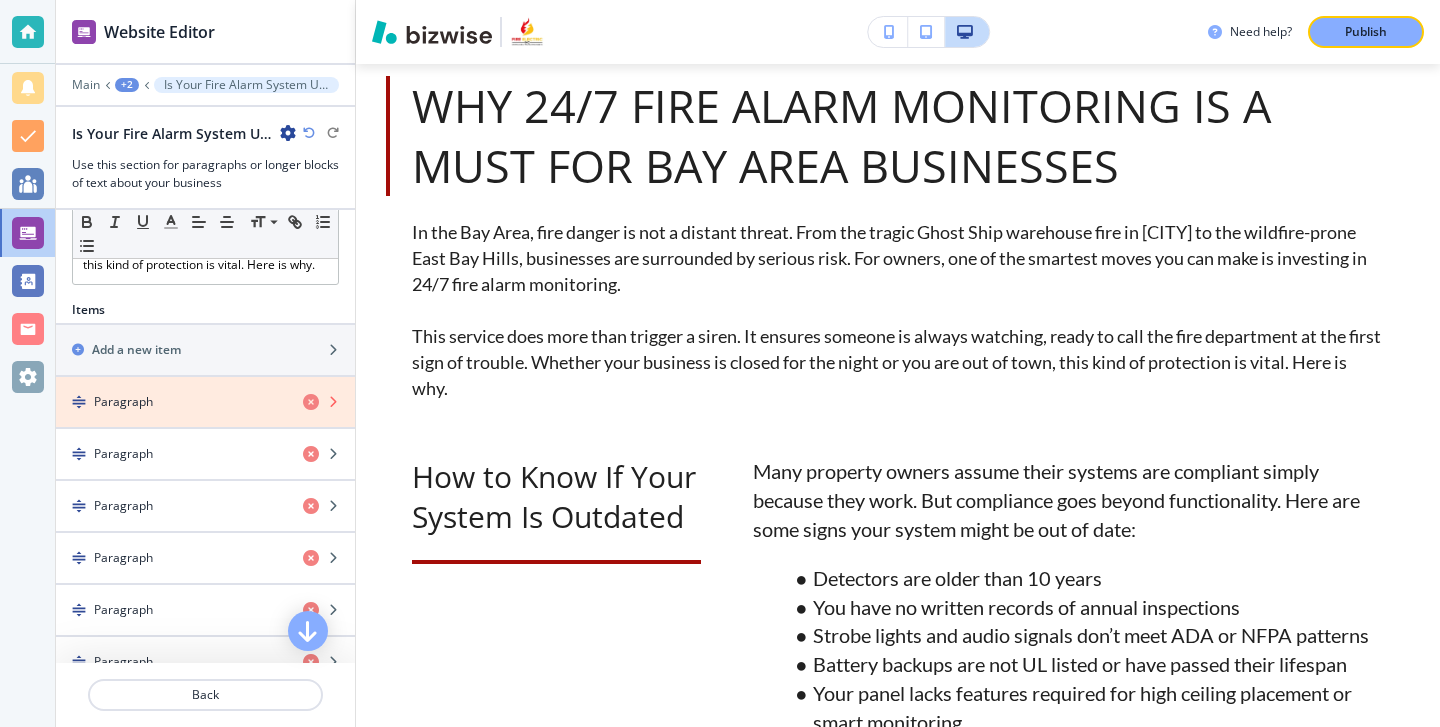 click at bounding box center [311, 402] 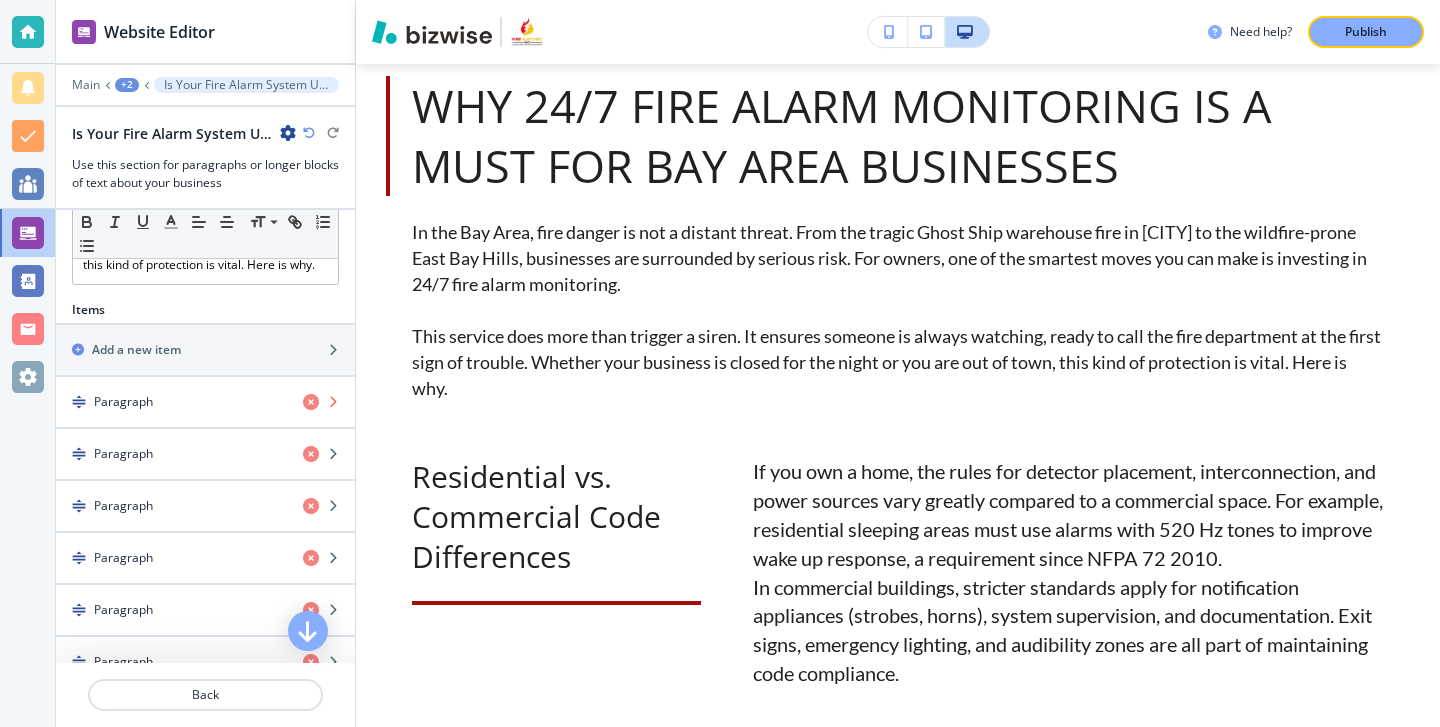 click at bounding box center [311, 402] 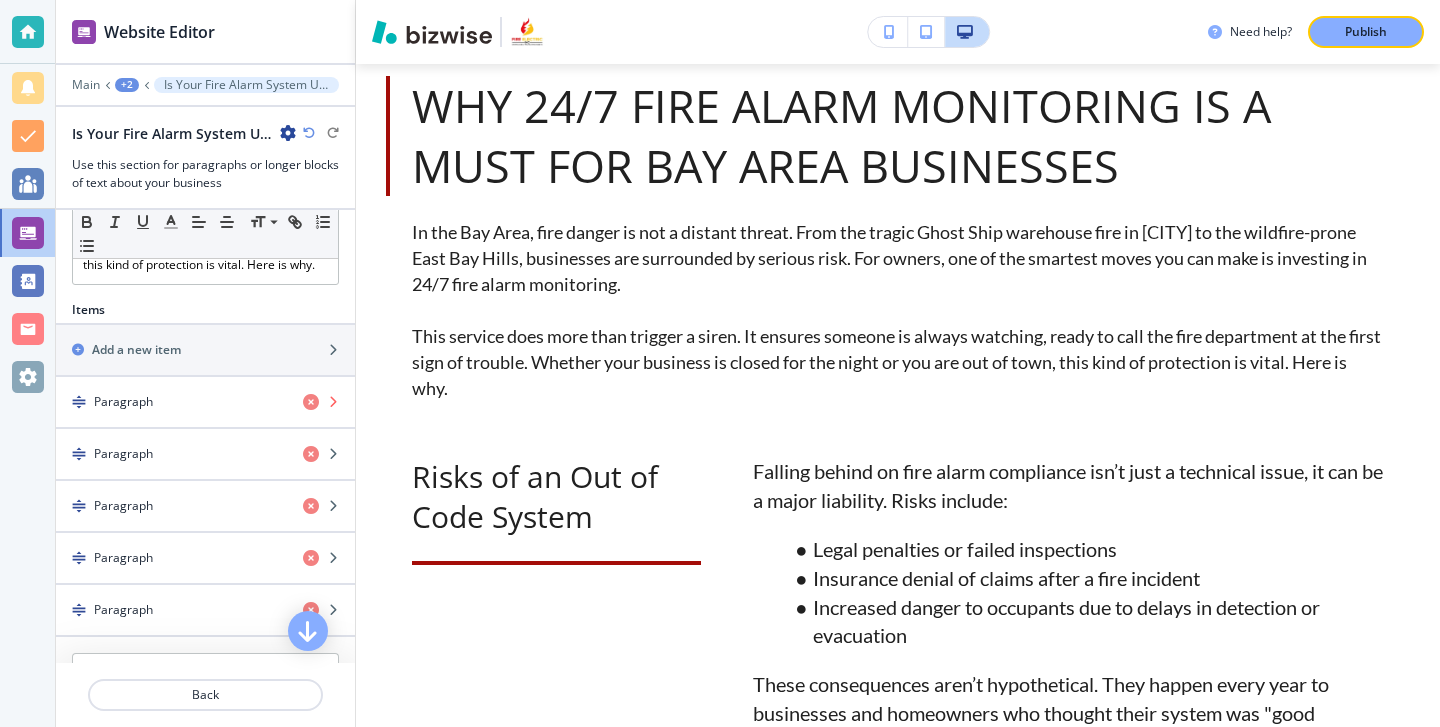click at bounding box center [311, 402] 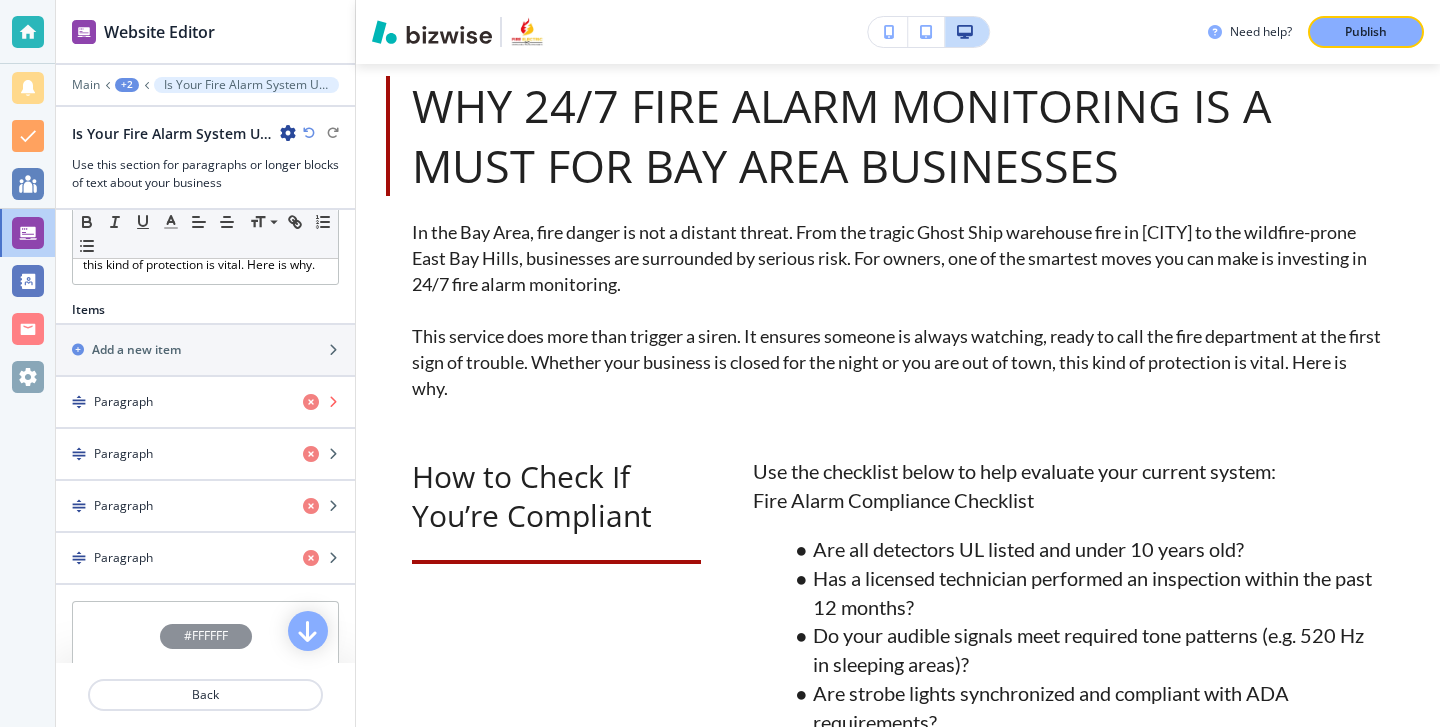 click at bounding box center [311, 402] 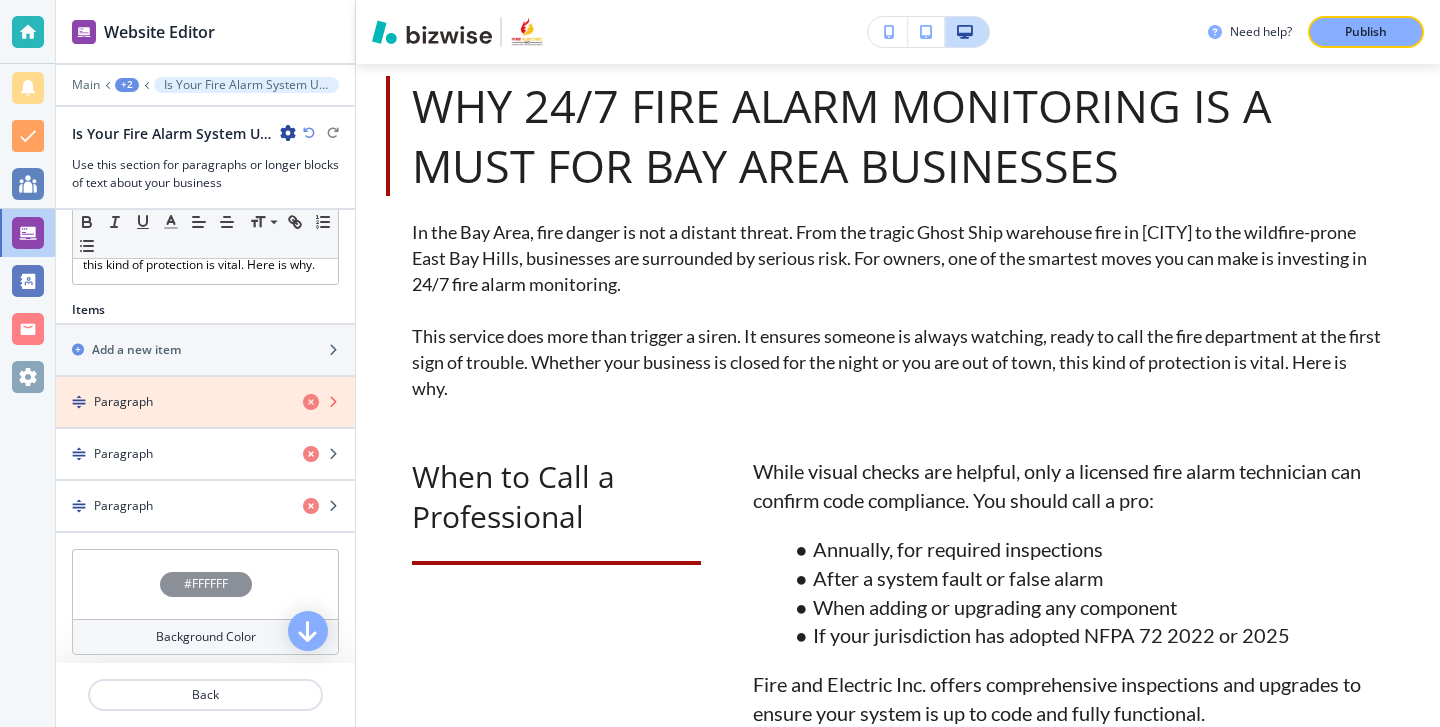 click at bounding box center (311, 402) 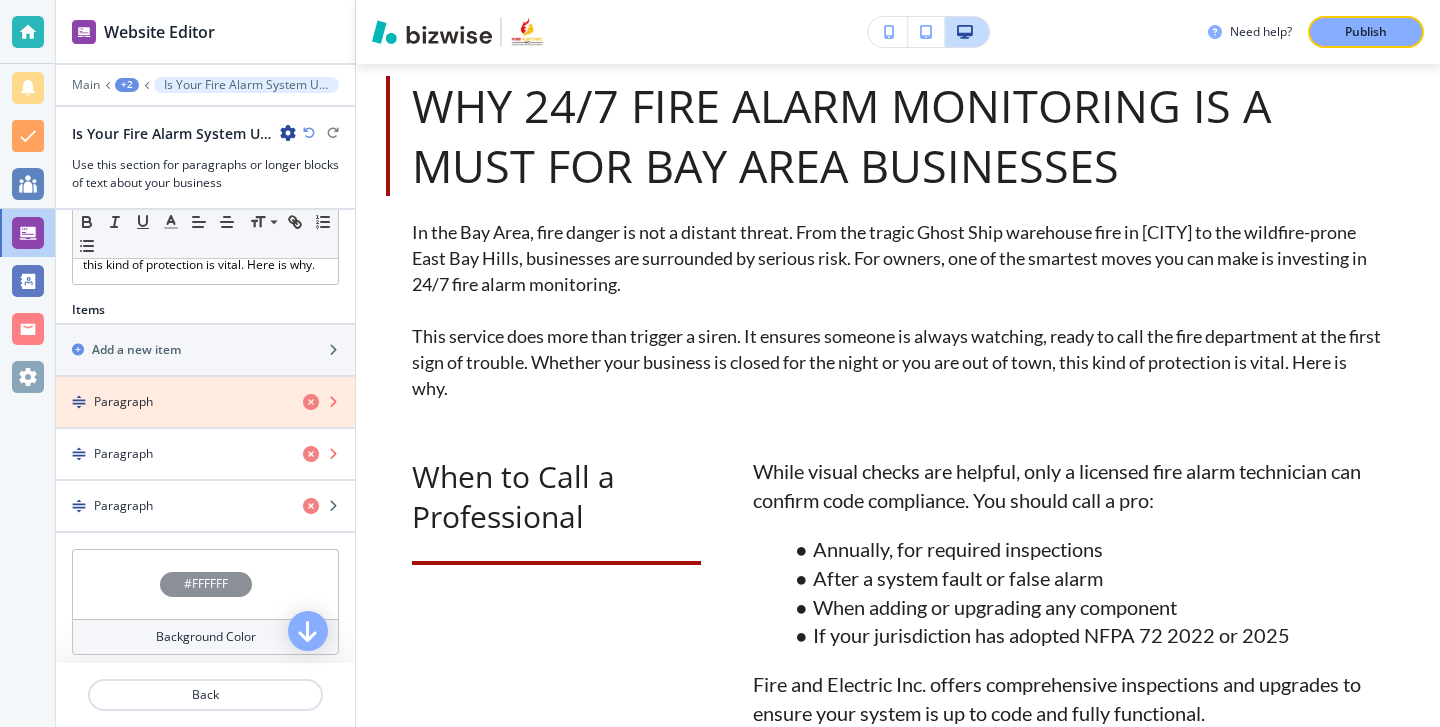 click at bounding box center [311, 454] 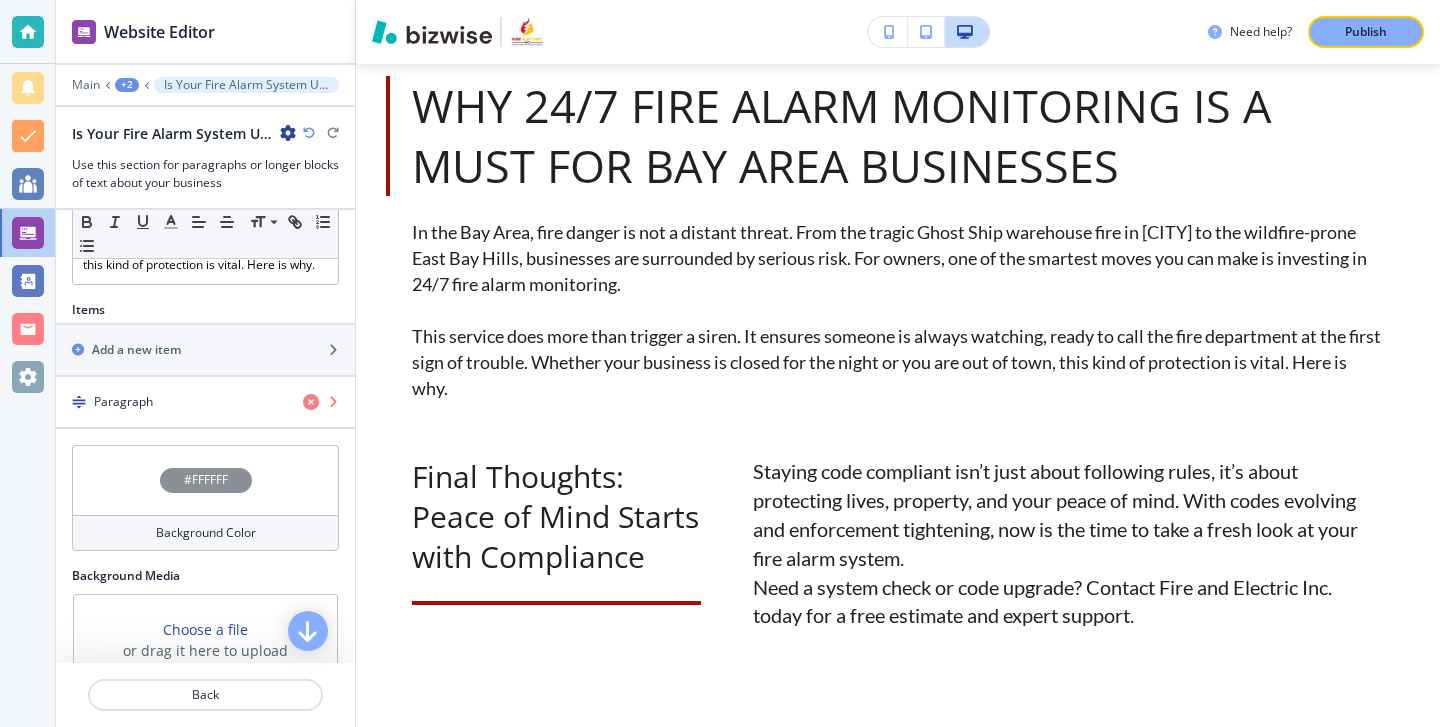 click at bounding box center (311, 402) 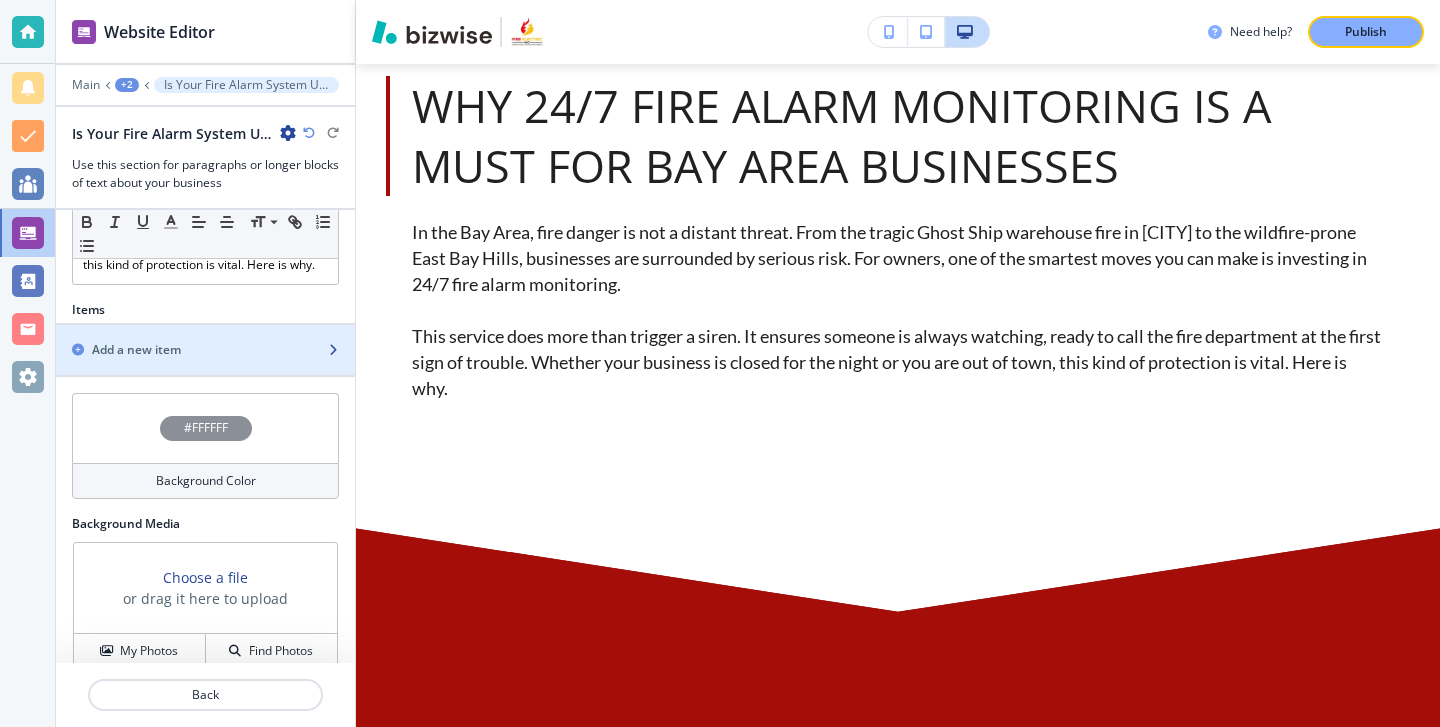 click at bounding box center (205, 367) 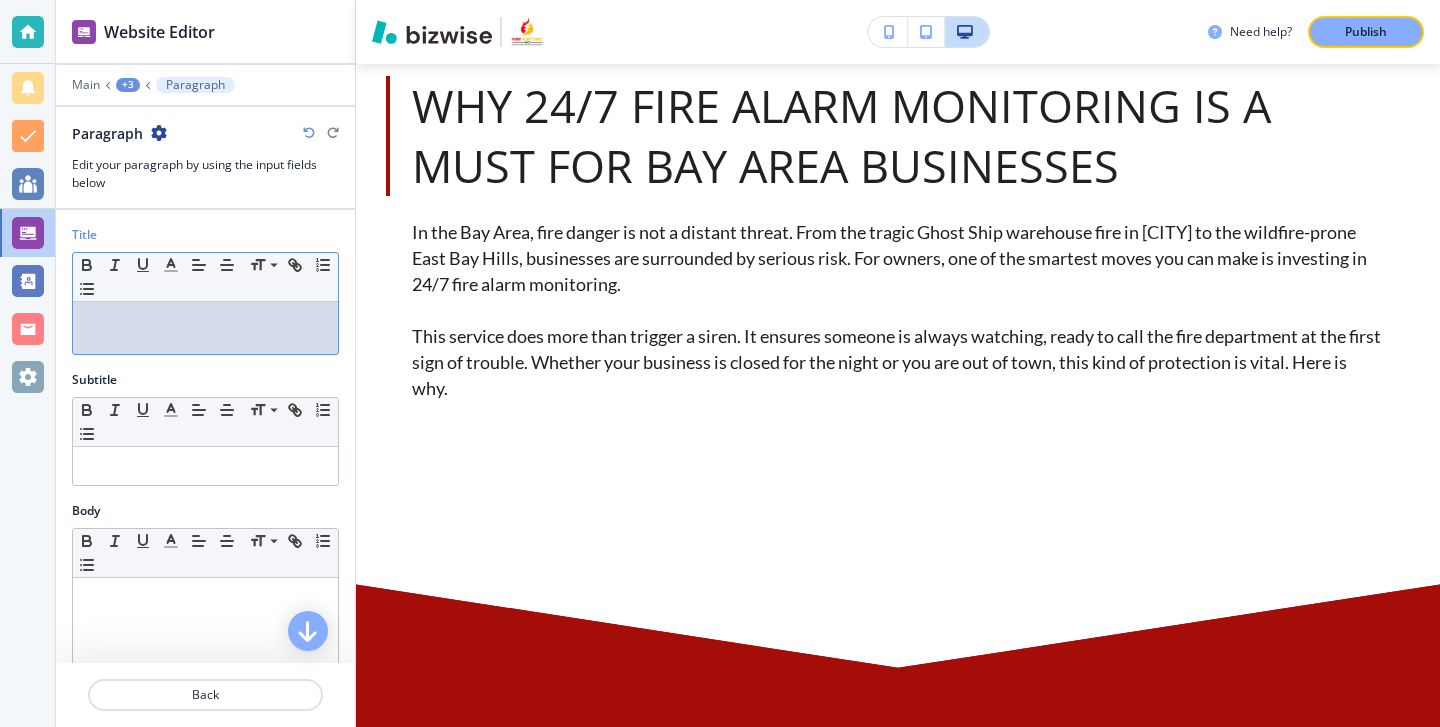 click at bounding box center [205, 321] 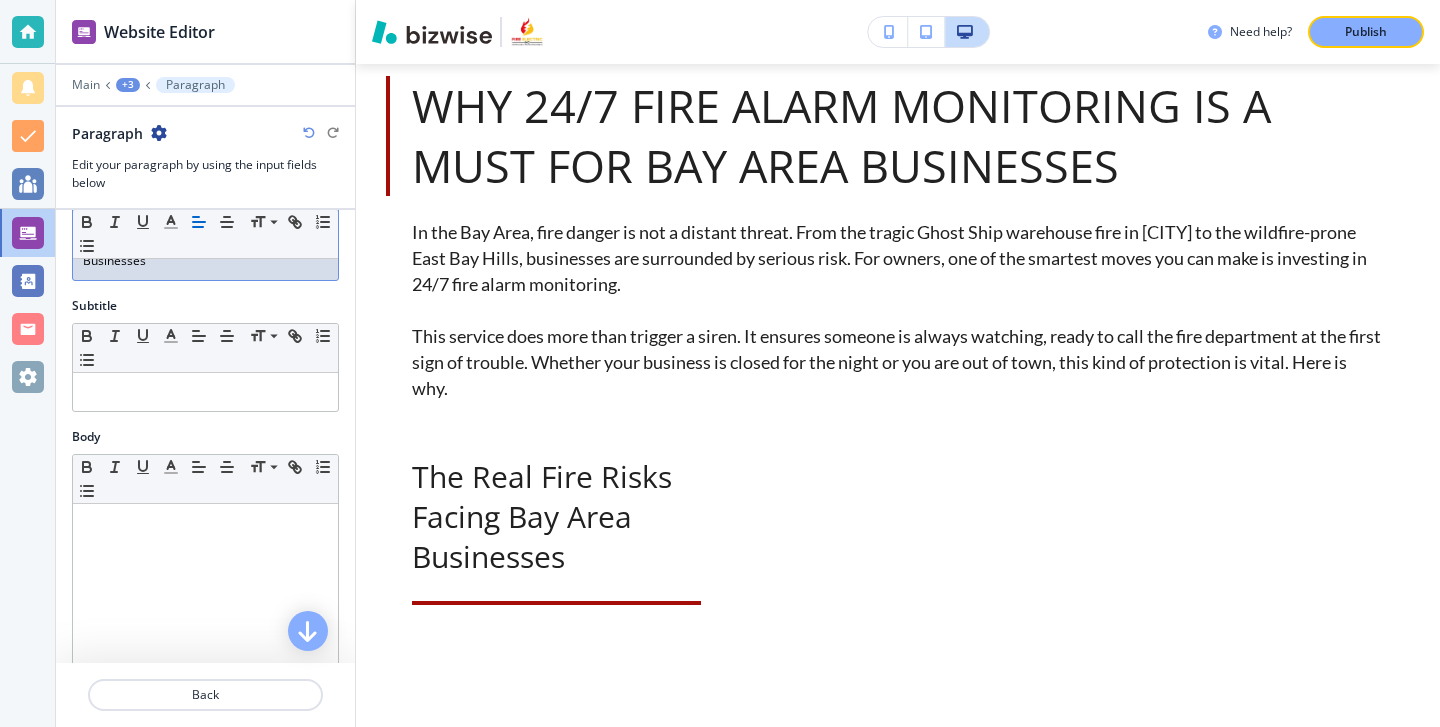 scroll, scrollTop: 96, scrollLeft: 0, axis: vertical 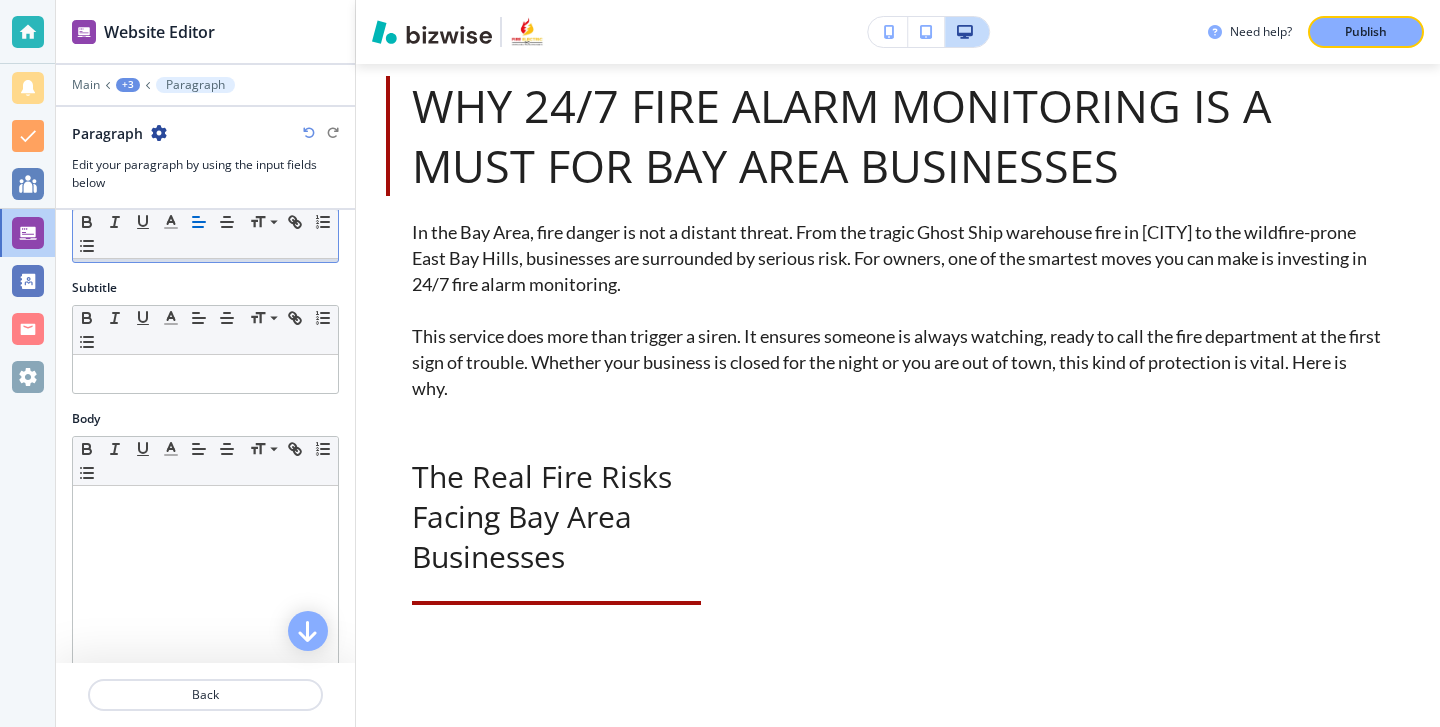 click at bounding box center [205, 505] 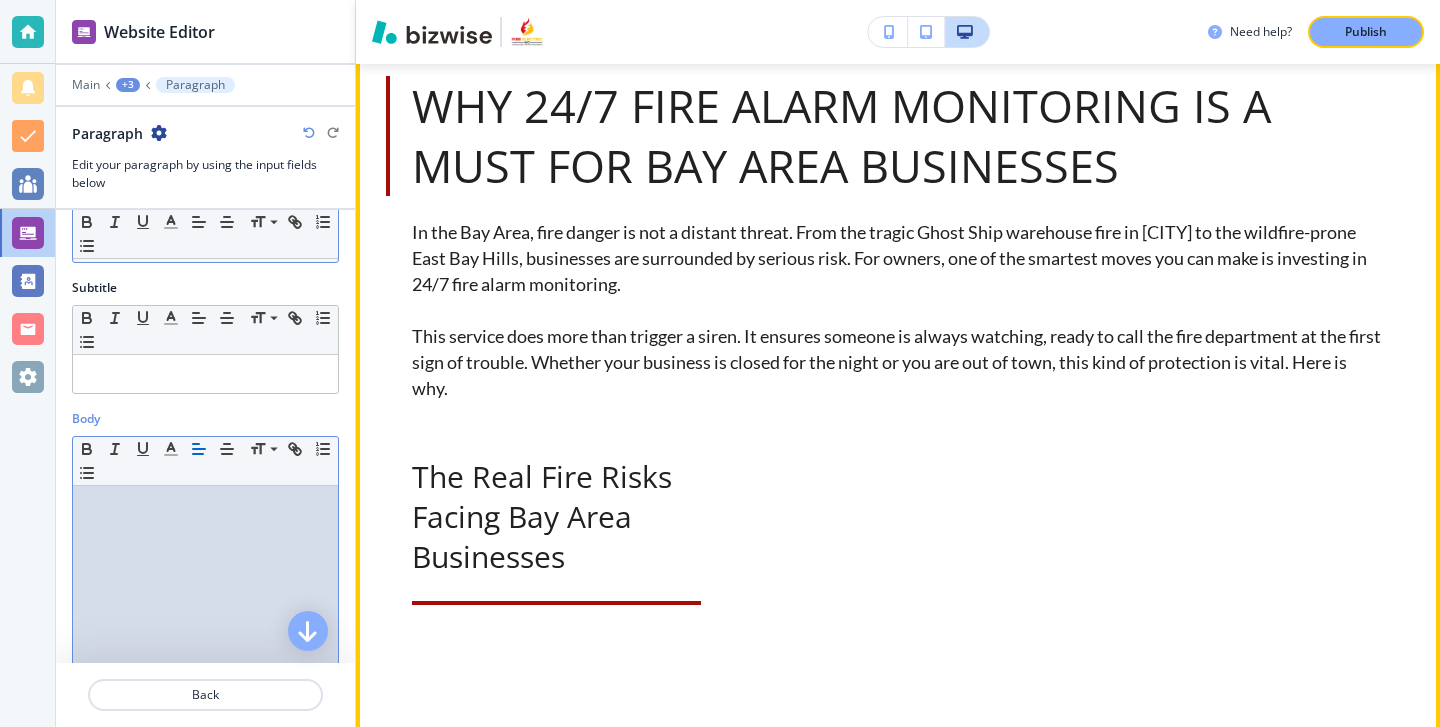 scroll, scrollTop: 0, scrollLeft: 0, axis: both 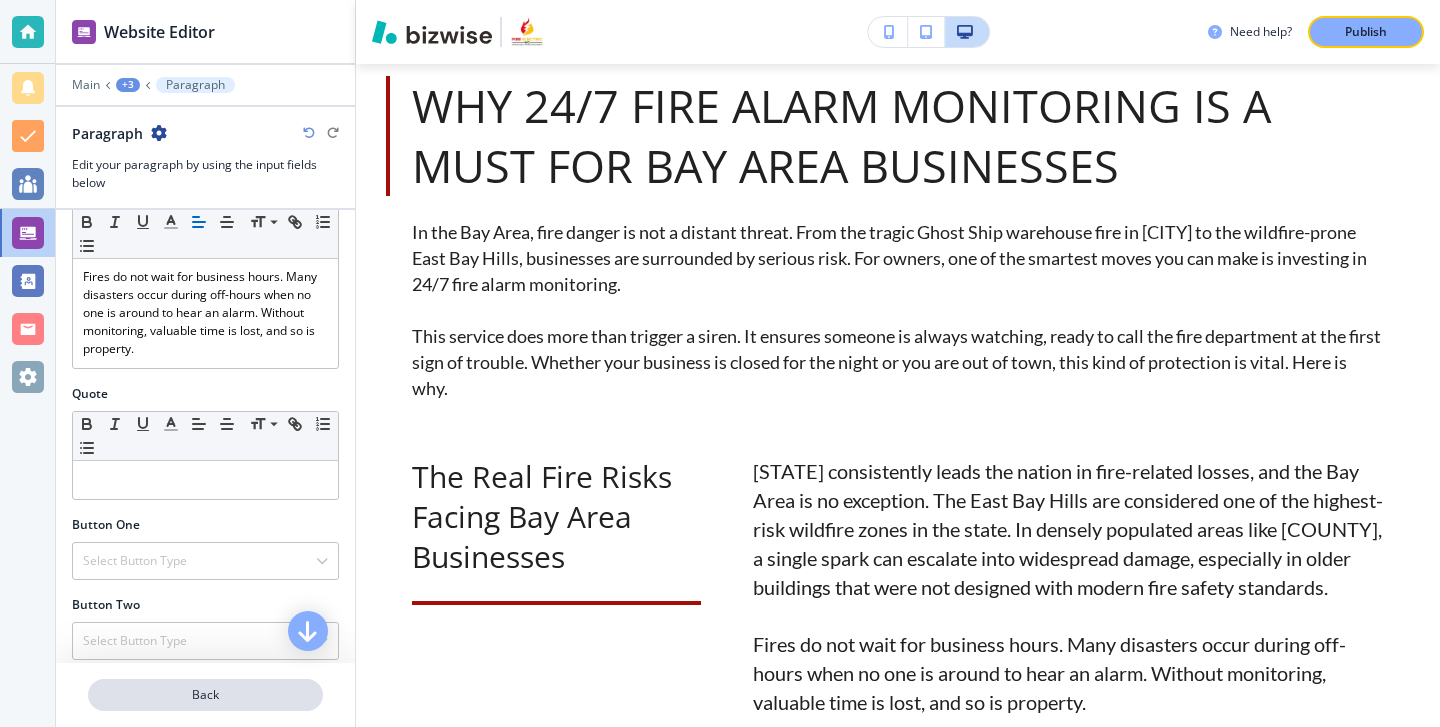 click on "Back" at bounding box center (205, 695) 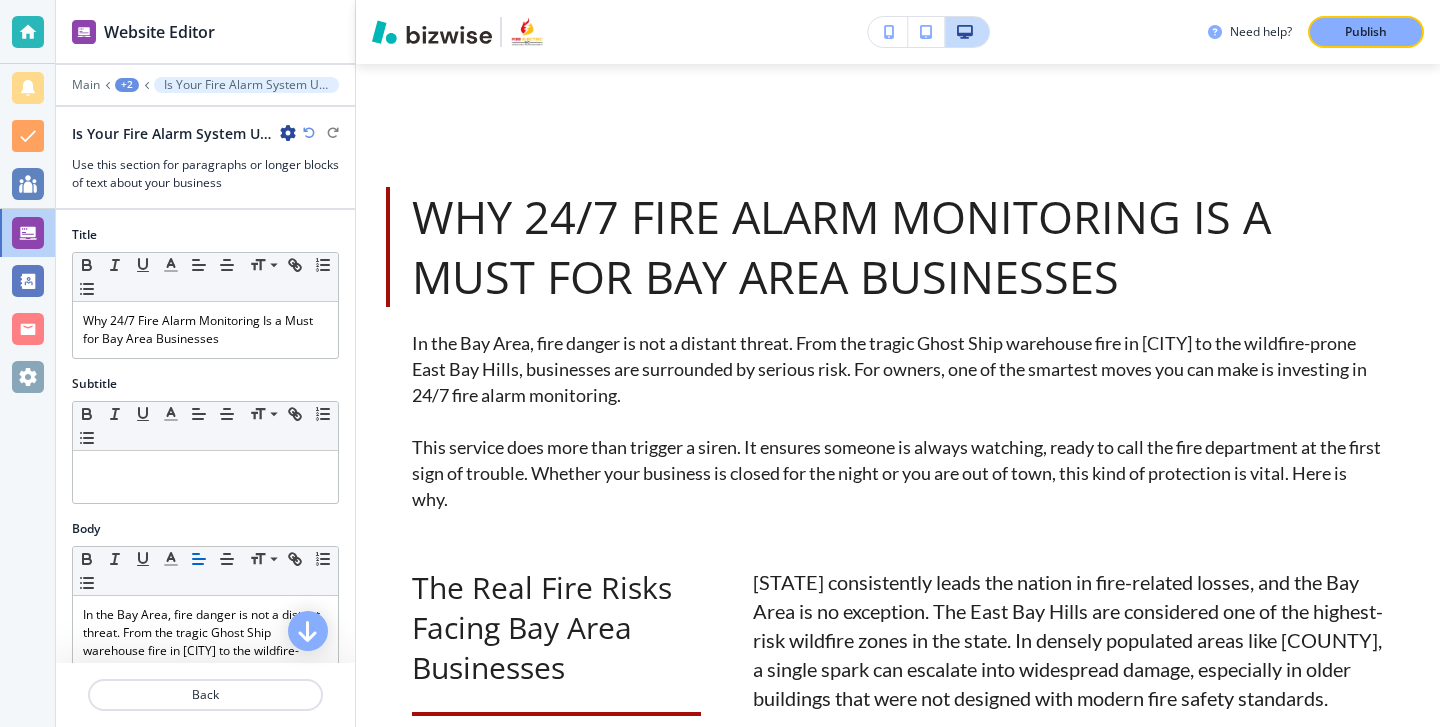 scroll, scrollTop: 1375, scrollLeft: 0, axis: vertical 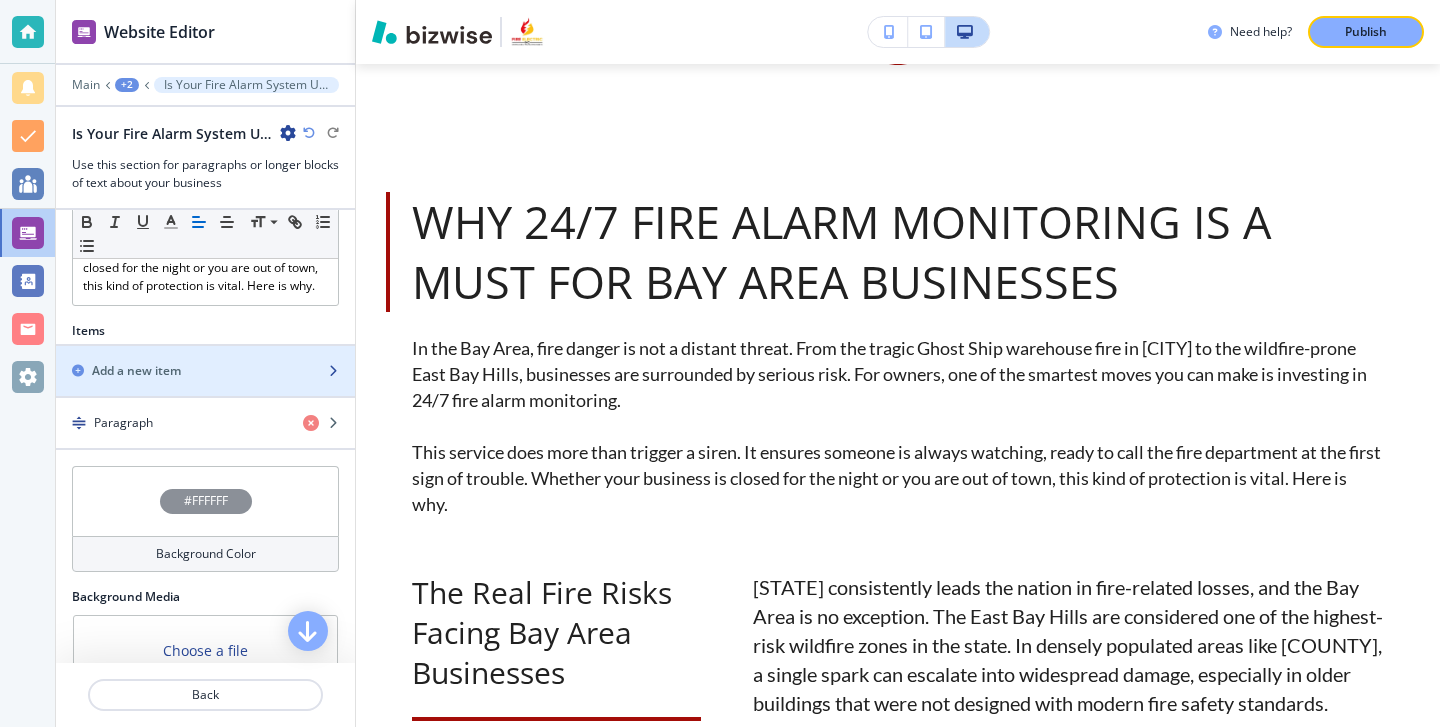 click at bounding box center [205, 388] 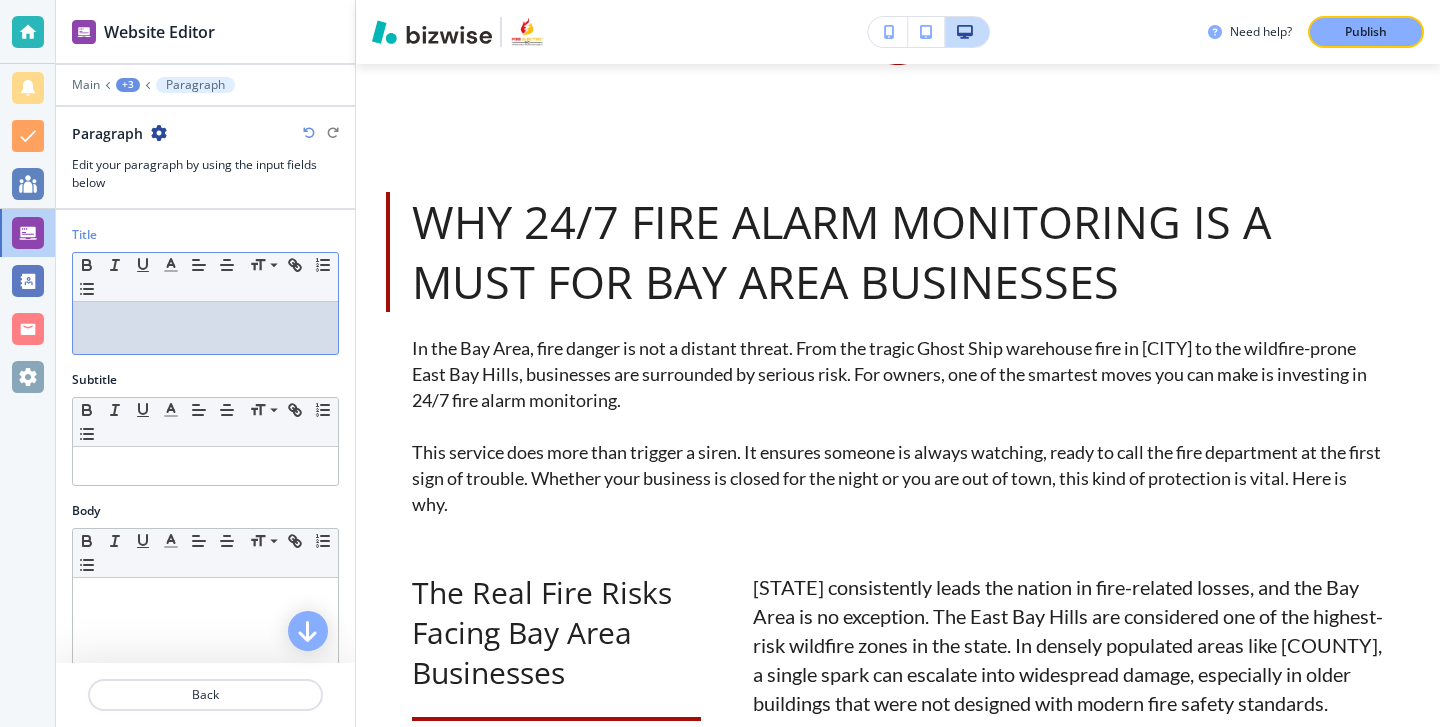 click at bounding box center [205, 328] 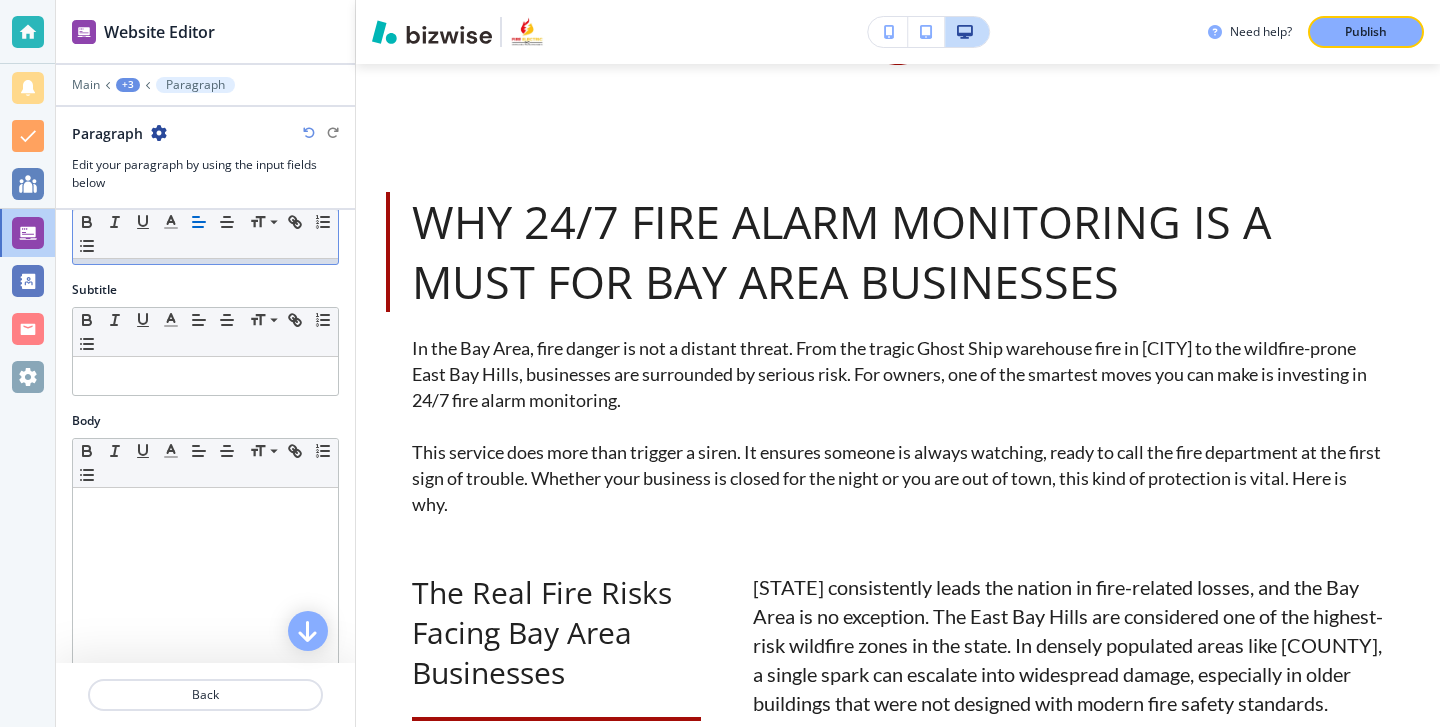 scroll, scrollTop: 173, scrollLeft: 0, axis: vertical 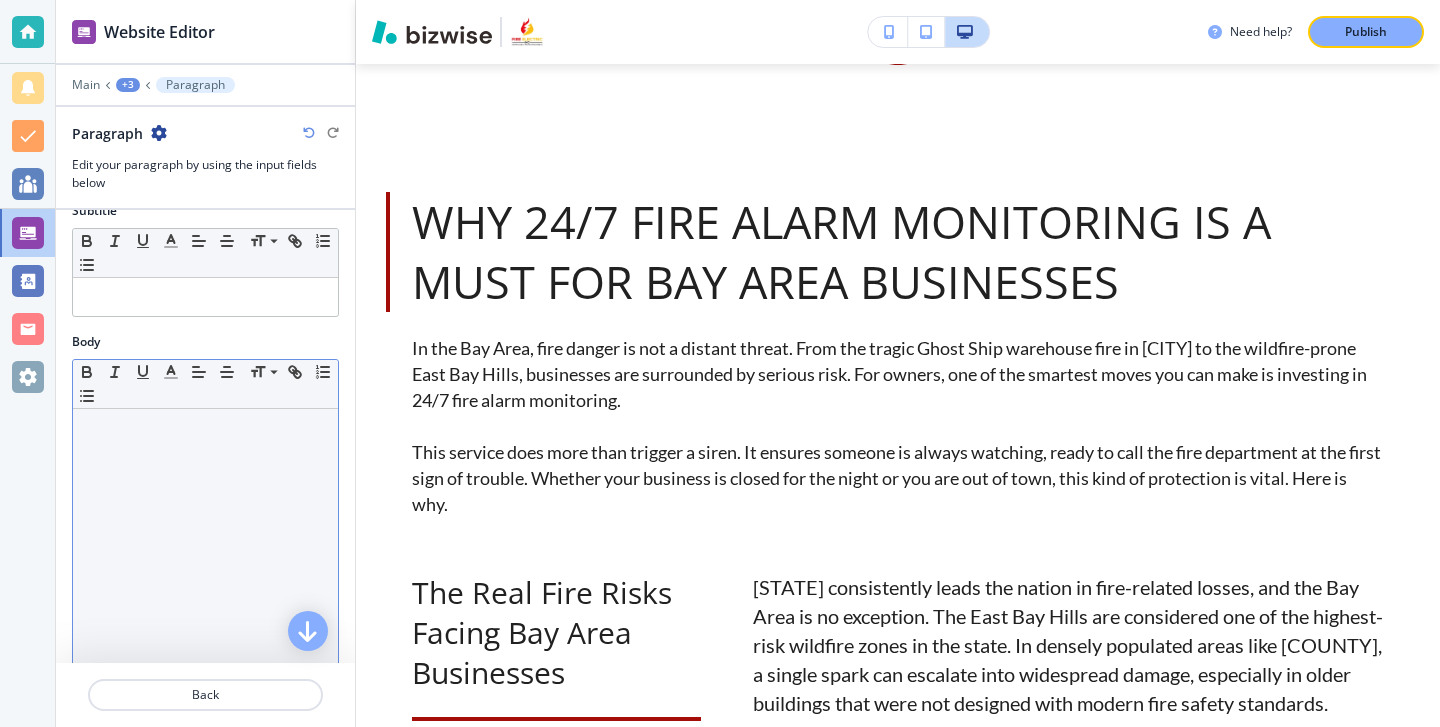 click at bounding box center (205, 428) 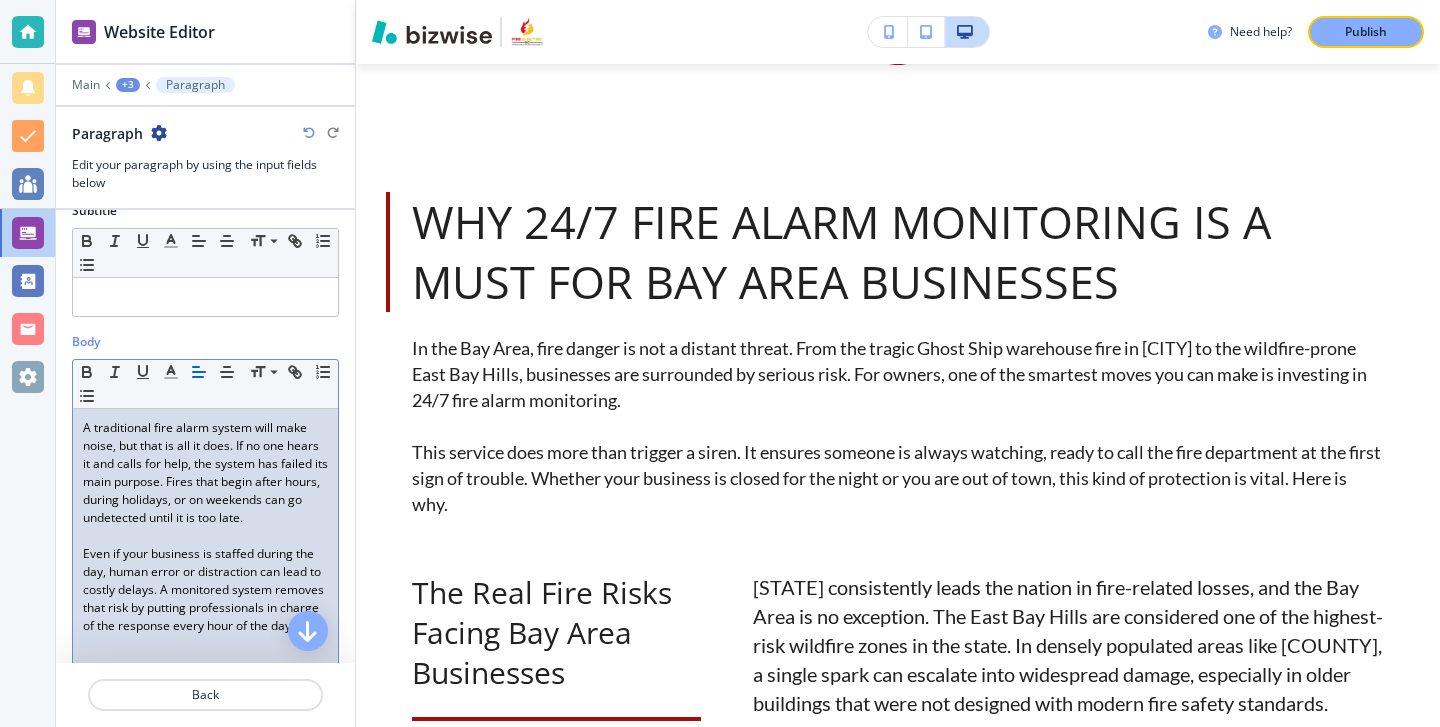 scroll, scrollTop: 0, scrollLeft: 0, axis: both 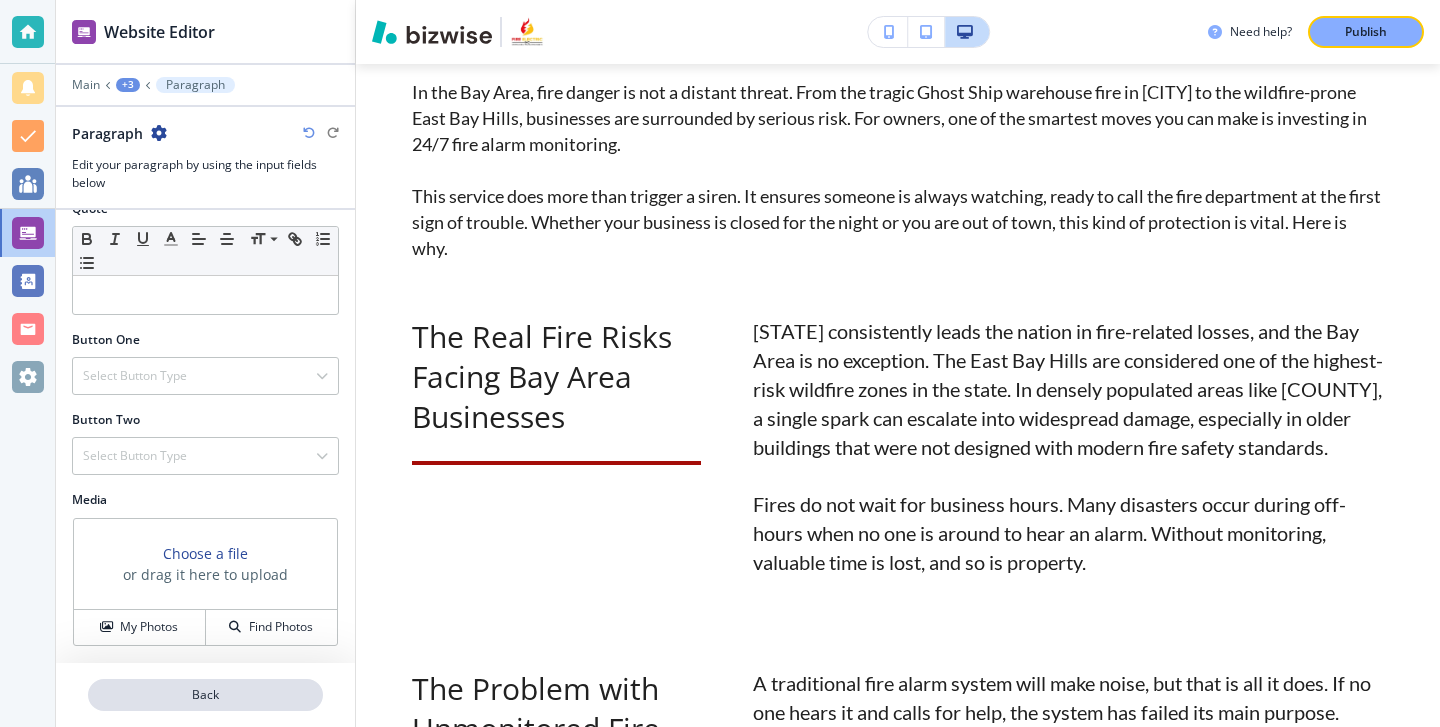 click on "Back" at bounding box center [205, 695] 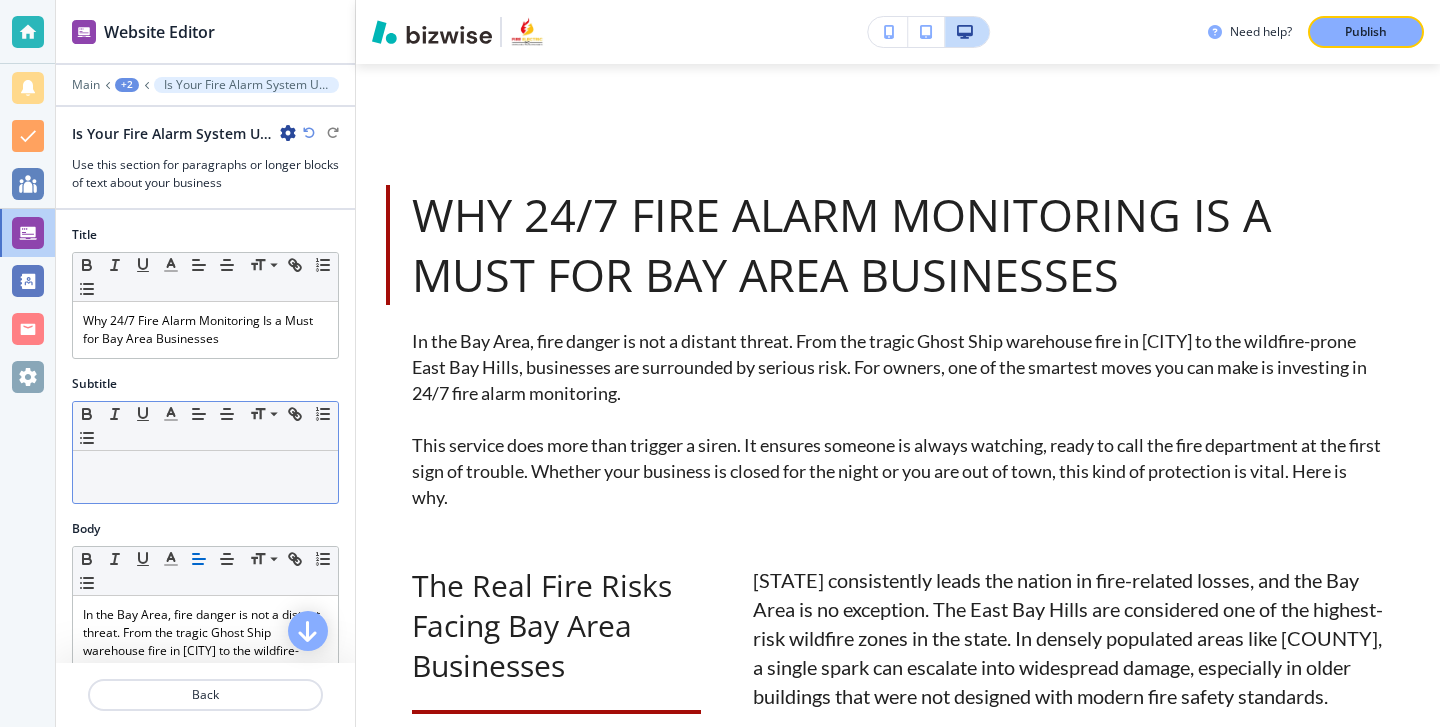 scroll, scrollTop: 1375, scrollLeft: 0, axis: vertical 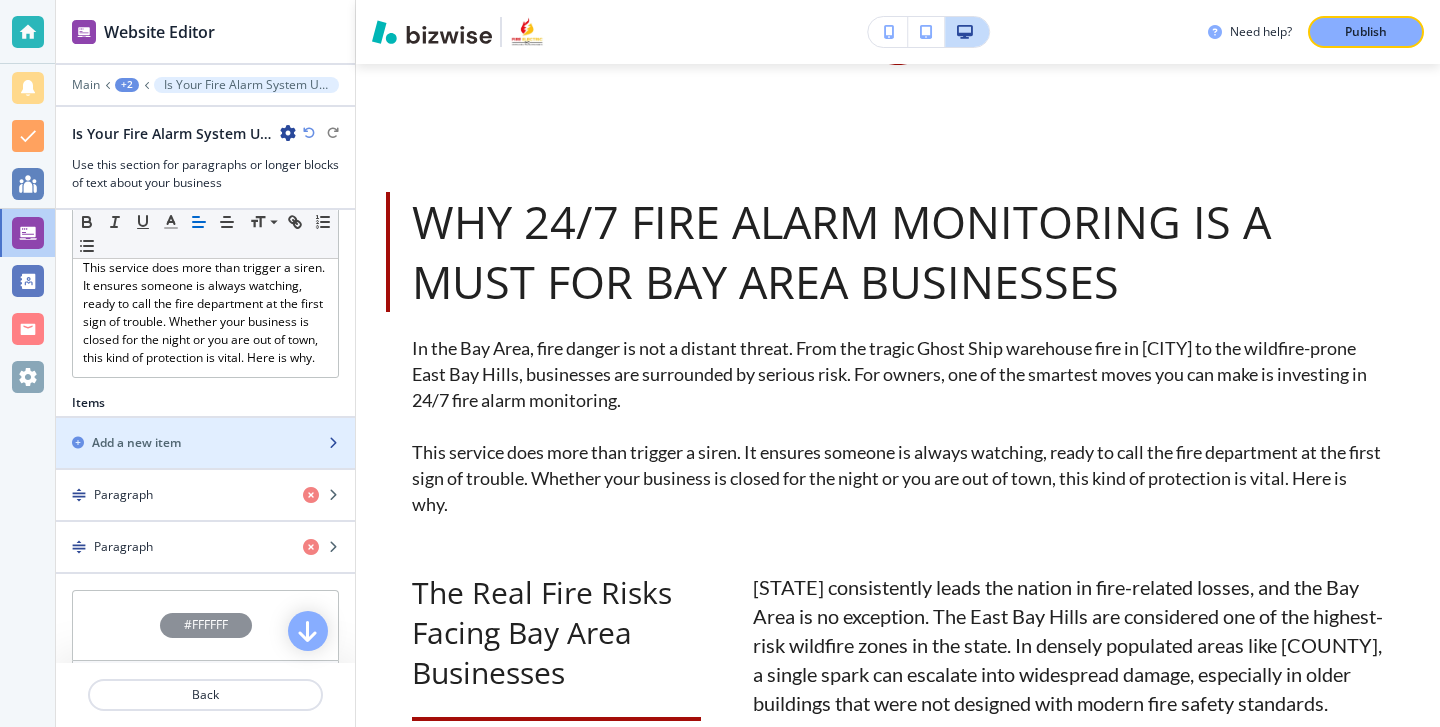 click at bounding box center [205, 460] 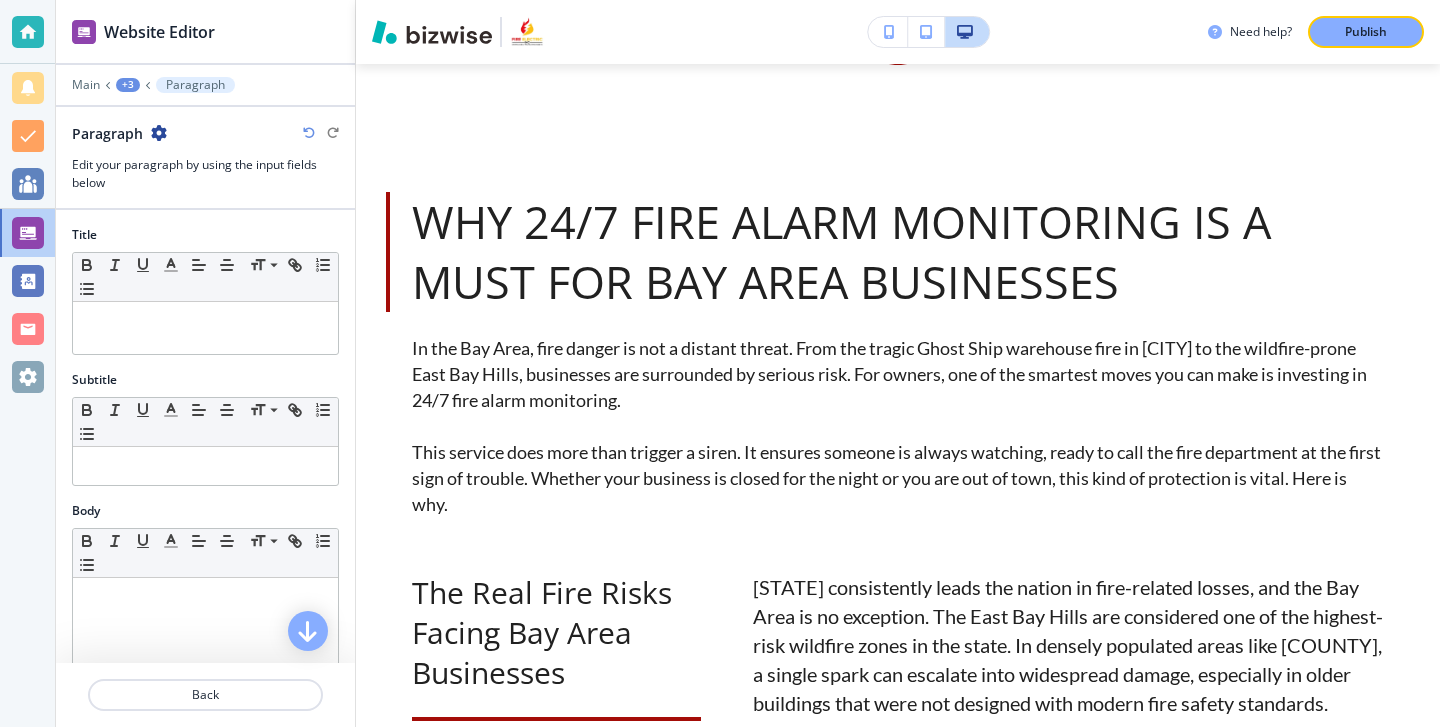 click on "Title                                           Small Normal Large Huge" at bounding box center (205, 298) 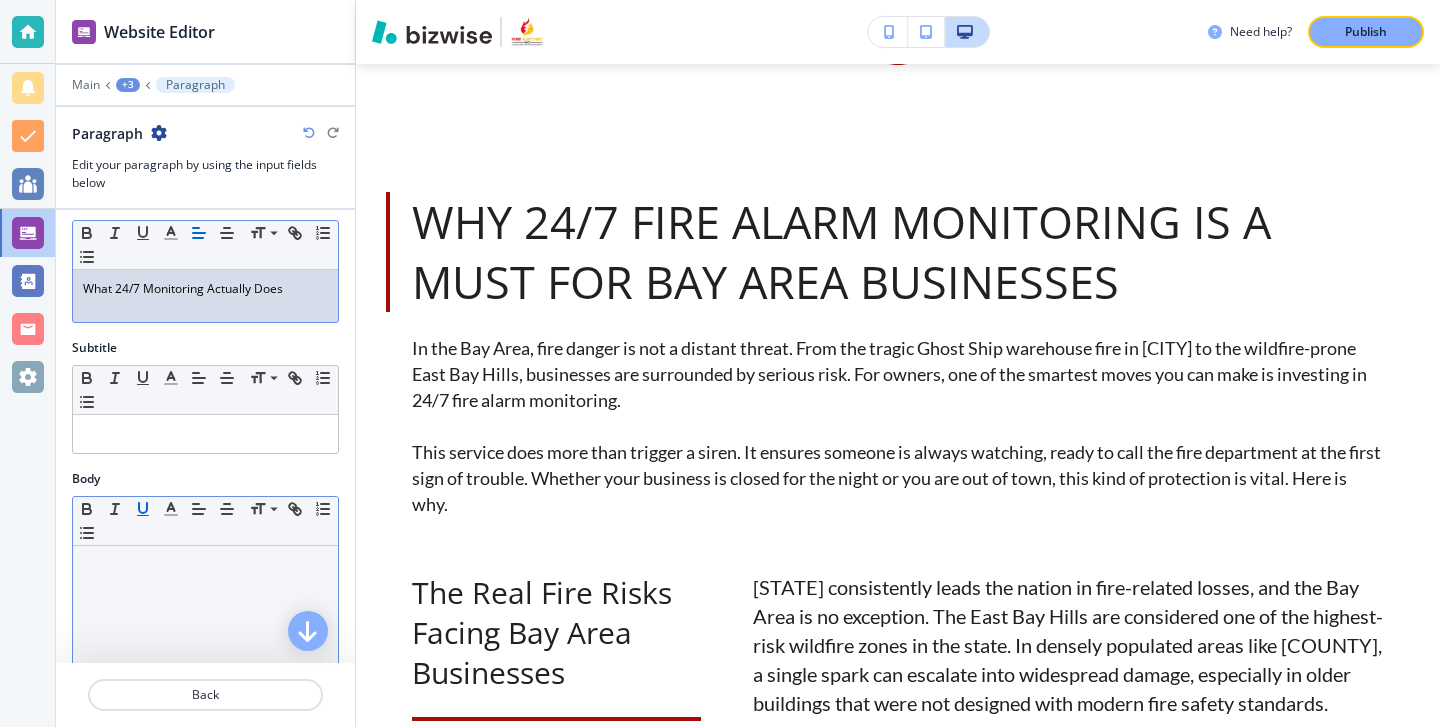 scroll, scrollTop: 99, scrollLeft: 0, axis: vertical 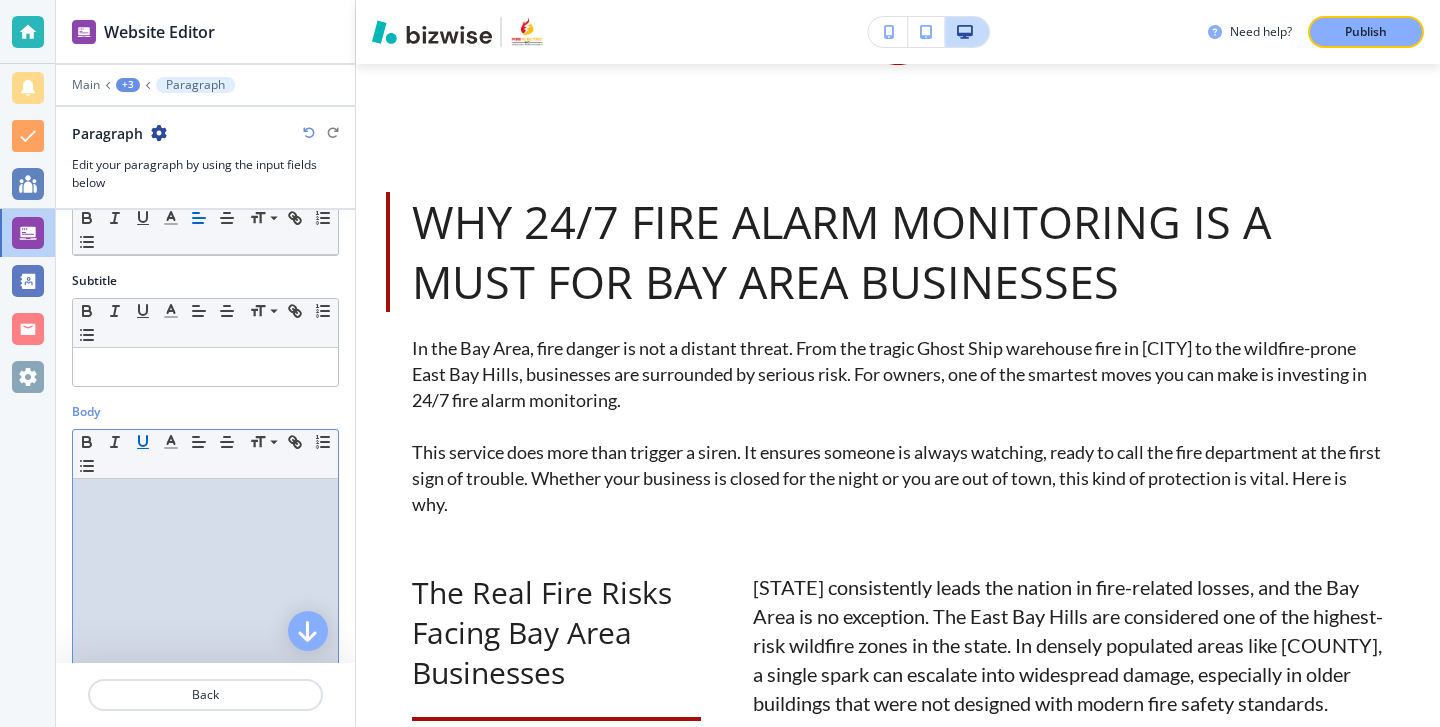 click at bounding box center (205, 609) 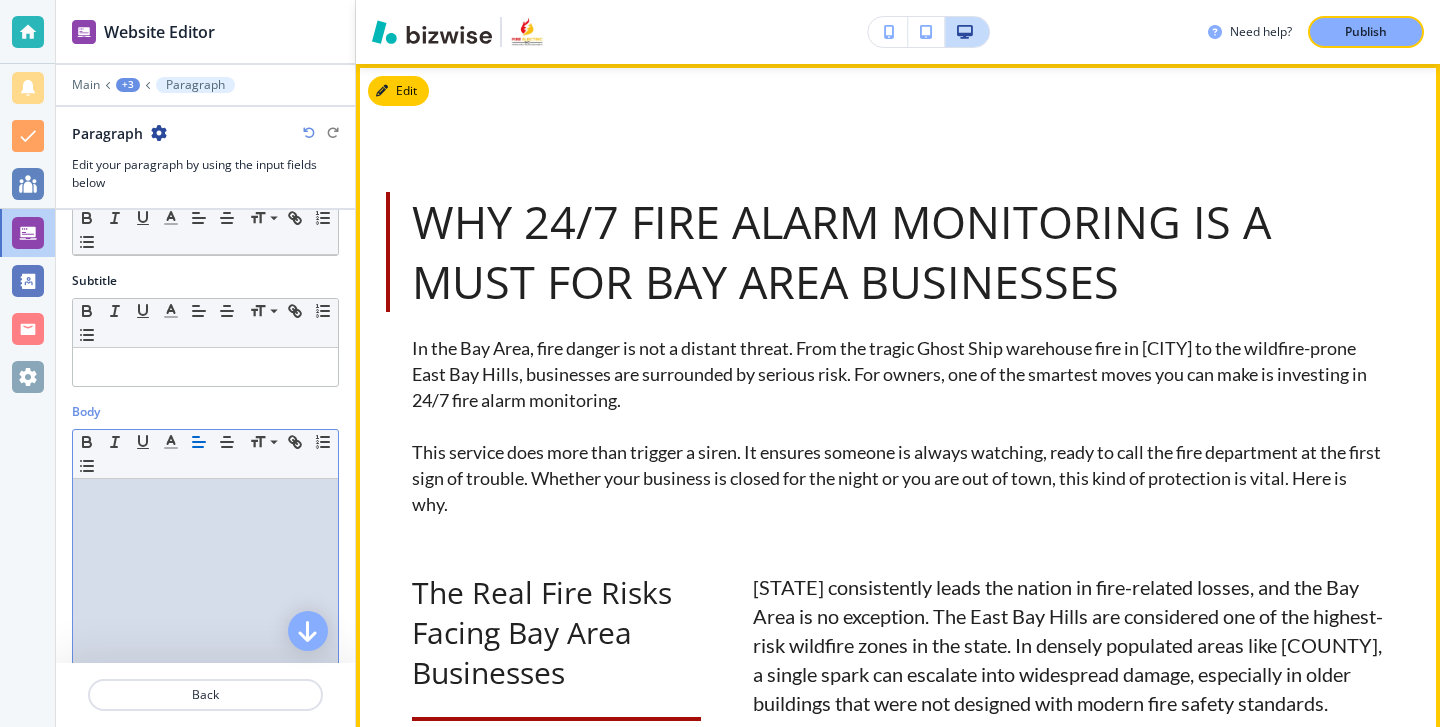 scroll, scrollTop: 0, scrollLeft: 0, axis: both 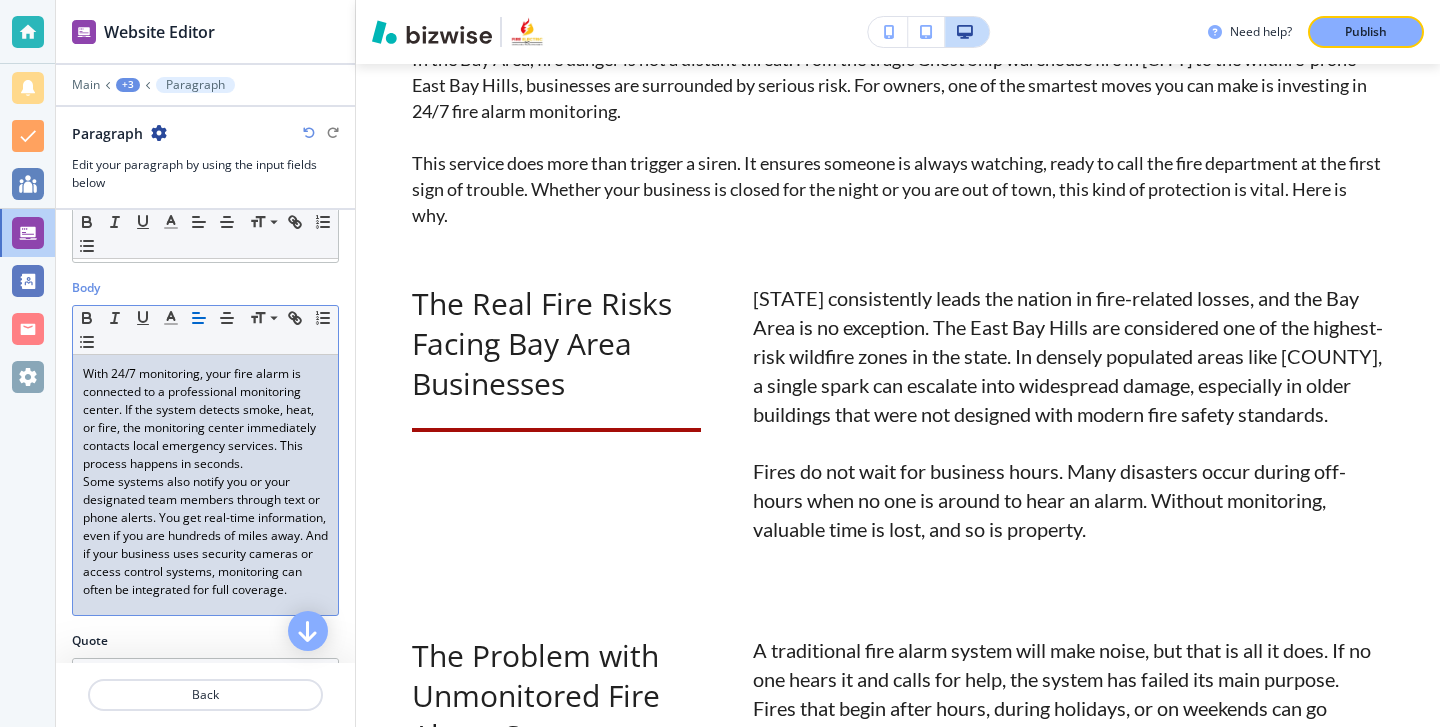 click on "With 24/7 monitoring, your fire alarm is connected to a professional monitoring center. If the system detects smoke, heat, or fire, the monitoring center immediately contacts local emergency services. This process happens in seconds." at bounding box center [205, 419] 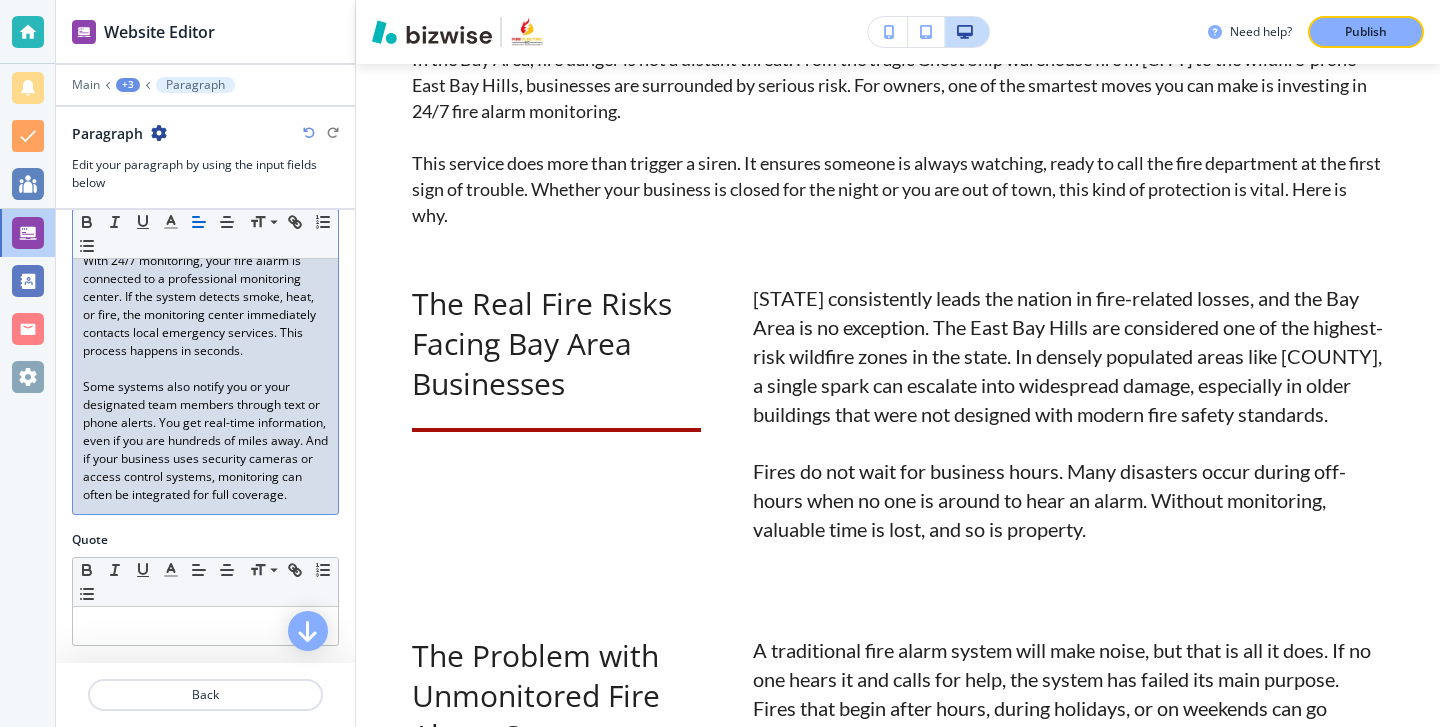 scroll, scrollTop: 368, scrollLeft: 0, axis: vertical 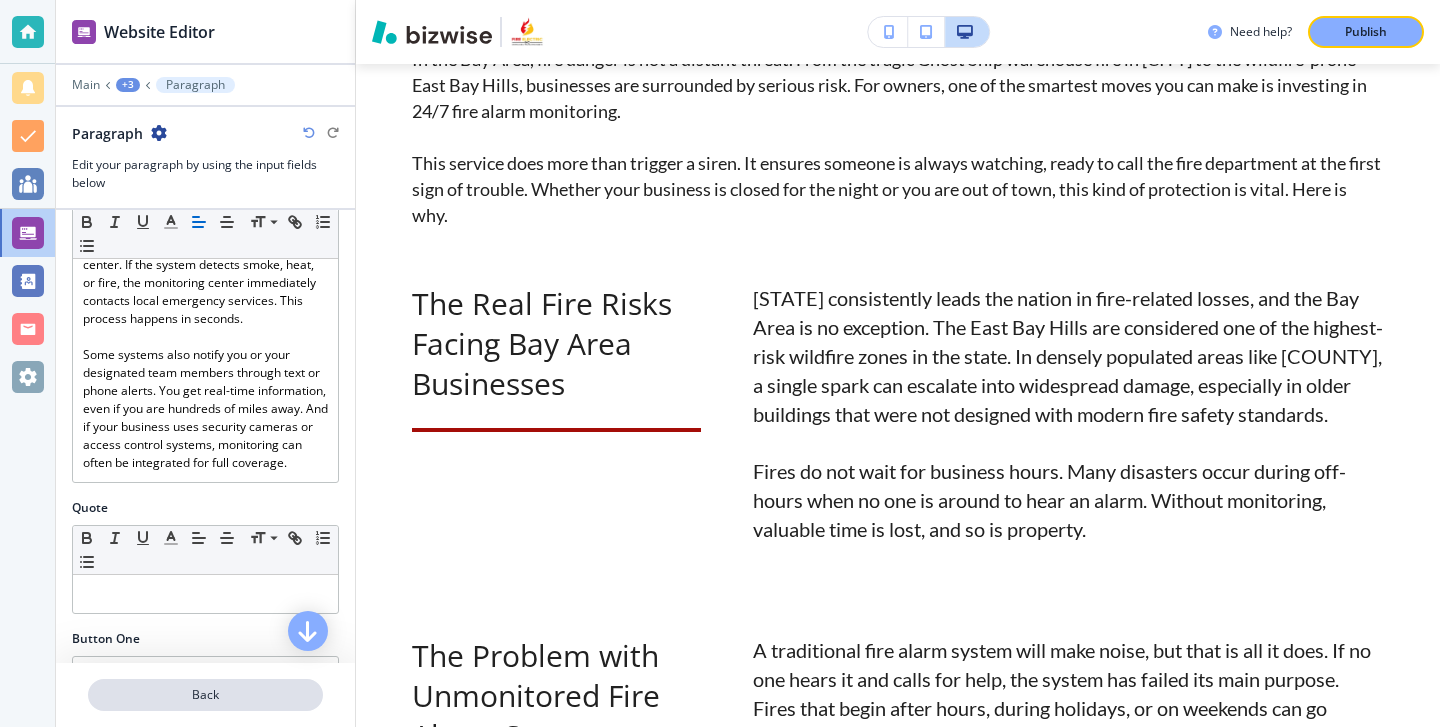 click on "Back" at bounding box center (205, 695) 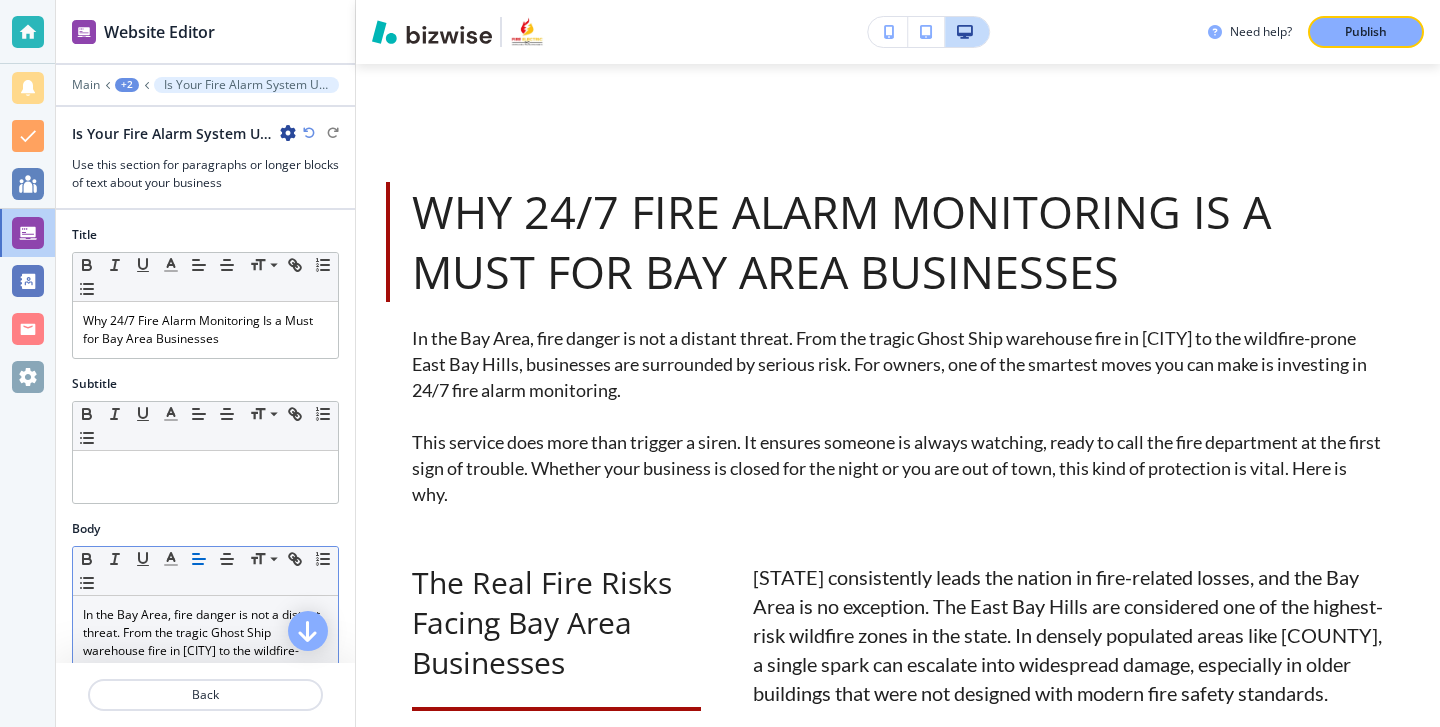 scroll, scrollTop: 1375, scrollLeft: 0, axis: vertical 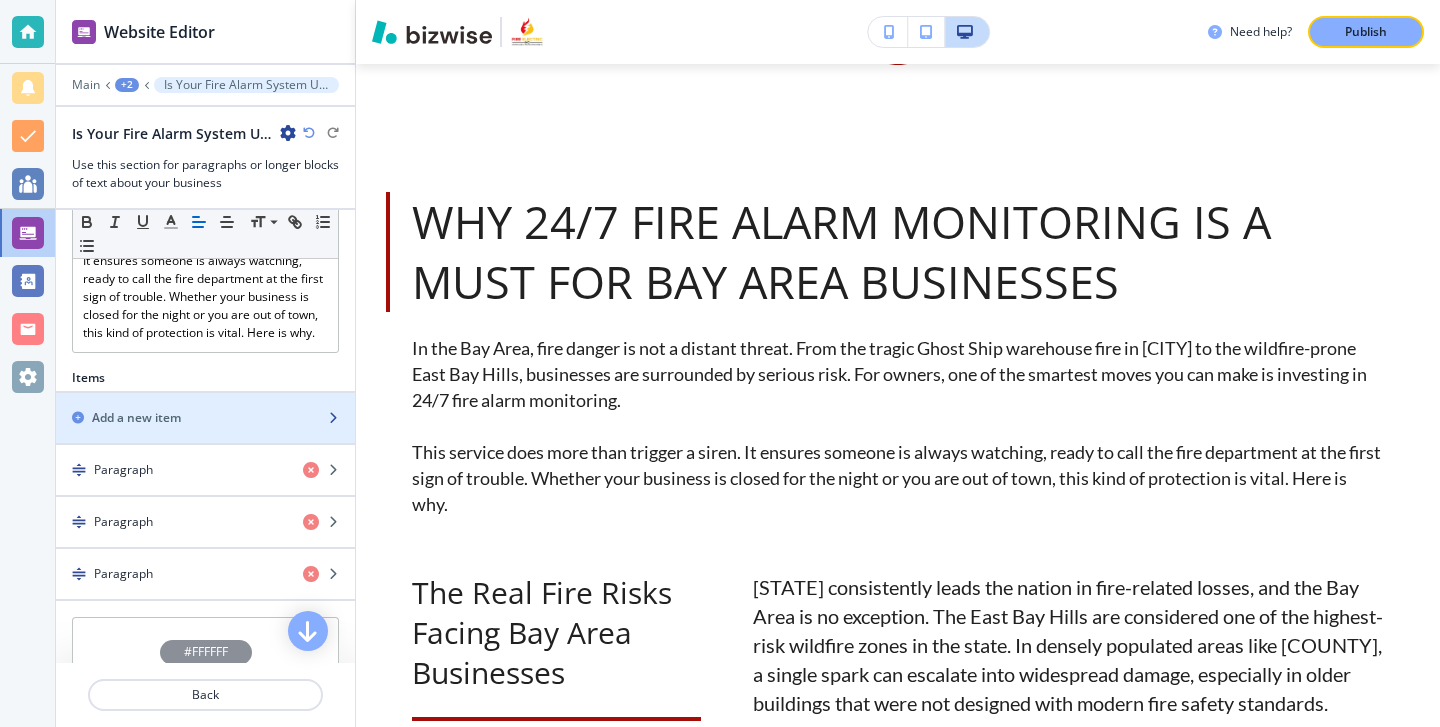 click at bounding box center (205, 435) 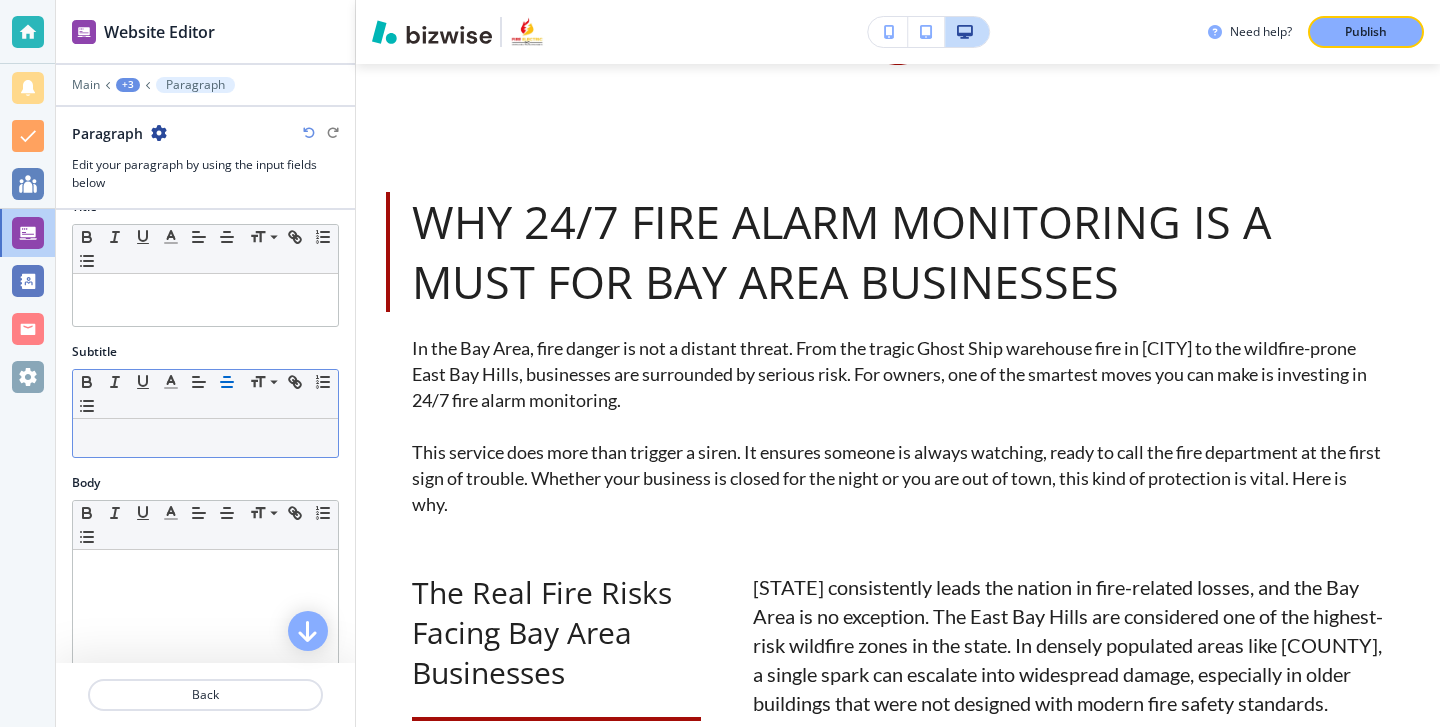 scroll, scrollTop: 19, scrollLeft: 0, axis: vertical 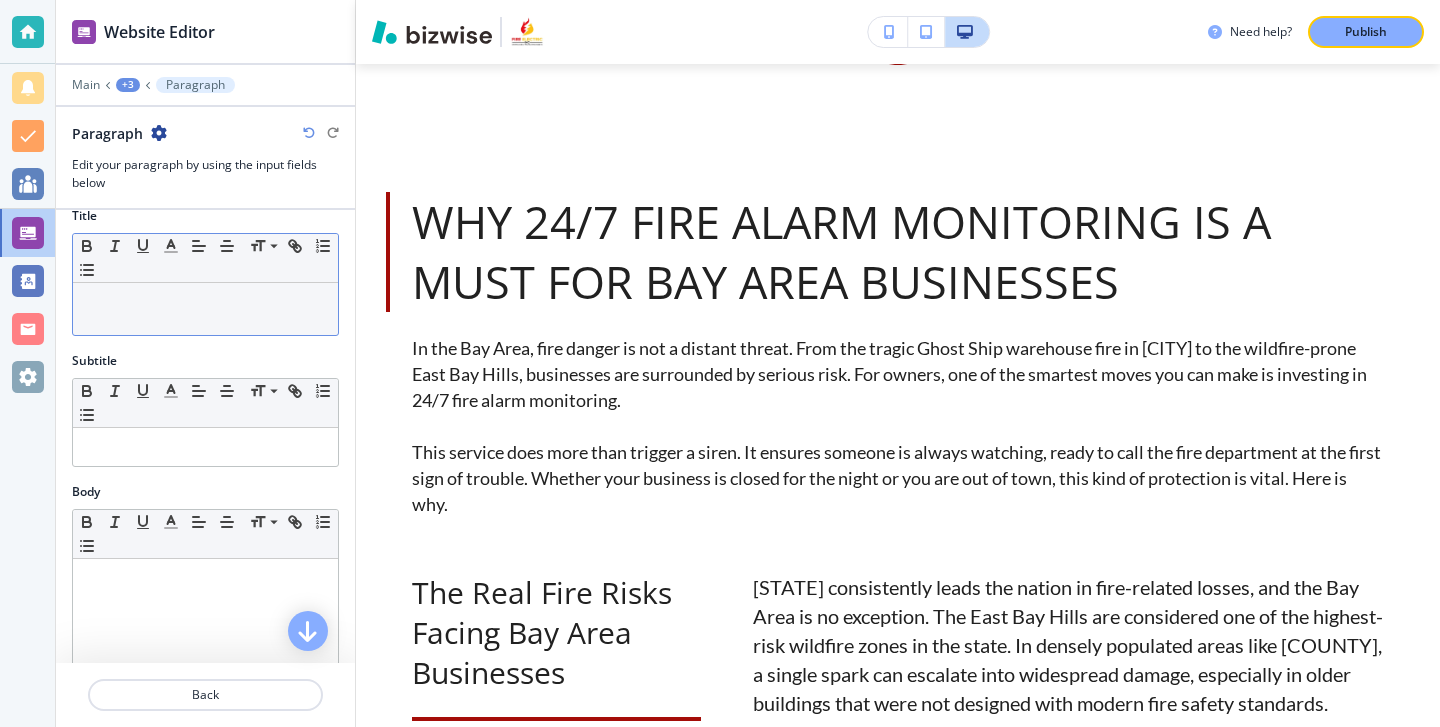 click at bounding box center (205, 309) 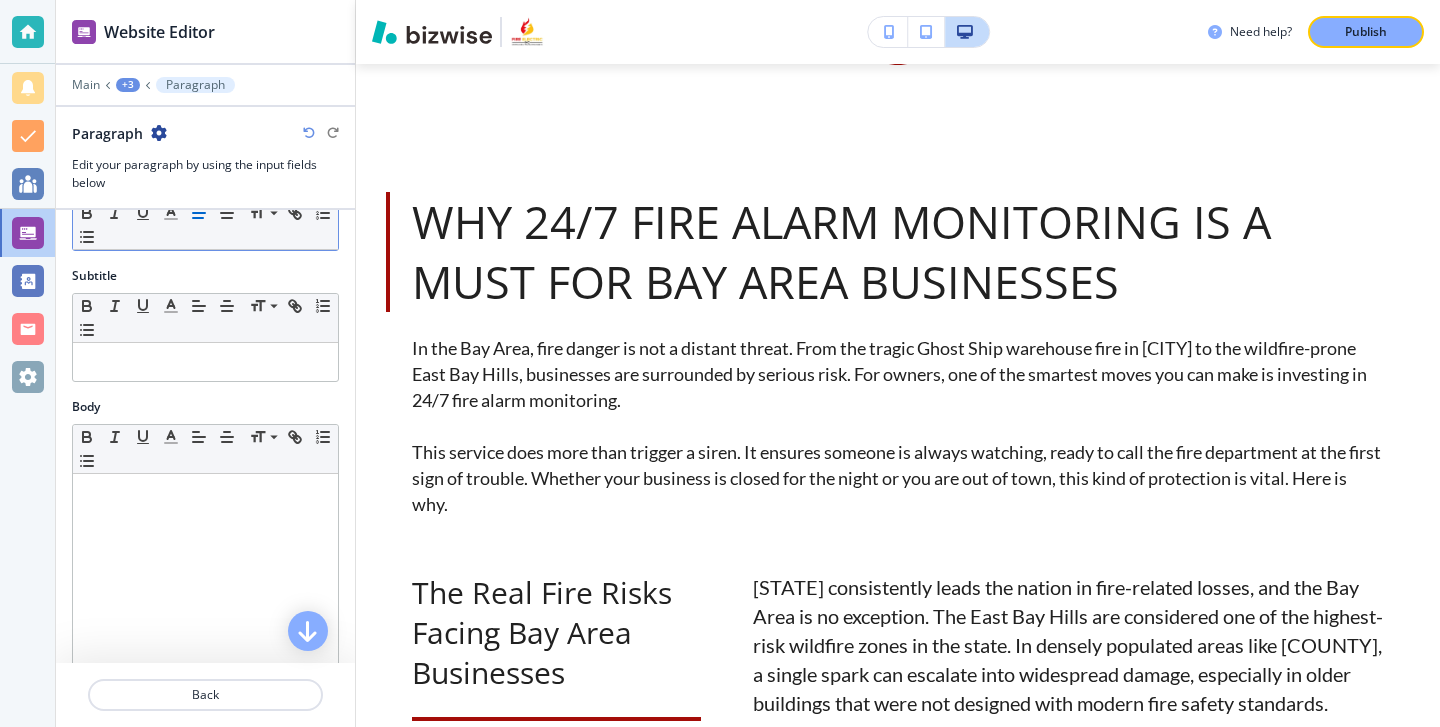 scroll, scrollTop: 114, scrollLeft: 0, axis: vertical 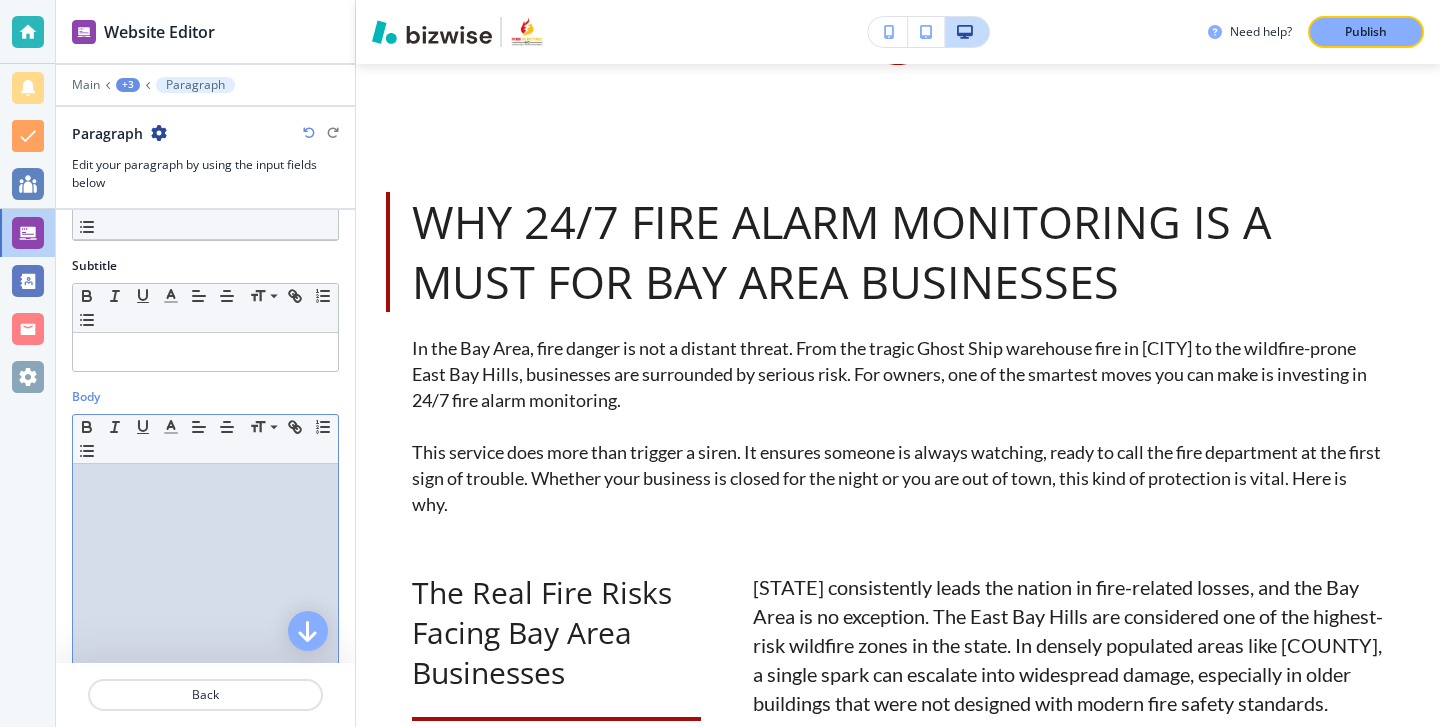 click at bounding box center (205, 483) 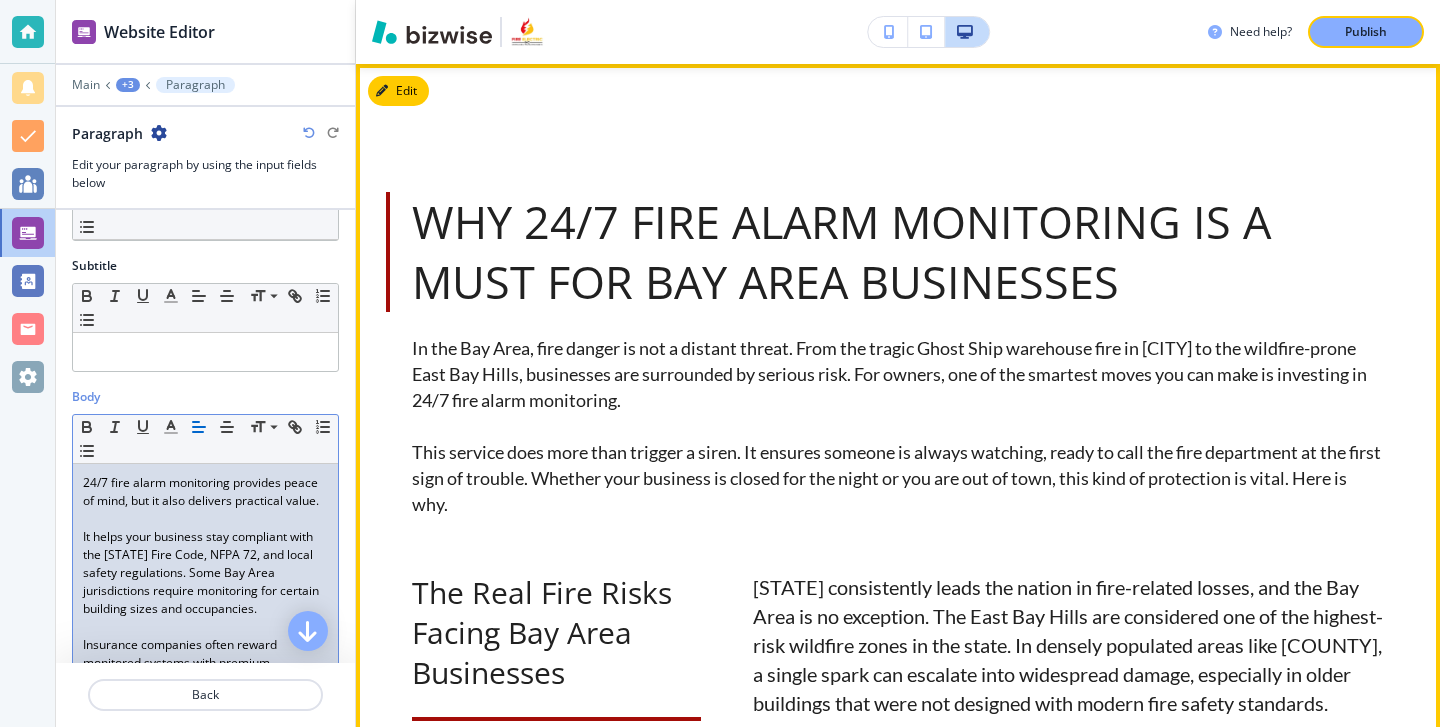 scroll, scrollTop: 0, scrollLeft: 0, axis: both 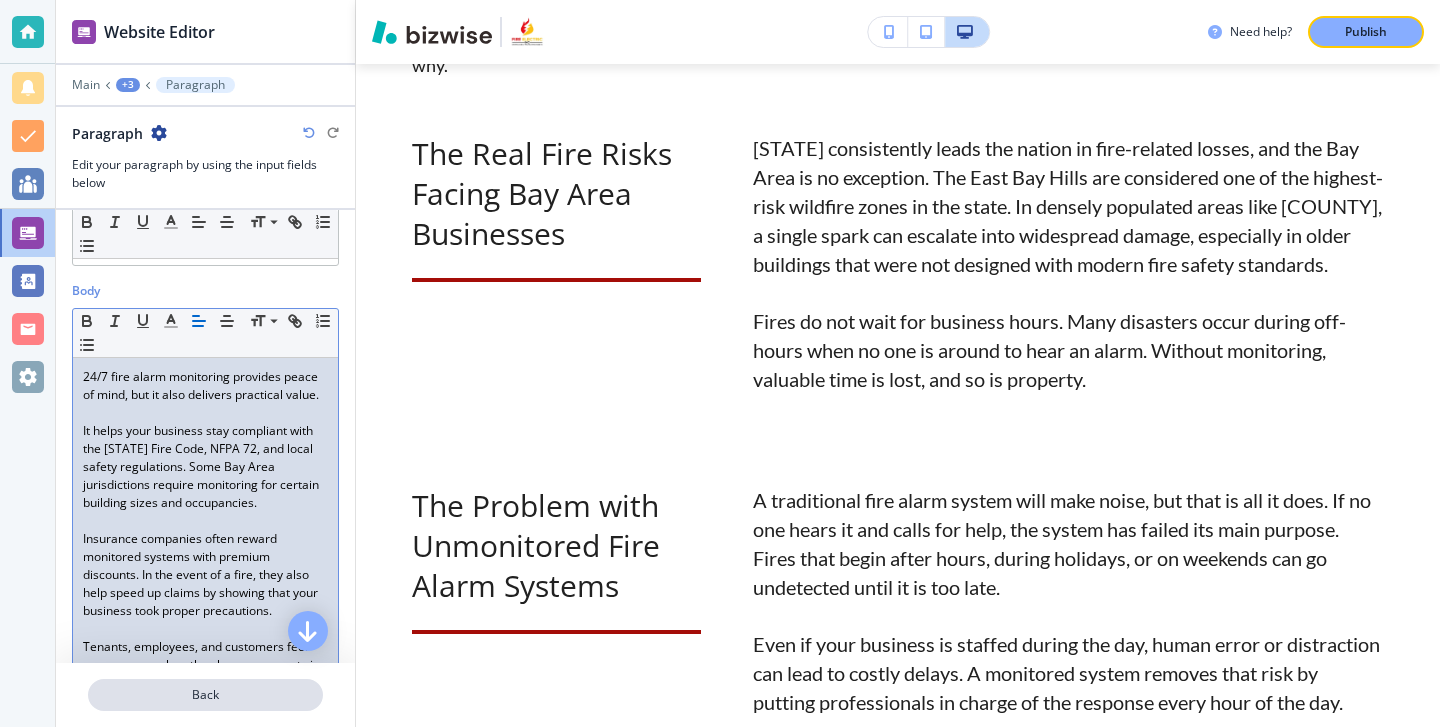 click on "Back" at bounding box center (205, 695) 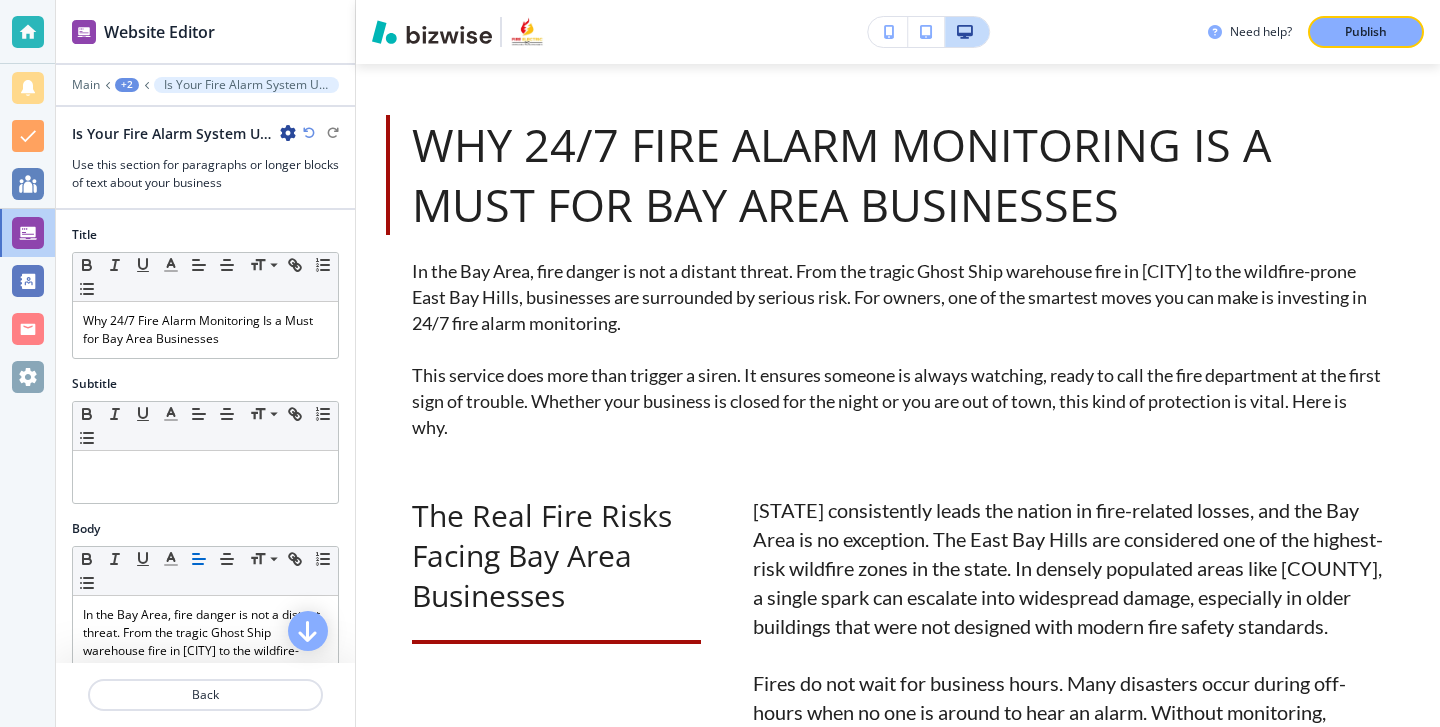 scroll, scrollTop: 1375, scrollLeft: 0, axis: vertical 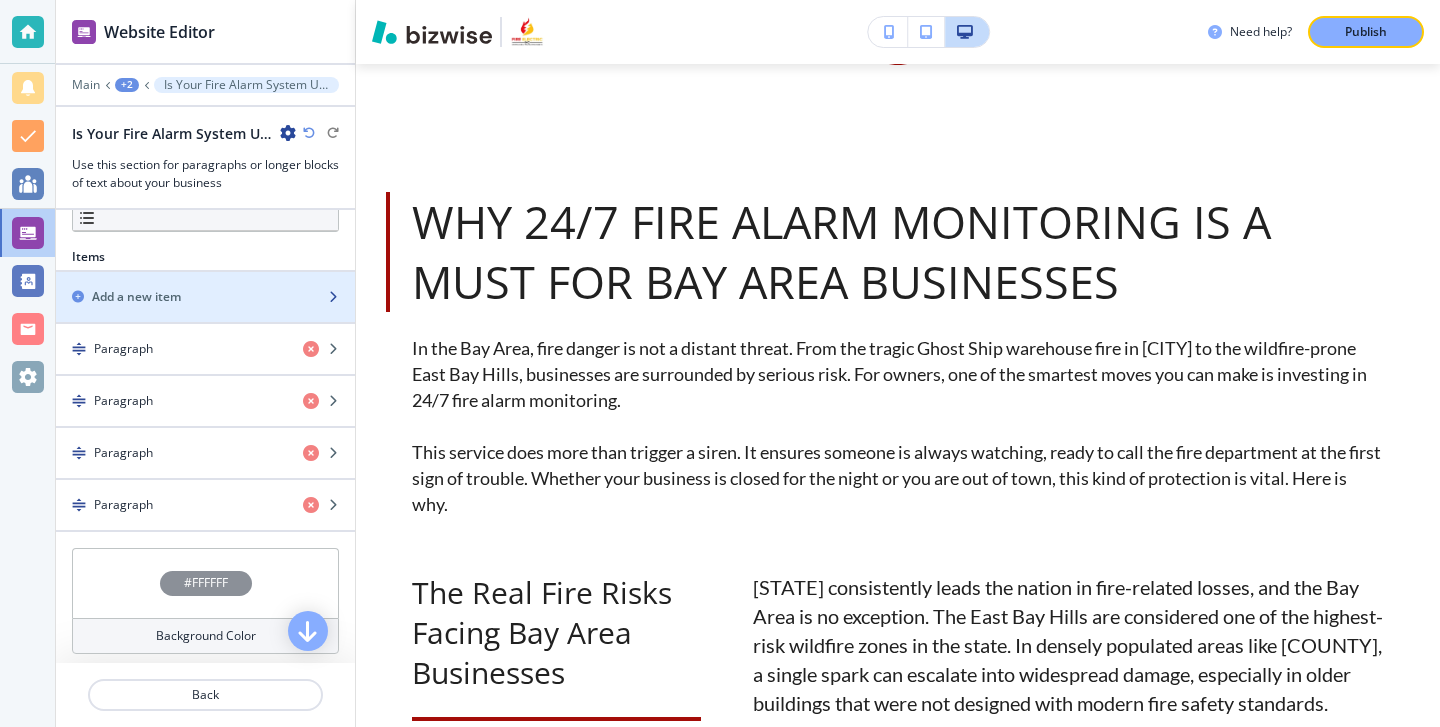 click on "Add a new item" at bounding box center [183, 297] 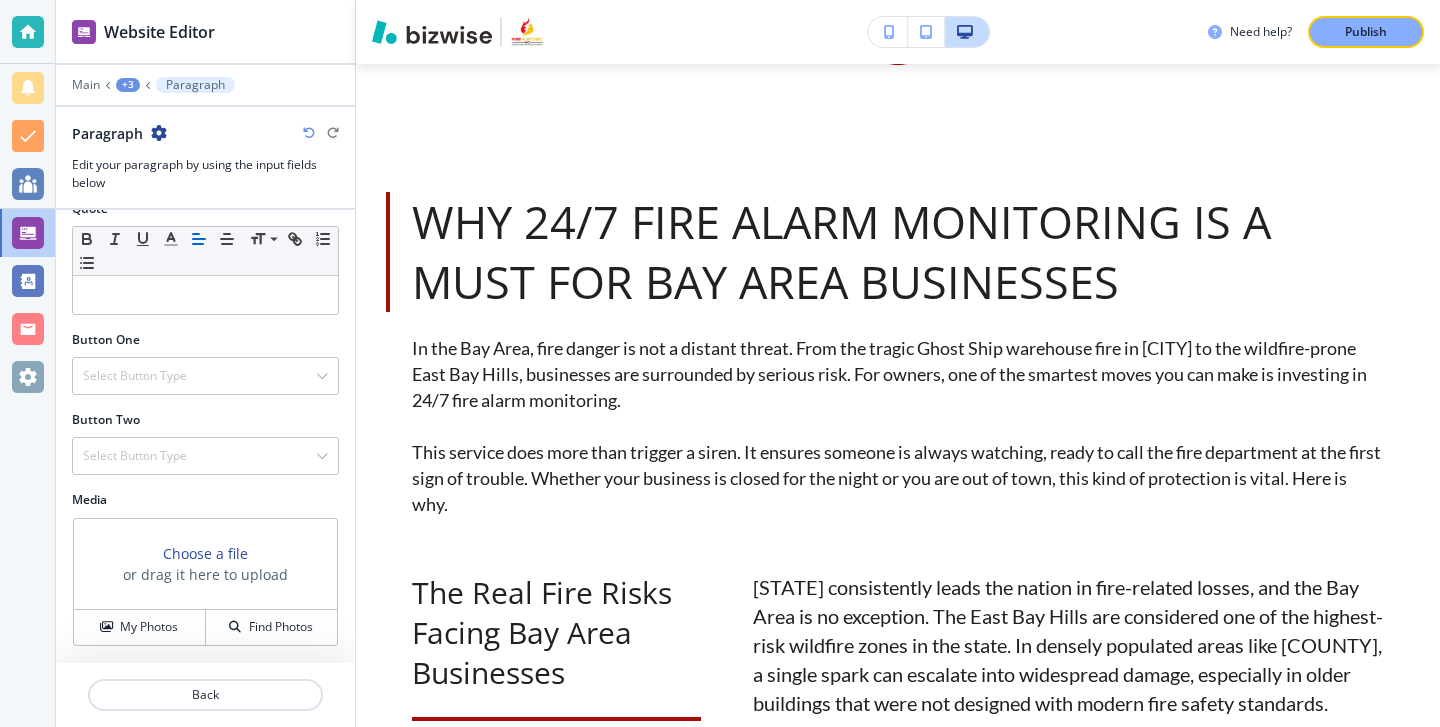 scroll, scrollTop: 0, scrollLeft: 0, axis: both 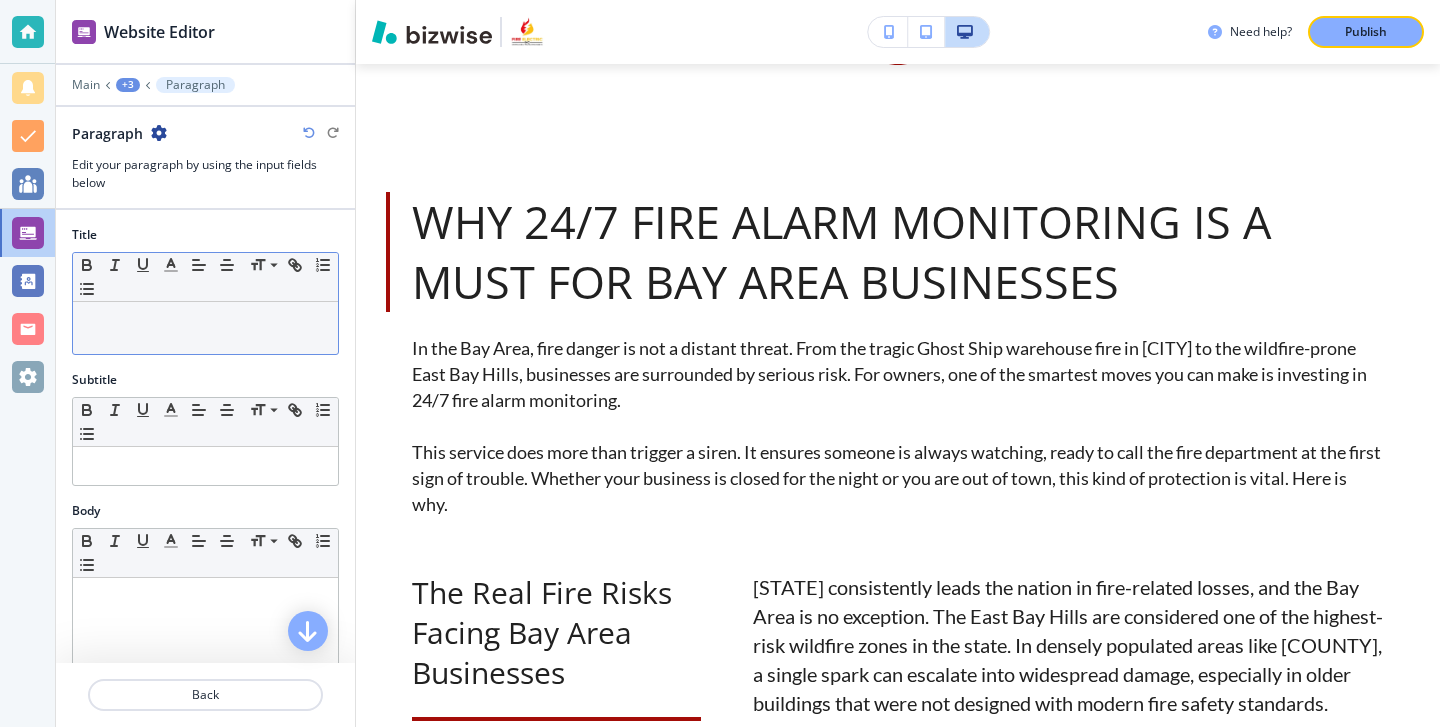 click at bounding box center (205, 328) 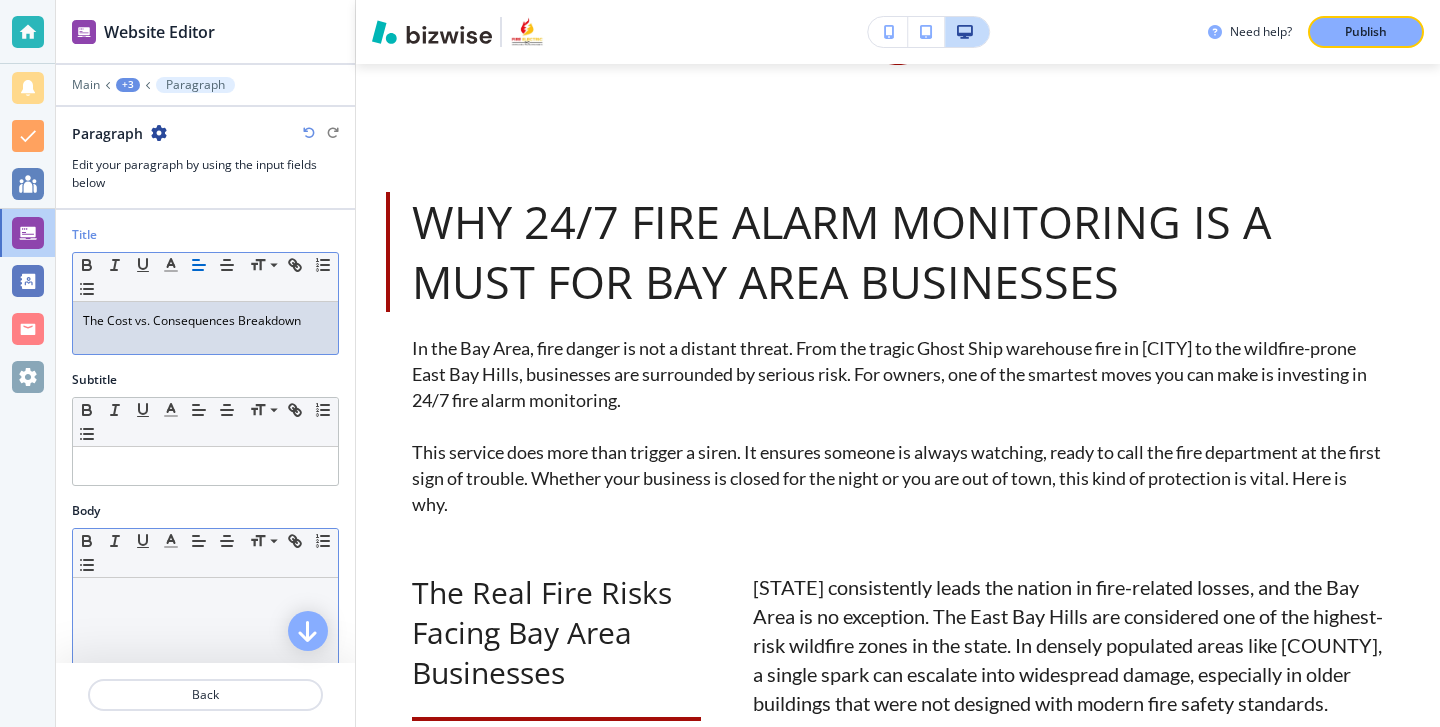 click at bounding box center [205, 708] 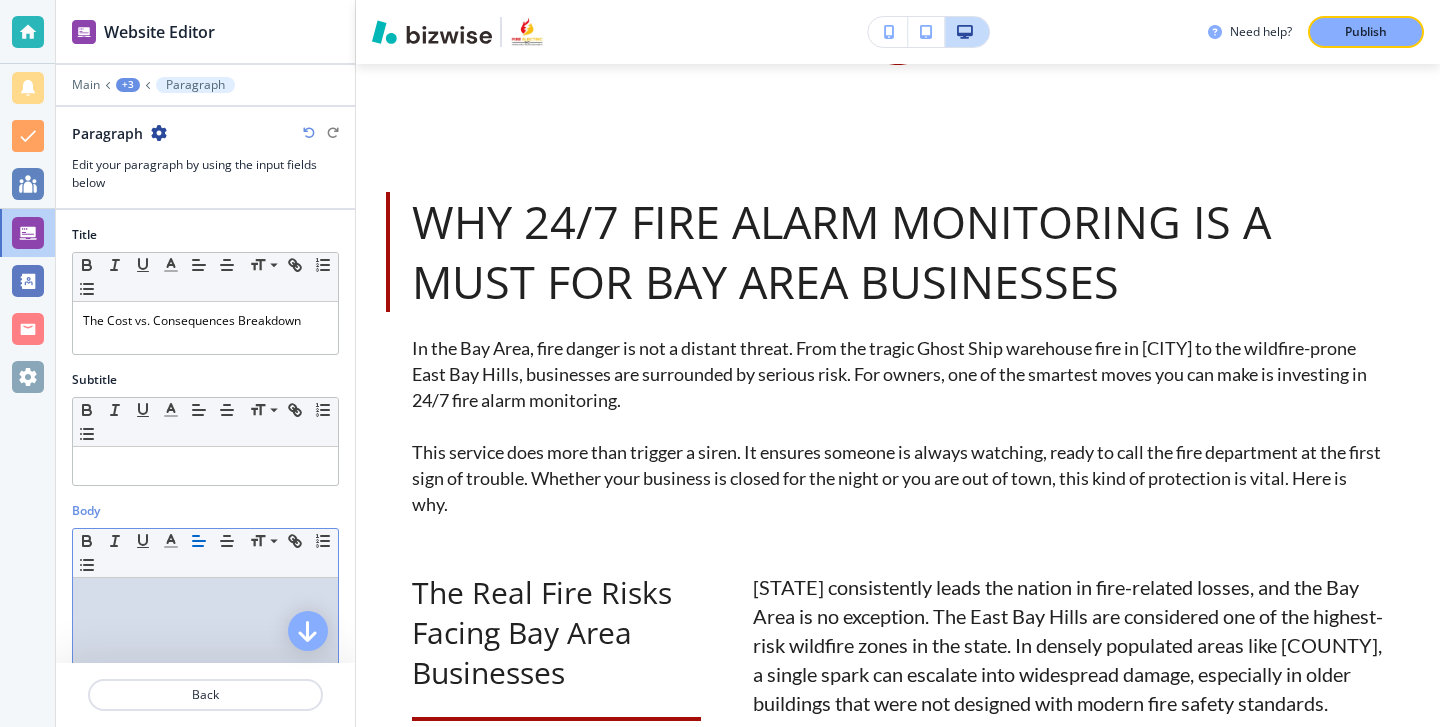 scroll, scrollTop: 271, scrollLeft: 0, axis: vertical 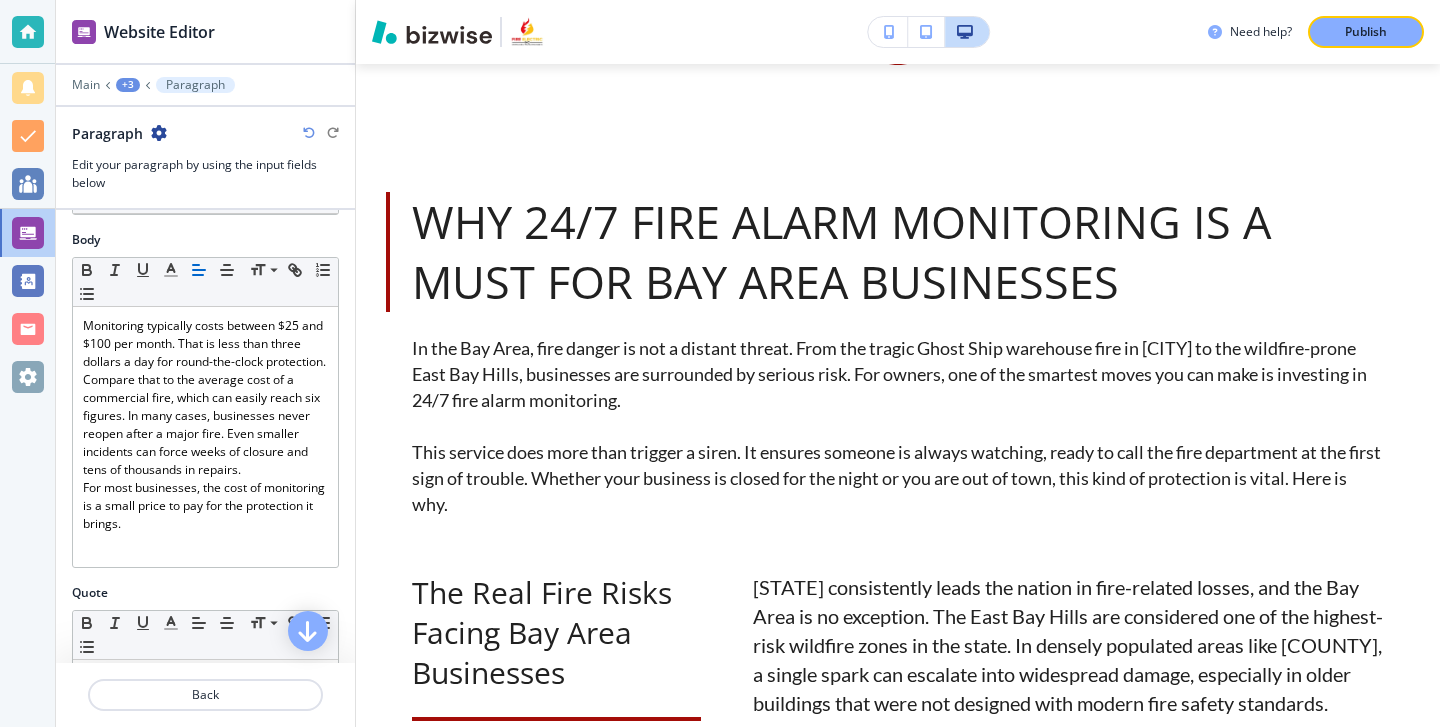 click on "Body                                           Small Normal Large Huge                                       Monitoring typically costs between $25 and $100 per month. That is less than three dollars a day for round-the-clock protection. Compare that to the average cost of a commercial fire, which can easily reach six figures. In many cases, businesses never reopen after a major fire. Even smaller incidents can force weeks of closure and tens of thousands in repairs. For most businesses, the cost of monitoring is a small price to pay for the protection it brings." at bounding box center [205, 407] 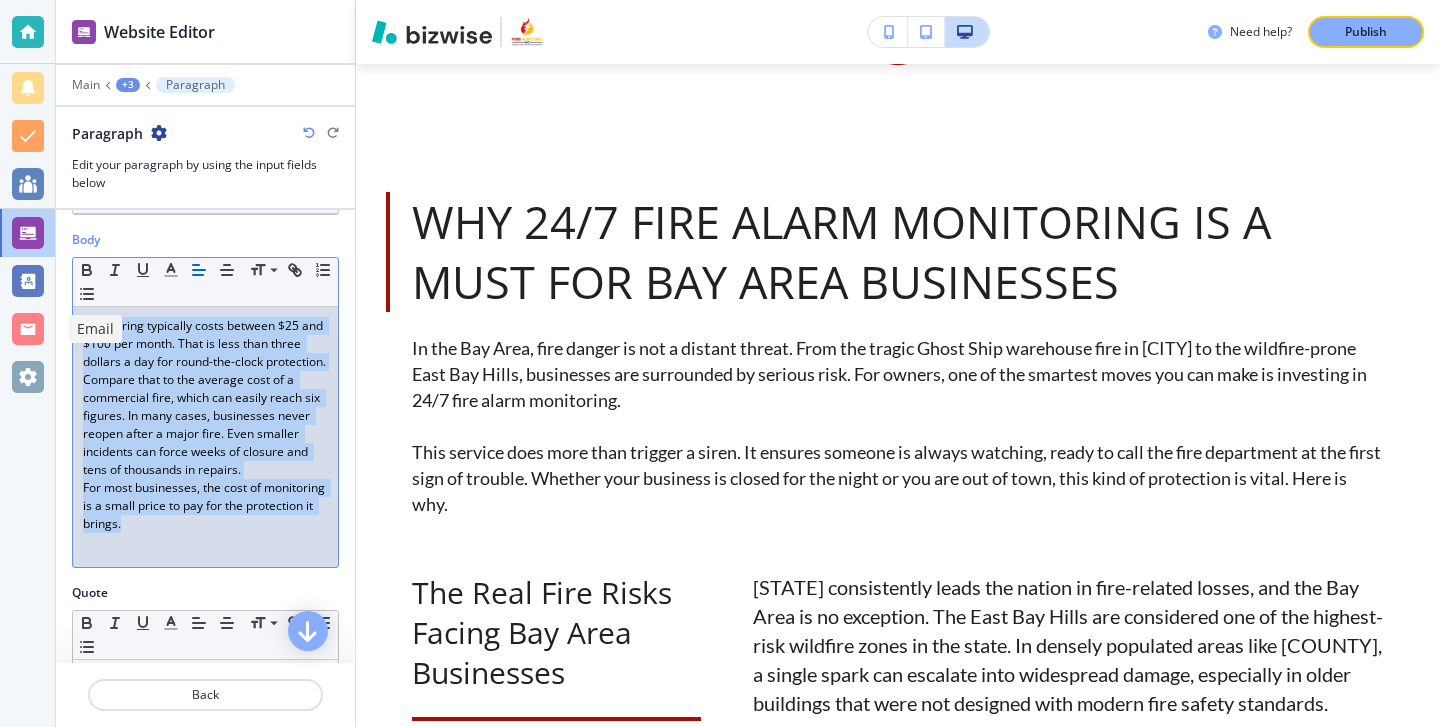 drag, startPoint x: 208, startPoint y: 553, endPoint x: 37, endPoint y: 332, distance: 279.43158 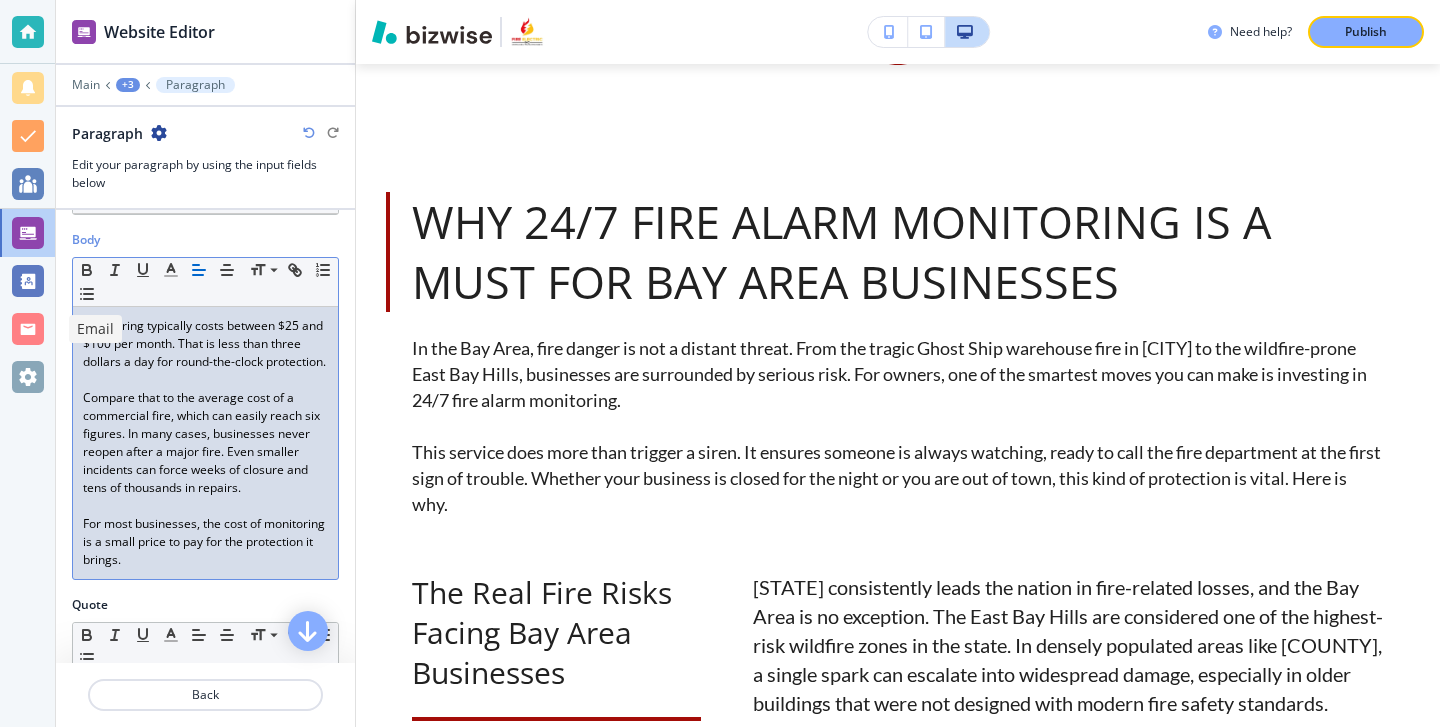 scroll, scrollTop: 0, scrollLeft: 0, axis: both 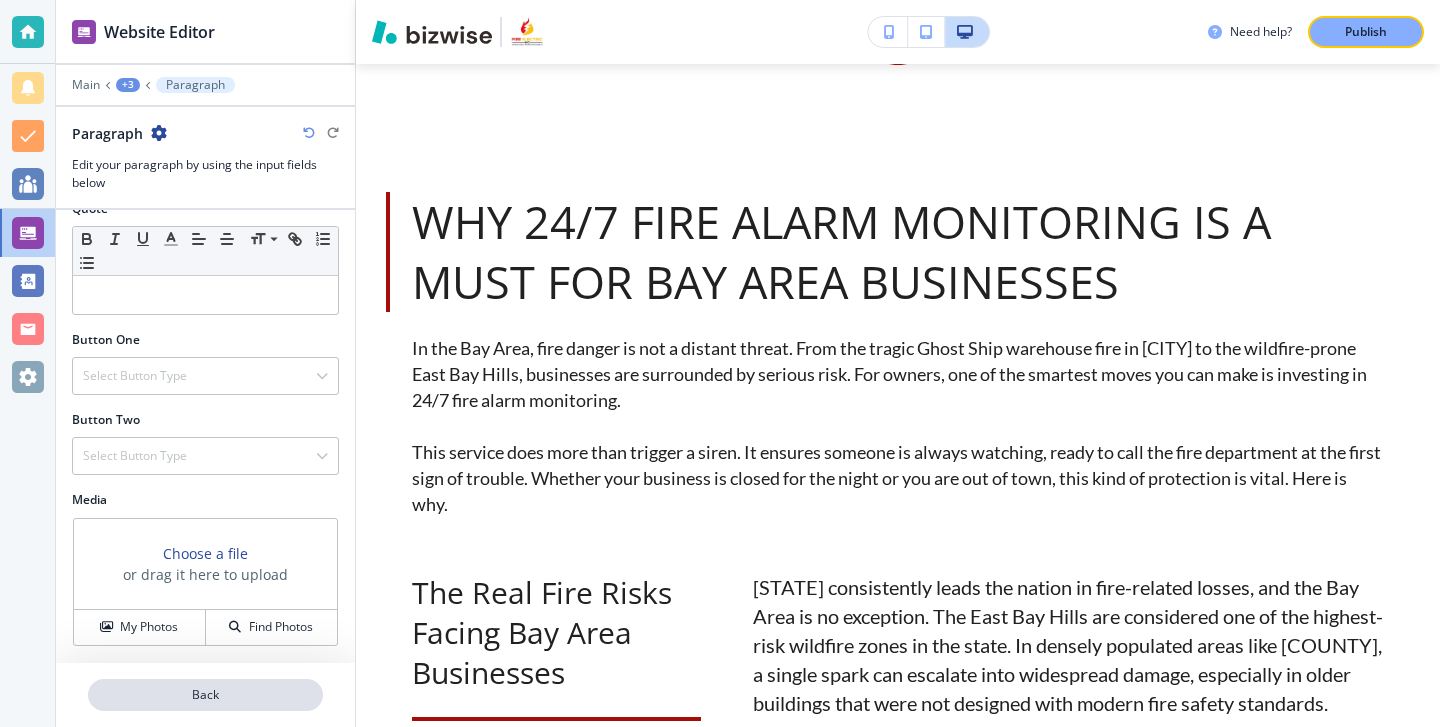 click on "Back" at bounding box center [205, 695] 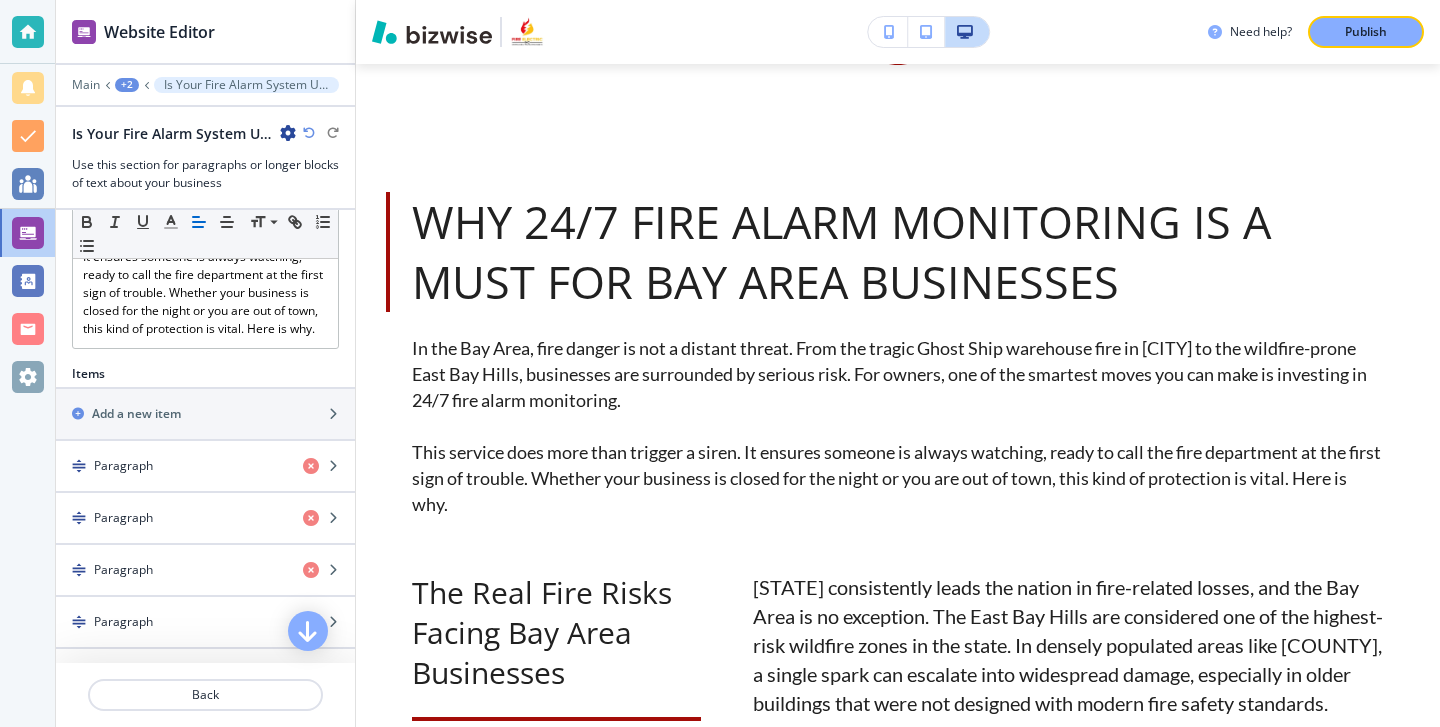 scroll, scrollTop: 486, scrollLeft: 0, axis: vertical 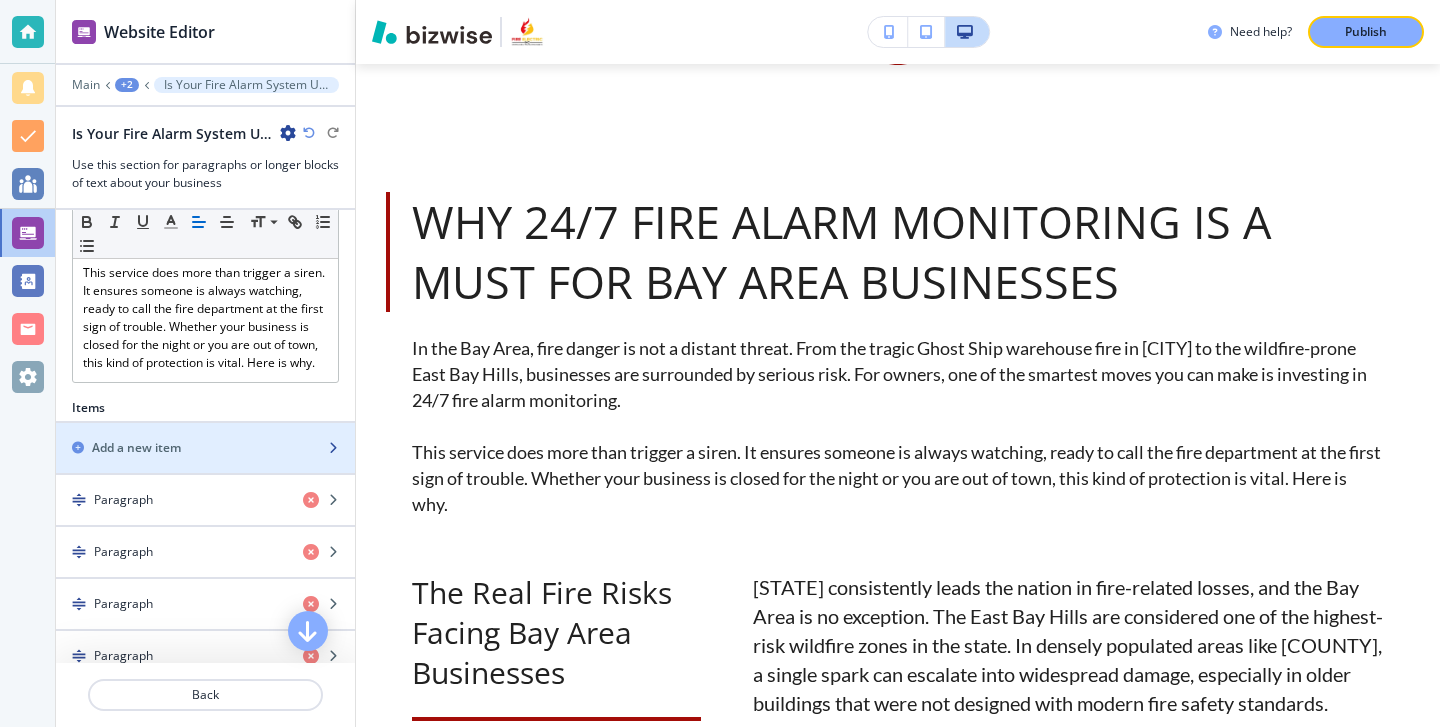 click at bounding box center [205, 465] 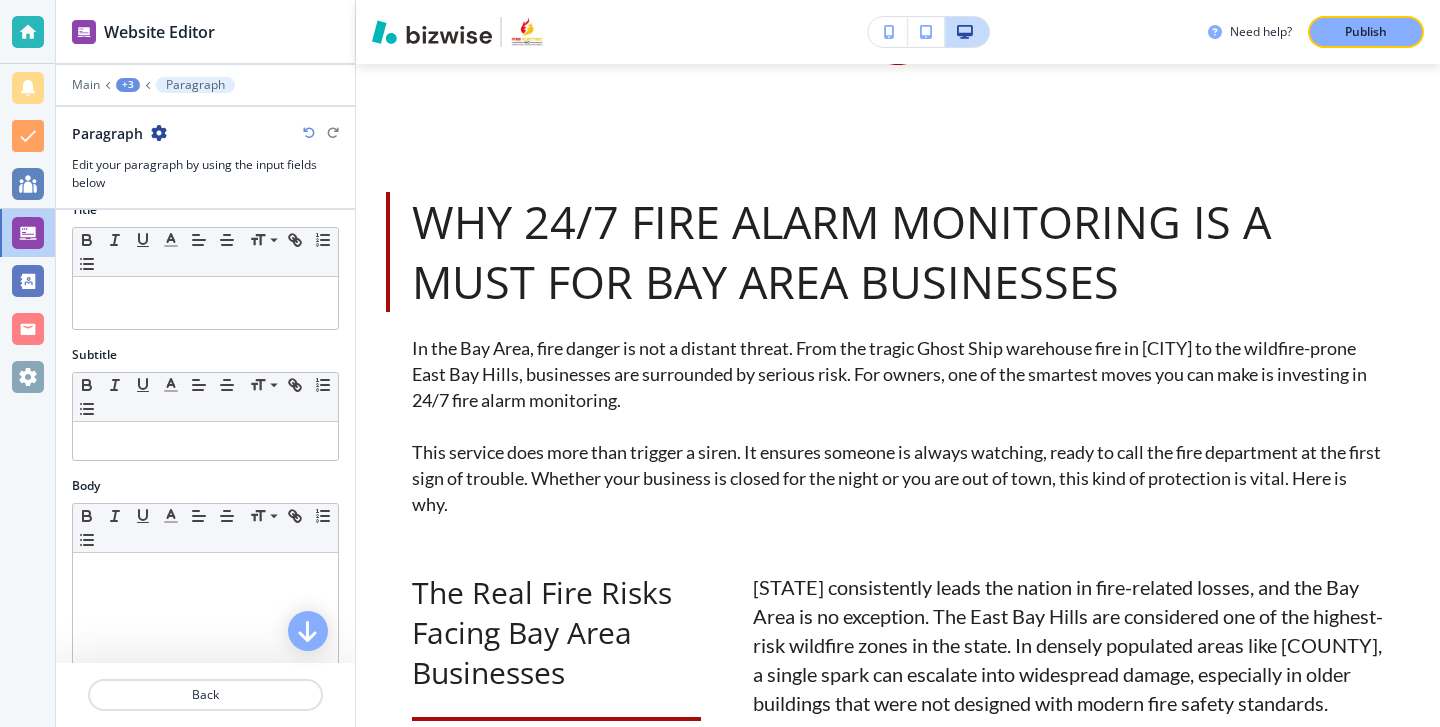 scroll, scrollTop: 38, scrollLeft: 0, axis: vertical 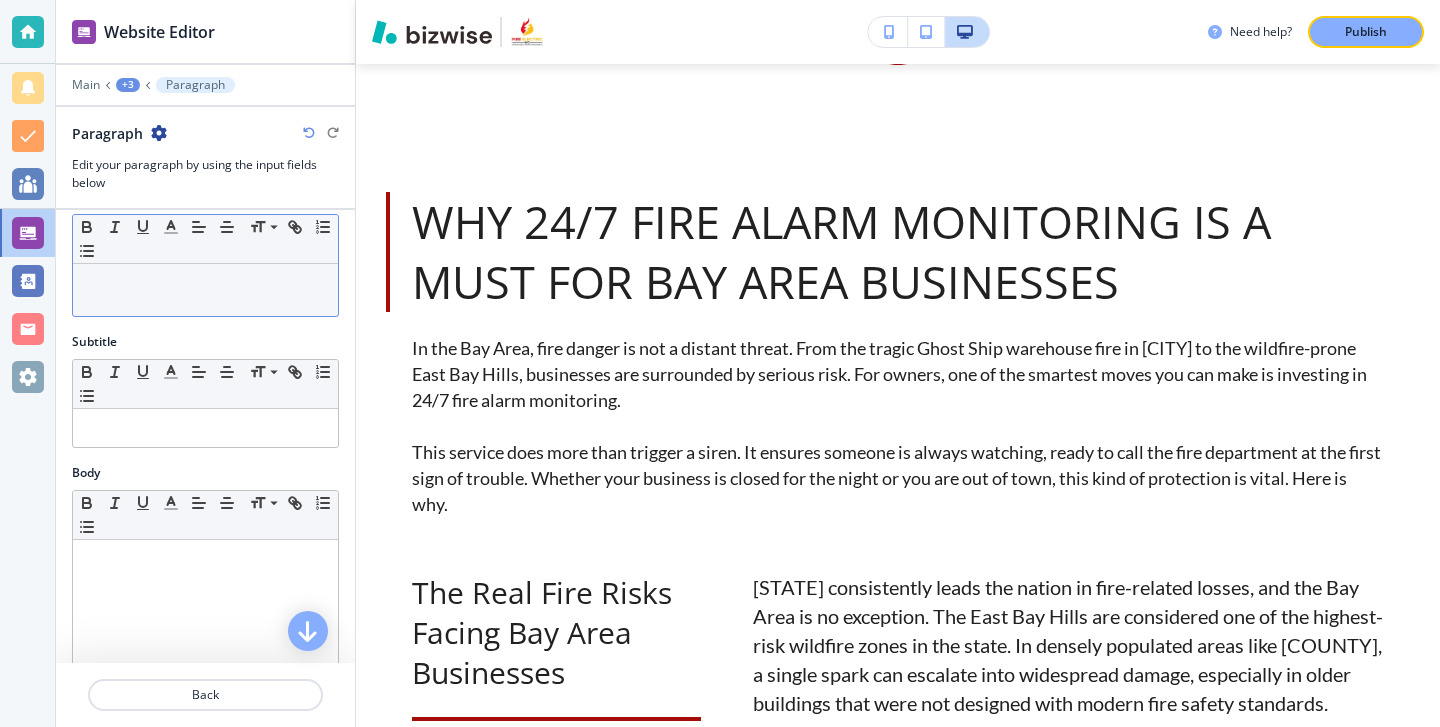 click at bounding box center (205, 283) 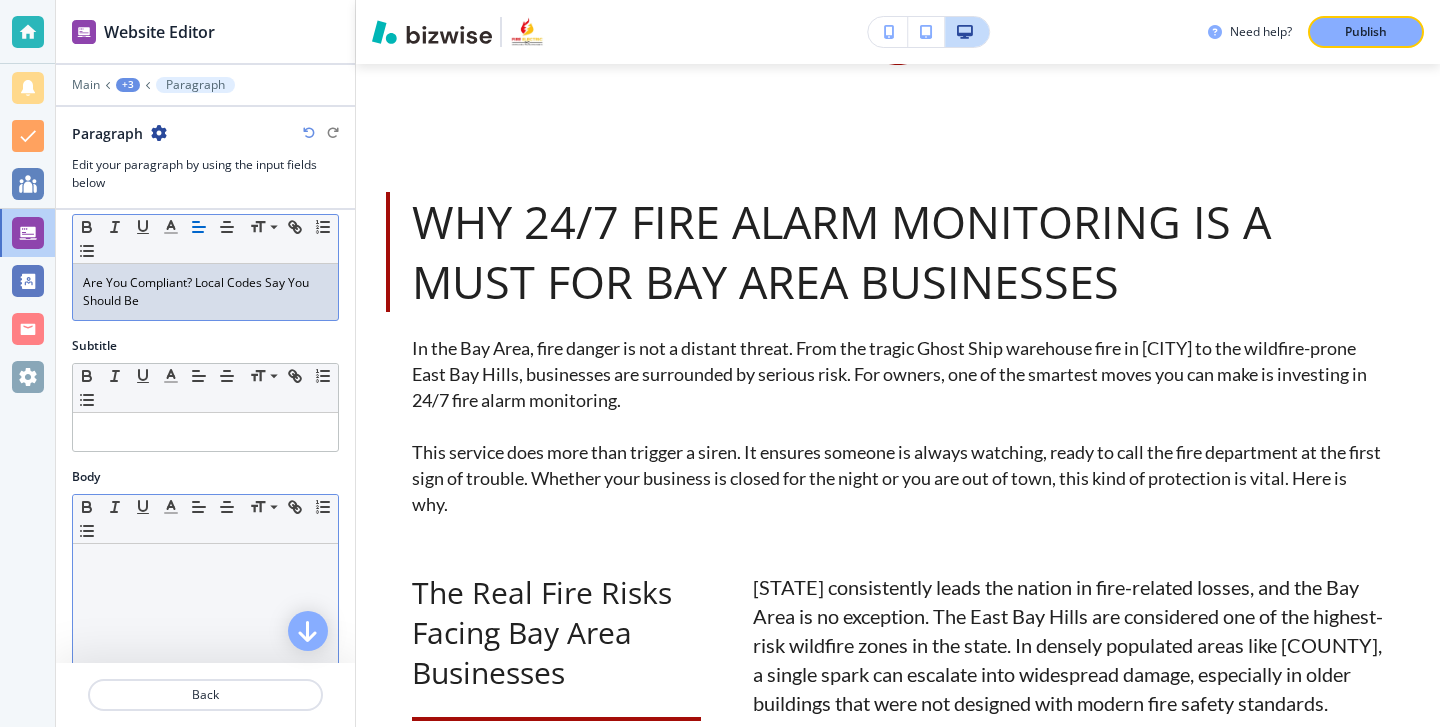 click at bounding box center [205, 674] 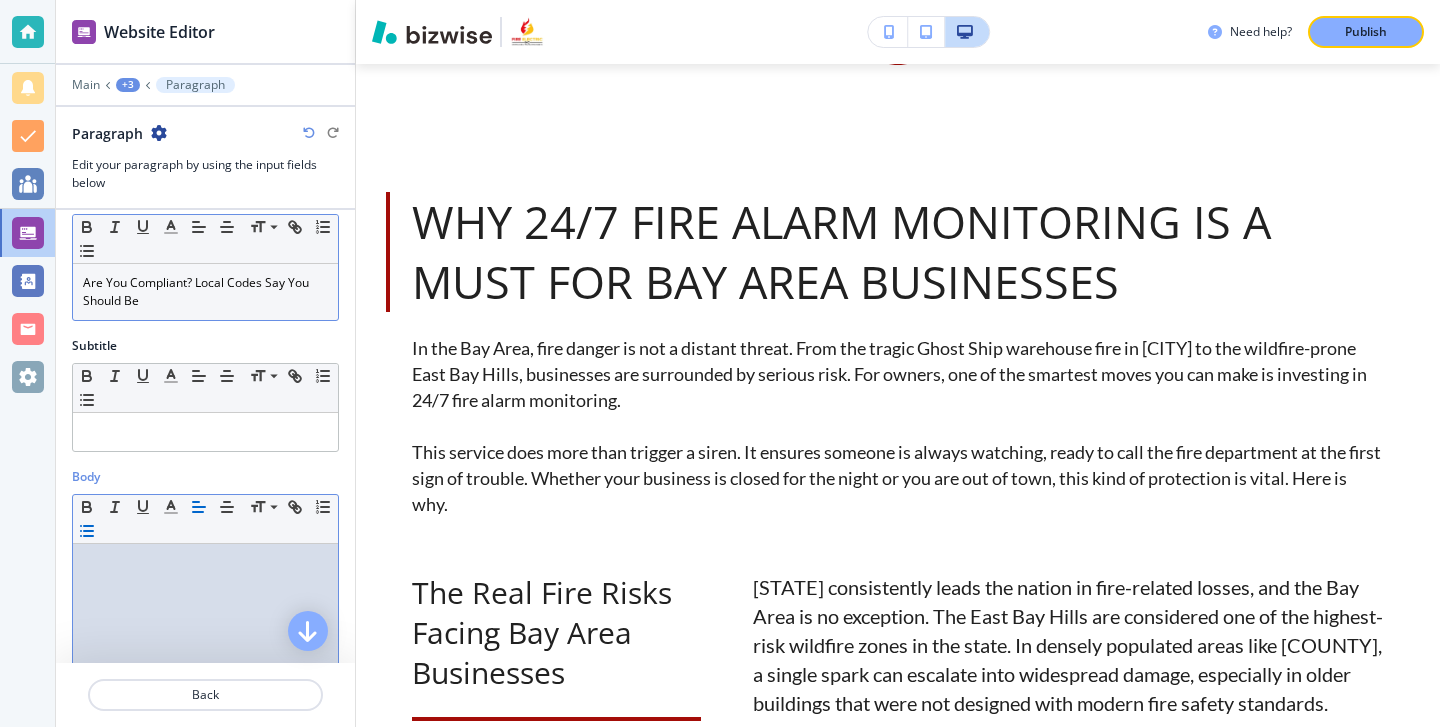 scroll, scrollTop: 275, scrollLeft: 0, axis: vertical 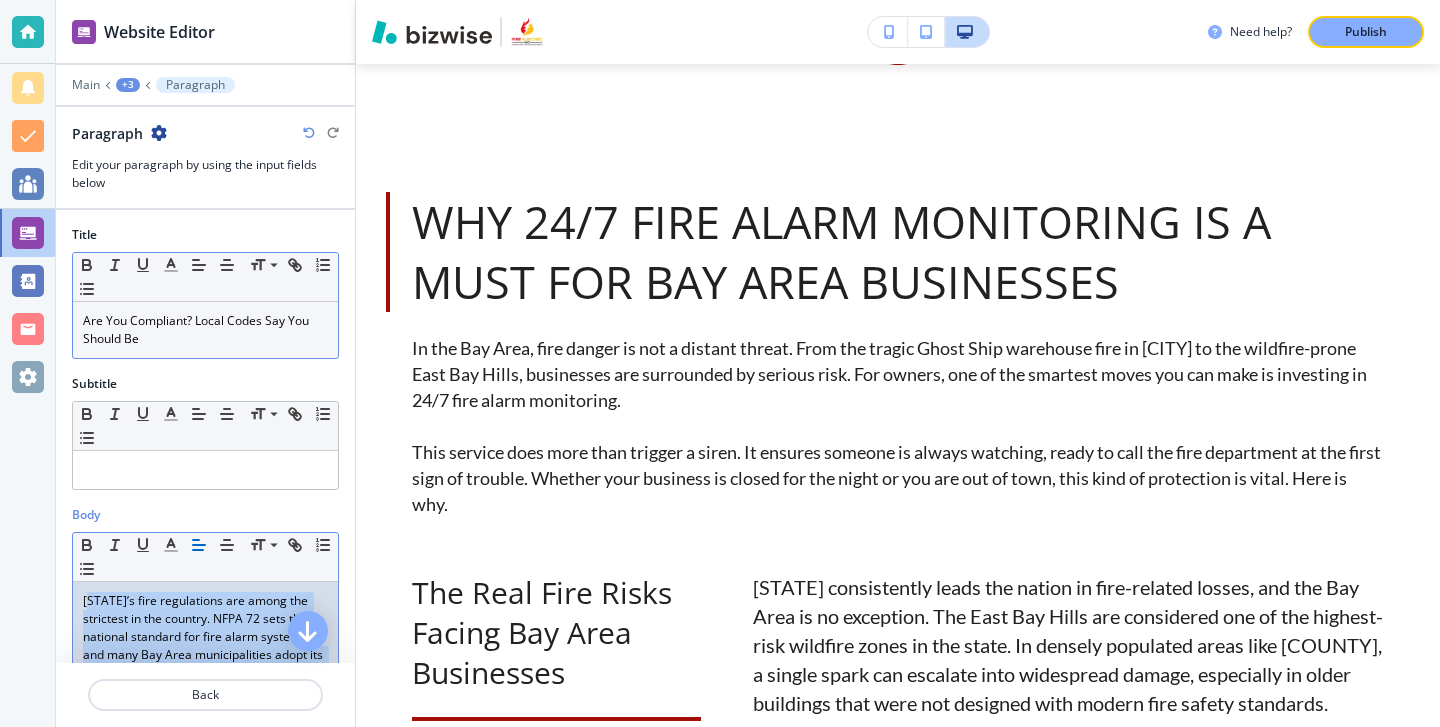drag, startPoint x: 253, startPoint y: 562, endPoint x: 89, endPoint y: 597, distance: 167.69318 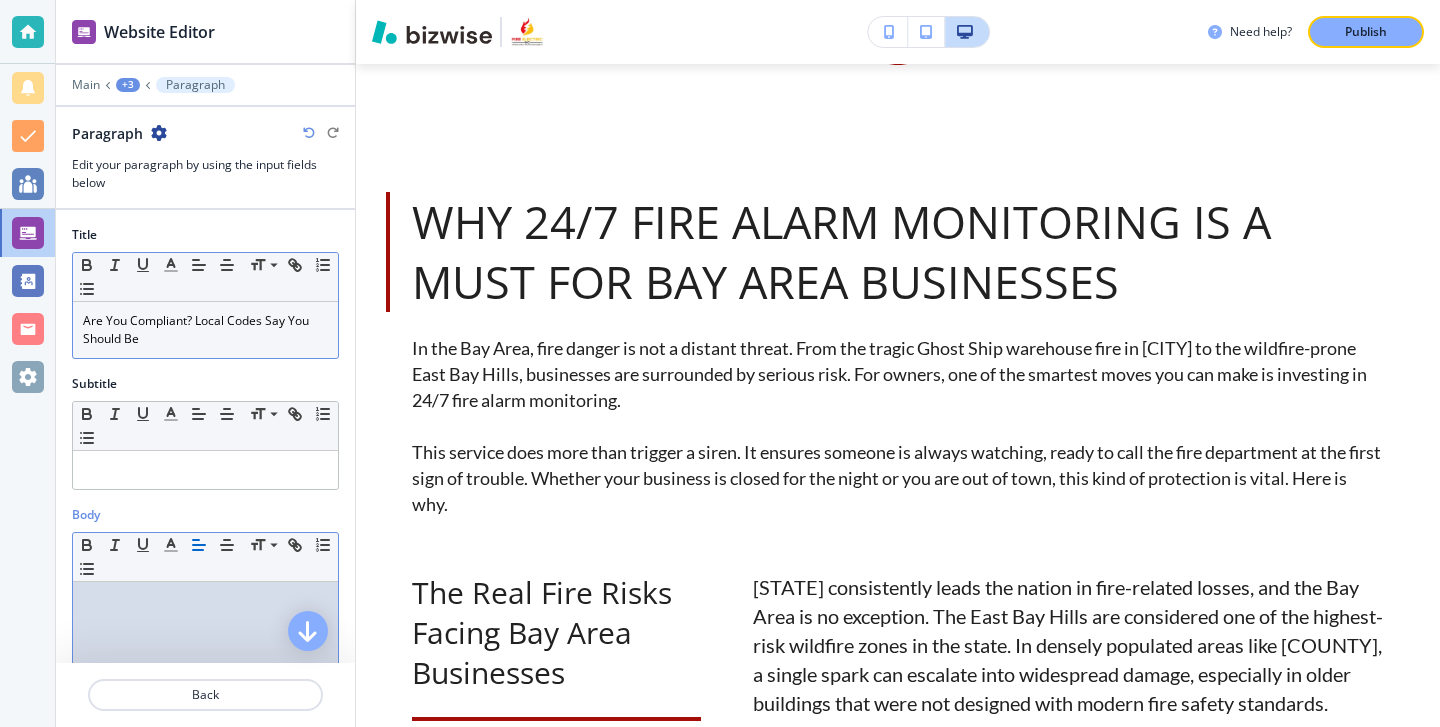 scroll, scrollTop: 275, scrollLeft: 0, axis: vertical 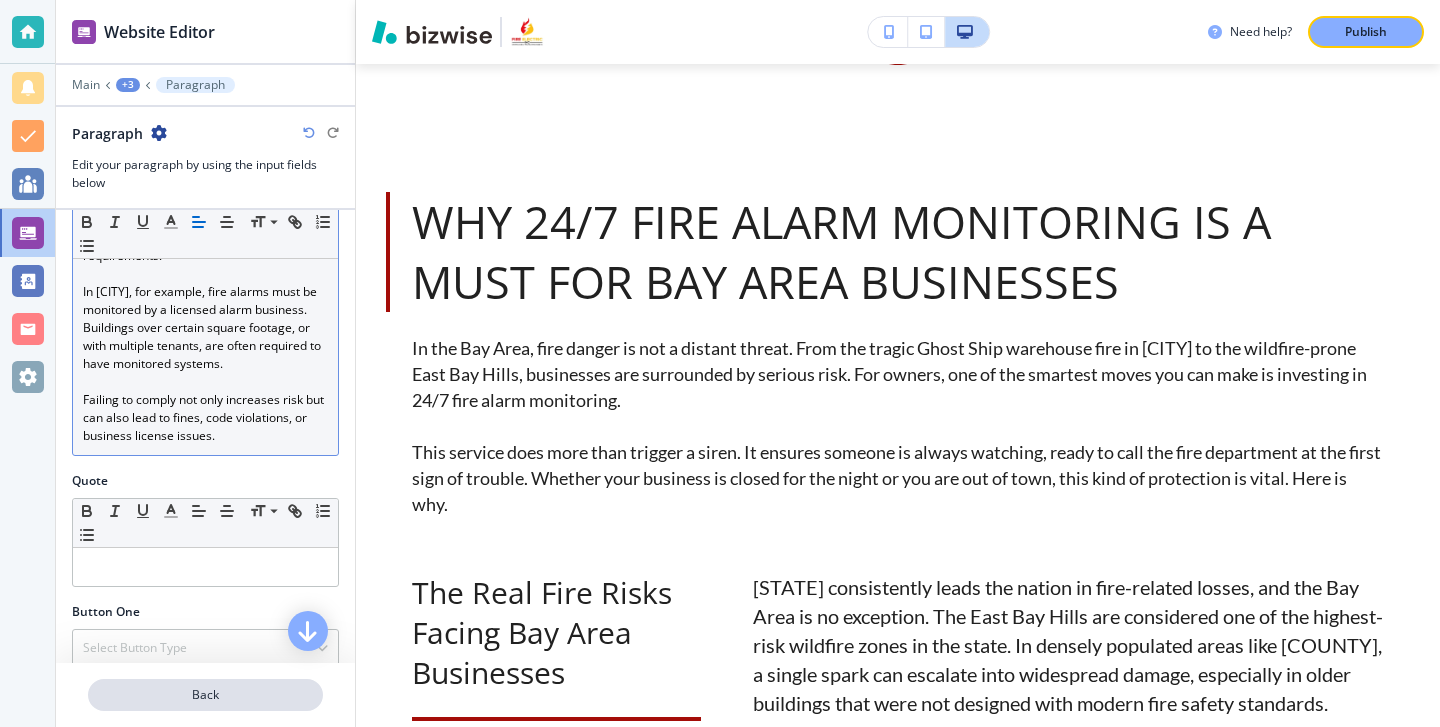 click on "Back" at bounding box center [205, 695] 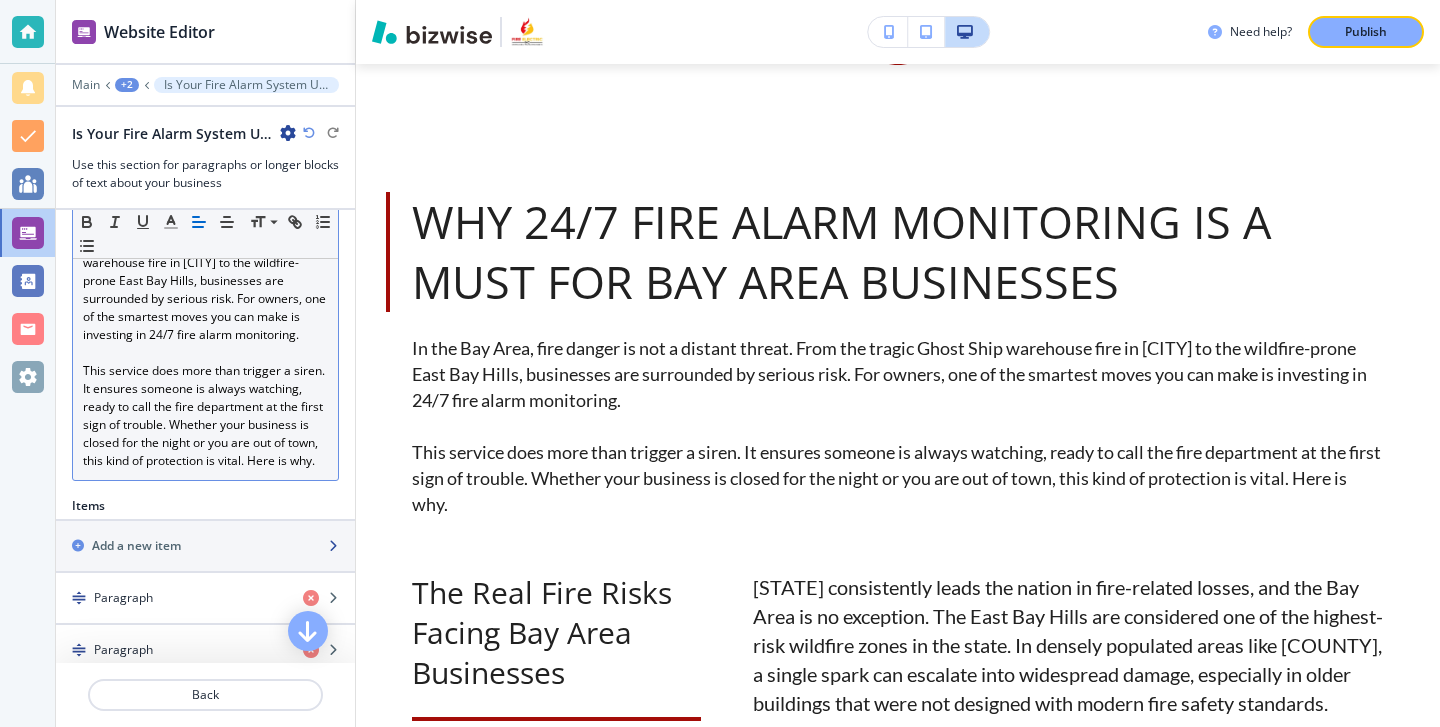 scroll, scrollTop: 338, scrollLeft: 0, axis: vertical 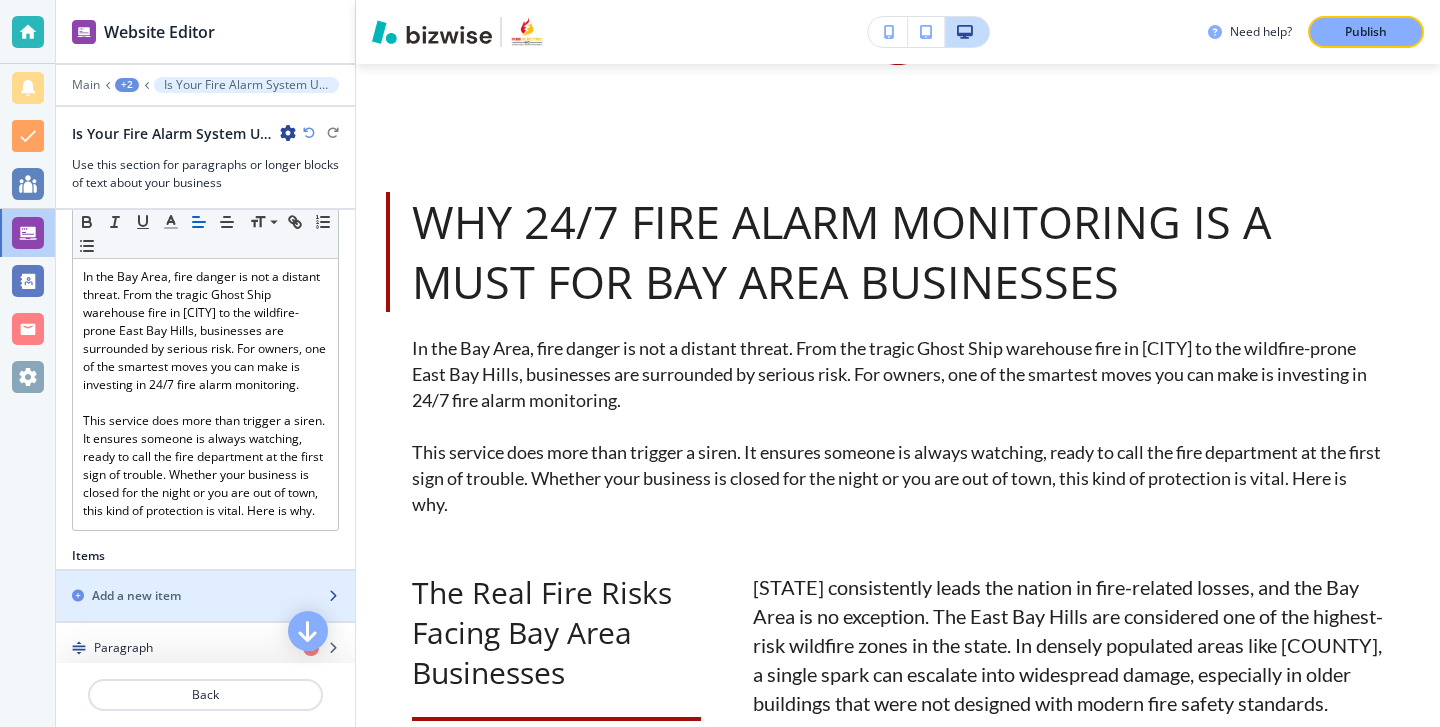 click on "Add a new item" at bounding box center (183, 596) 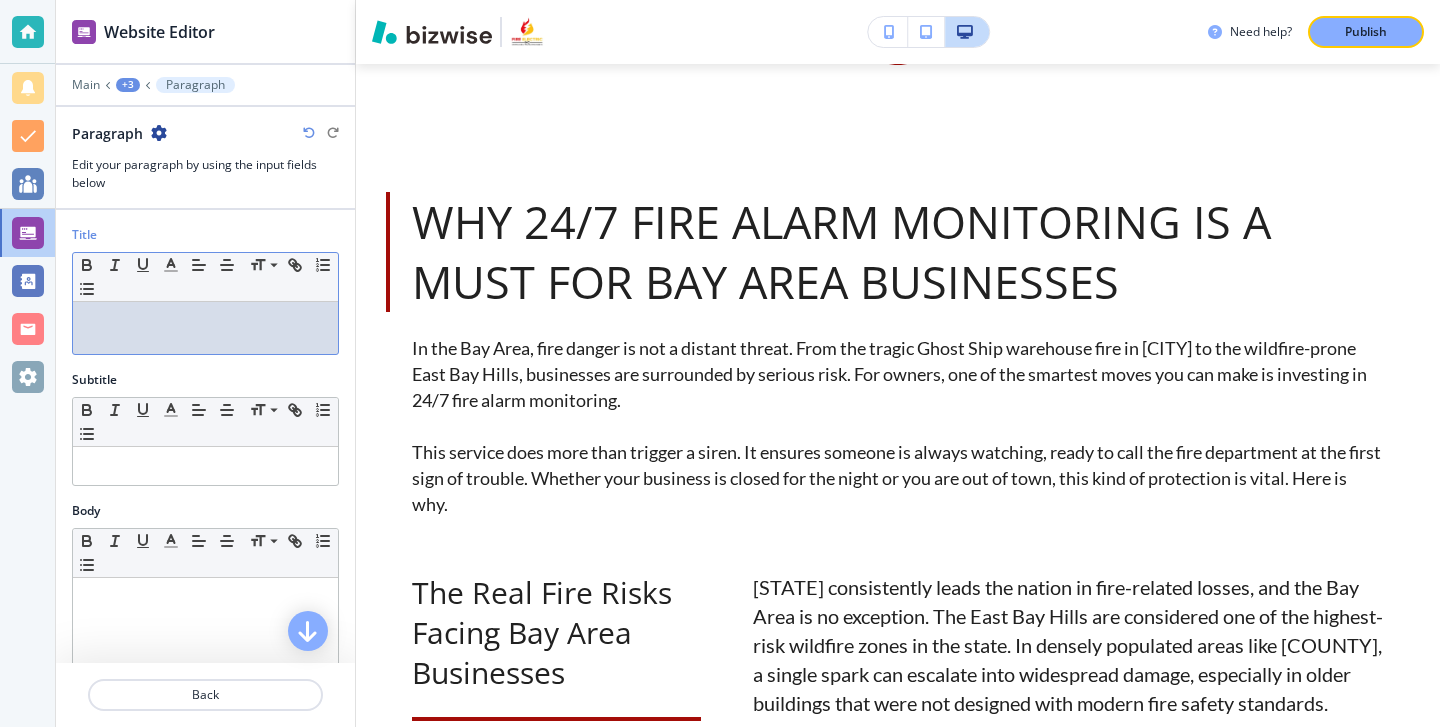 click on "Title                                           Small Normal Large Huge" at bounding box center (205, 298) 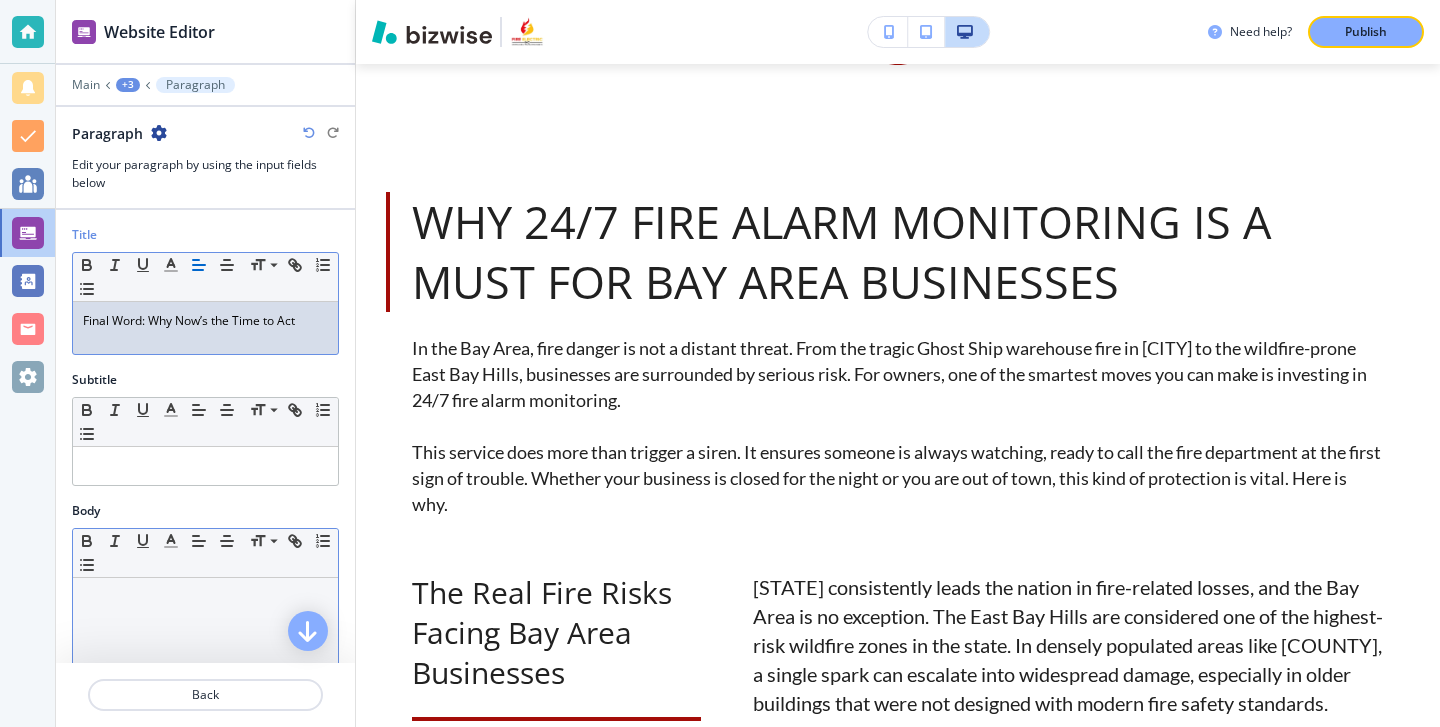 click at bounding box center (205, 597) 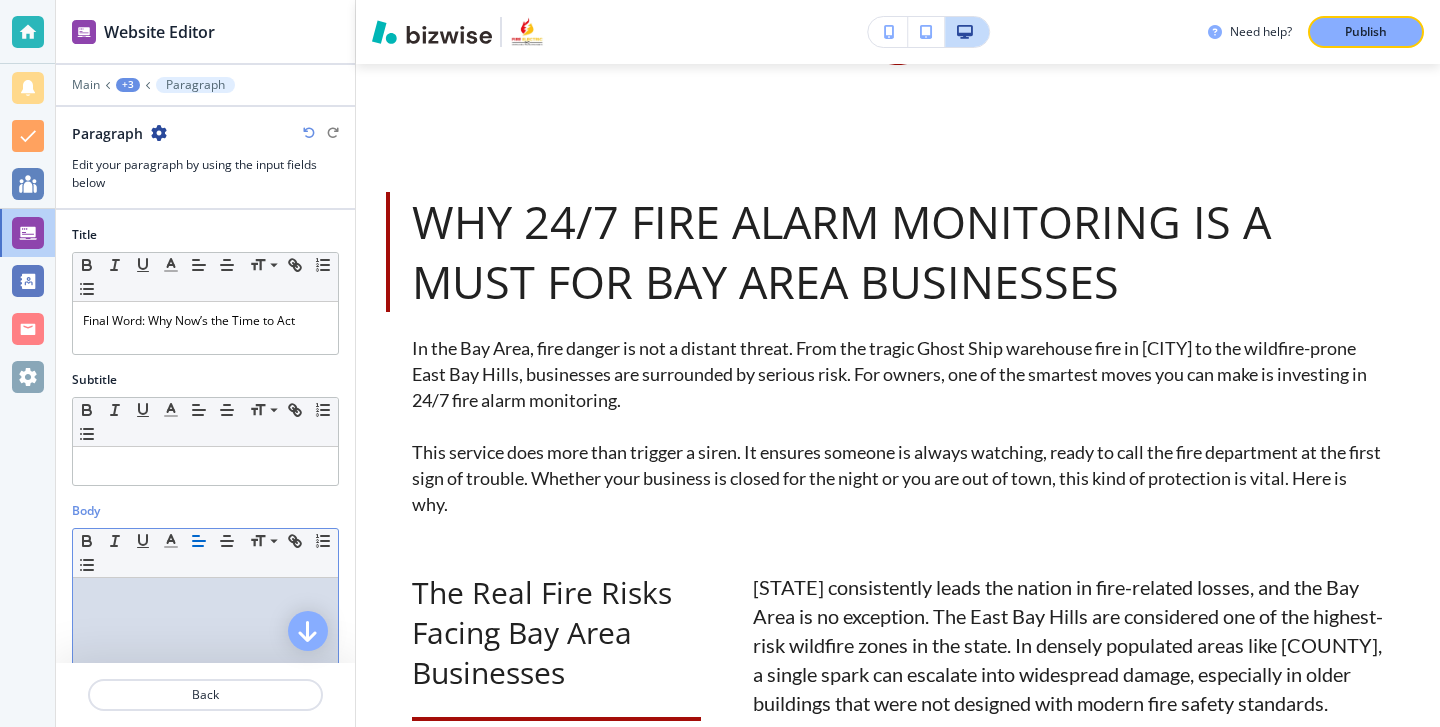 scroll, scrollTop: 271, scrollLeft: 0, axis: vertical 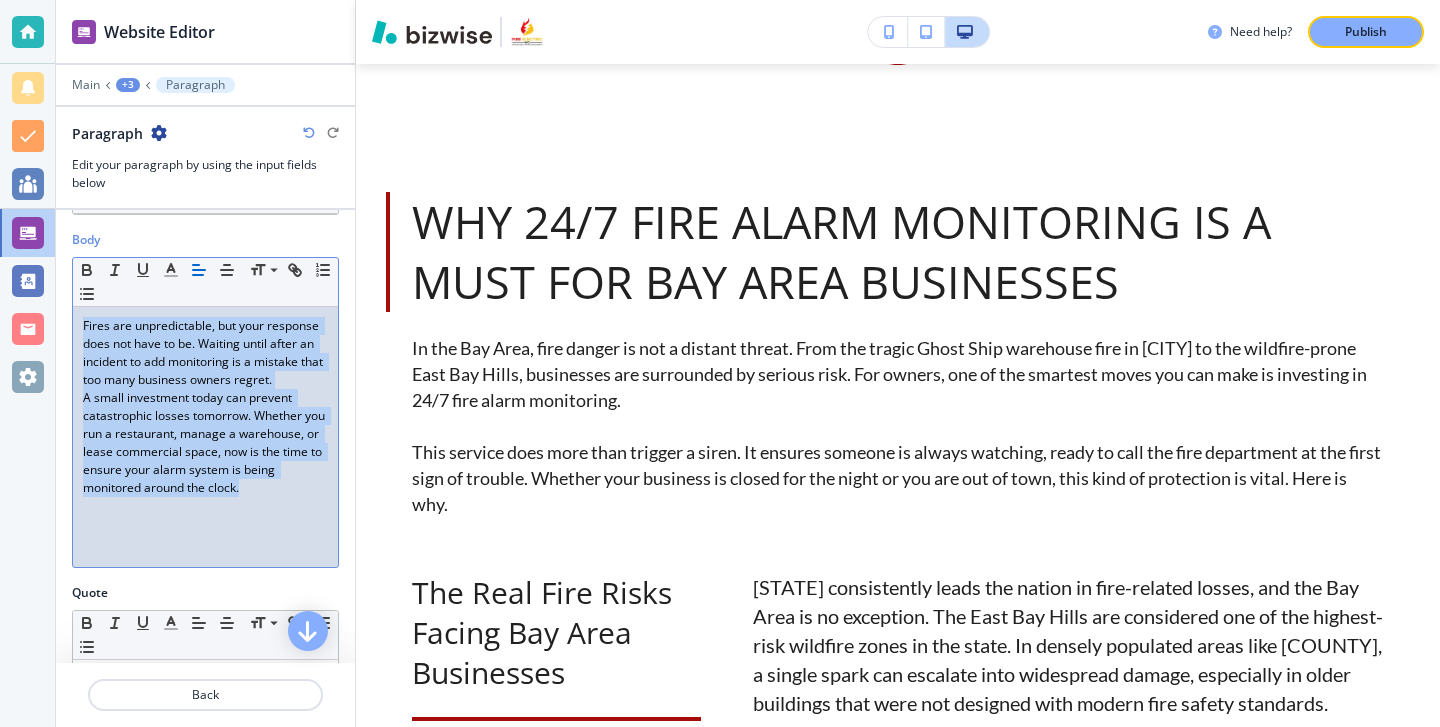 drag, startPoint x: 258, startPoint y: 490, endPoint x: 71, endPoint y: 310, distance: 259.5554 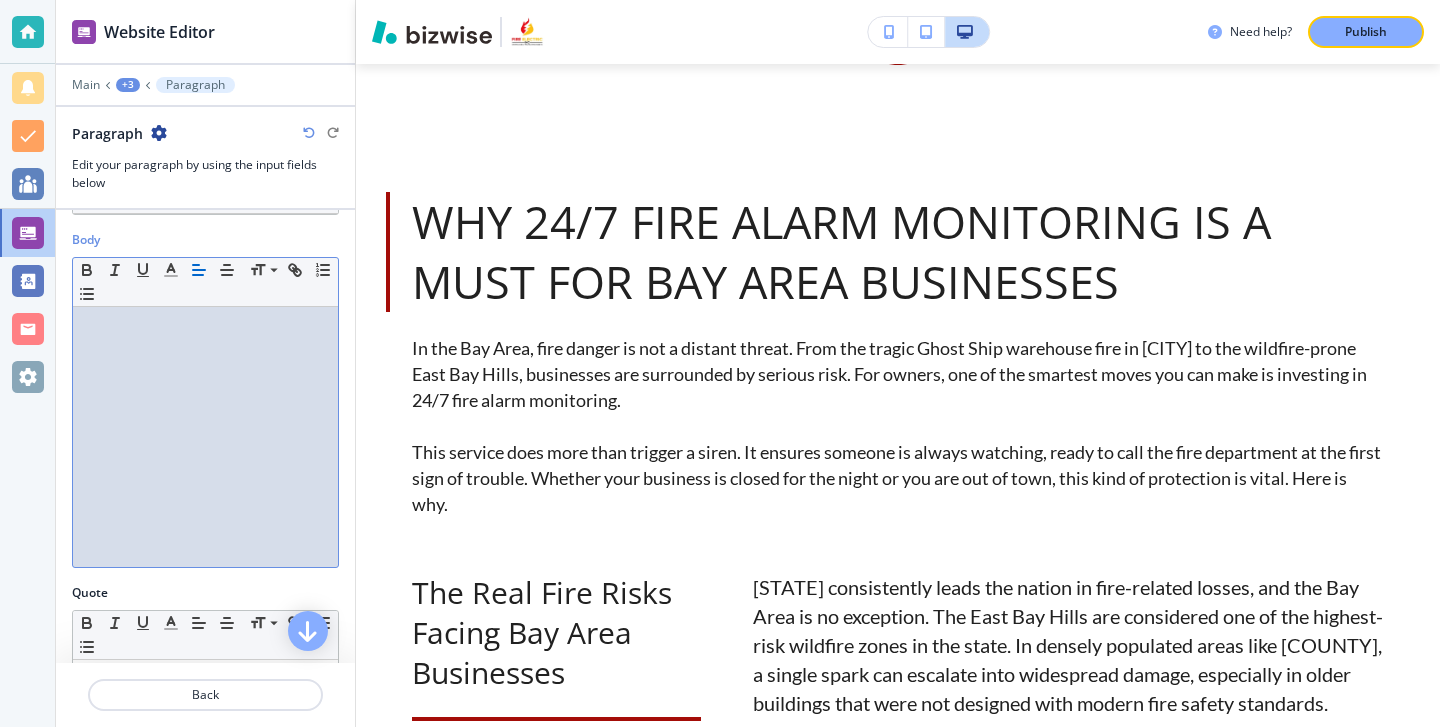 scroll, scrollTop: 0, scrollLeft: 0, axis: both 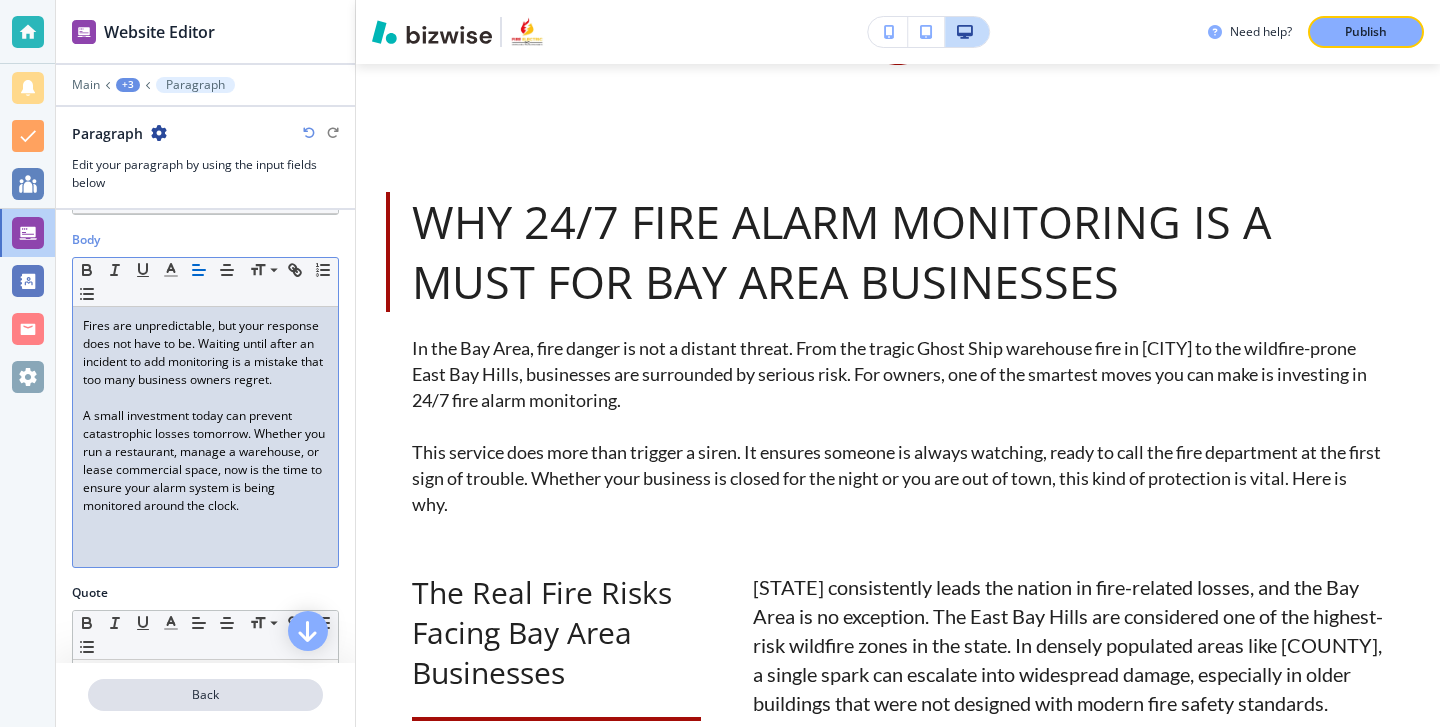 click on "Back" at bounding box center [205, 695] 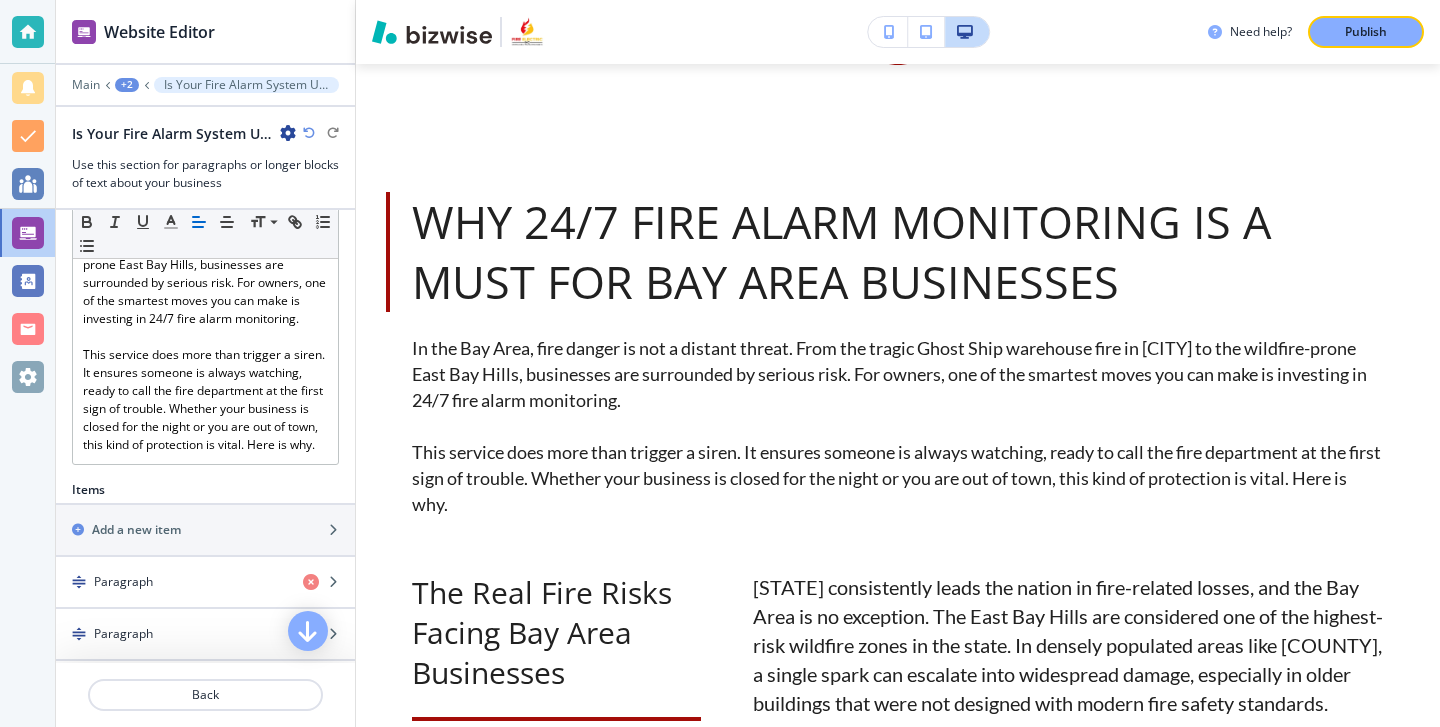 scroll, scrollTop: 332, scrollLeft: 0, axis: vertical 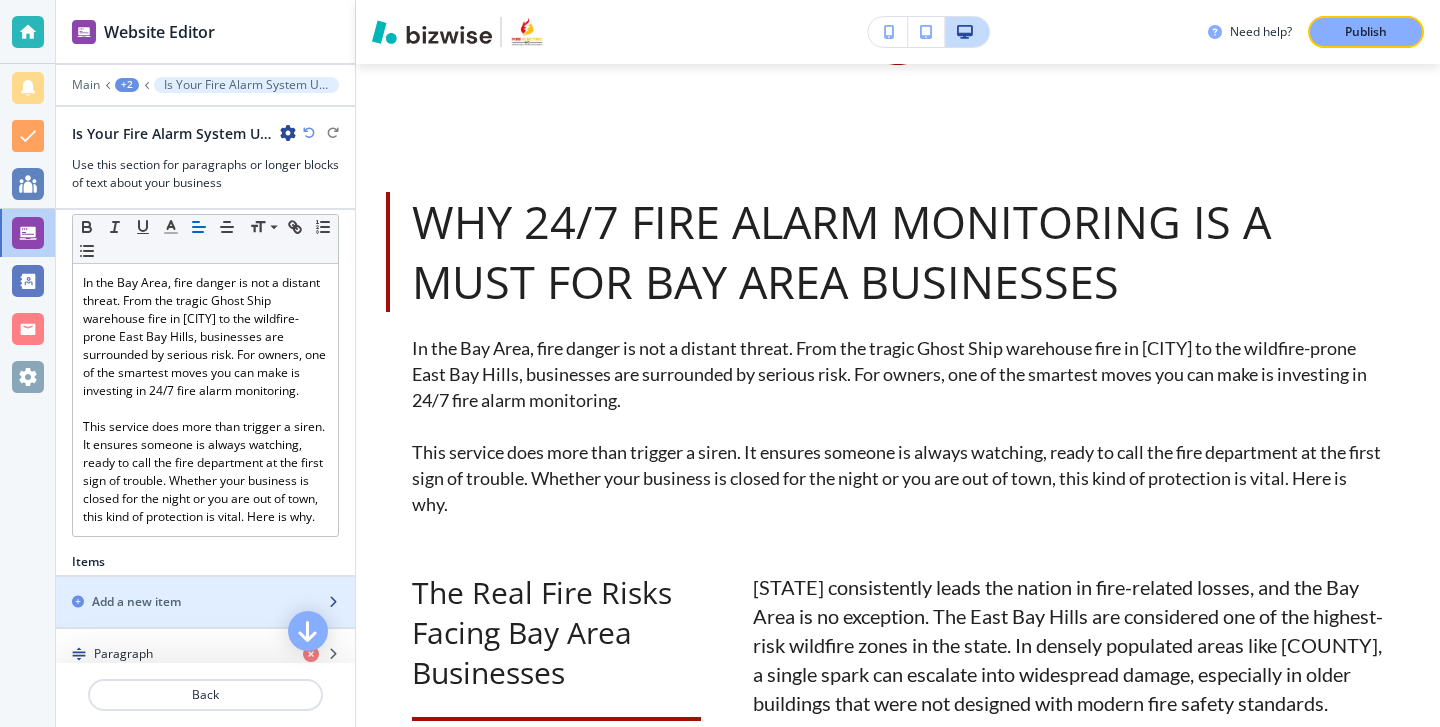 click on "Add a new item" at bounding box center [183, 602] 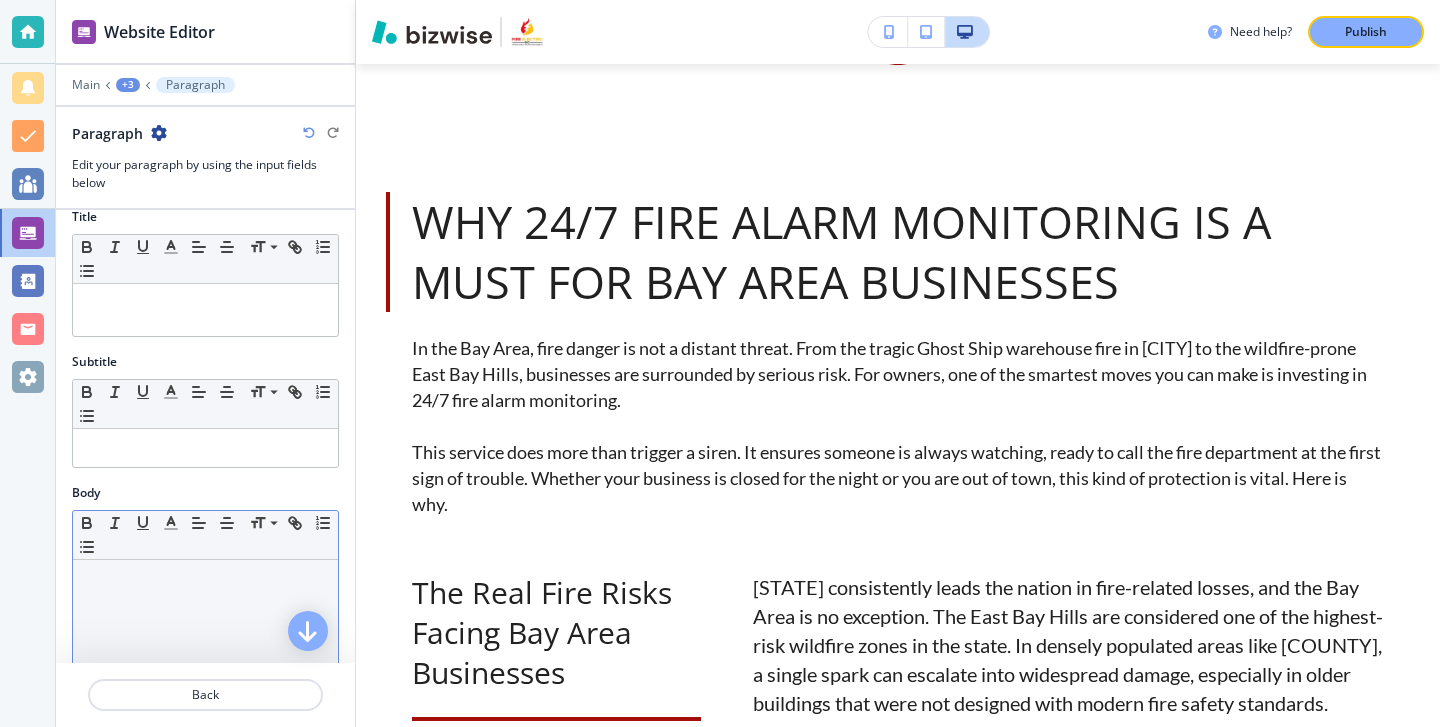 scroll, scrollTop: 0, scrollLeft: 0, axis: both 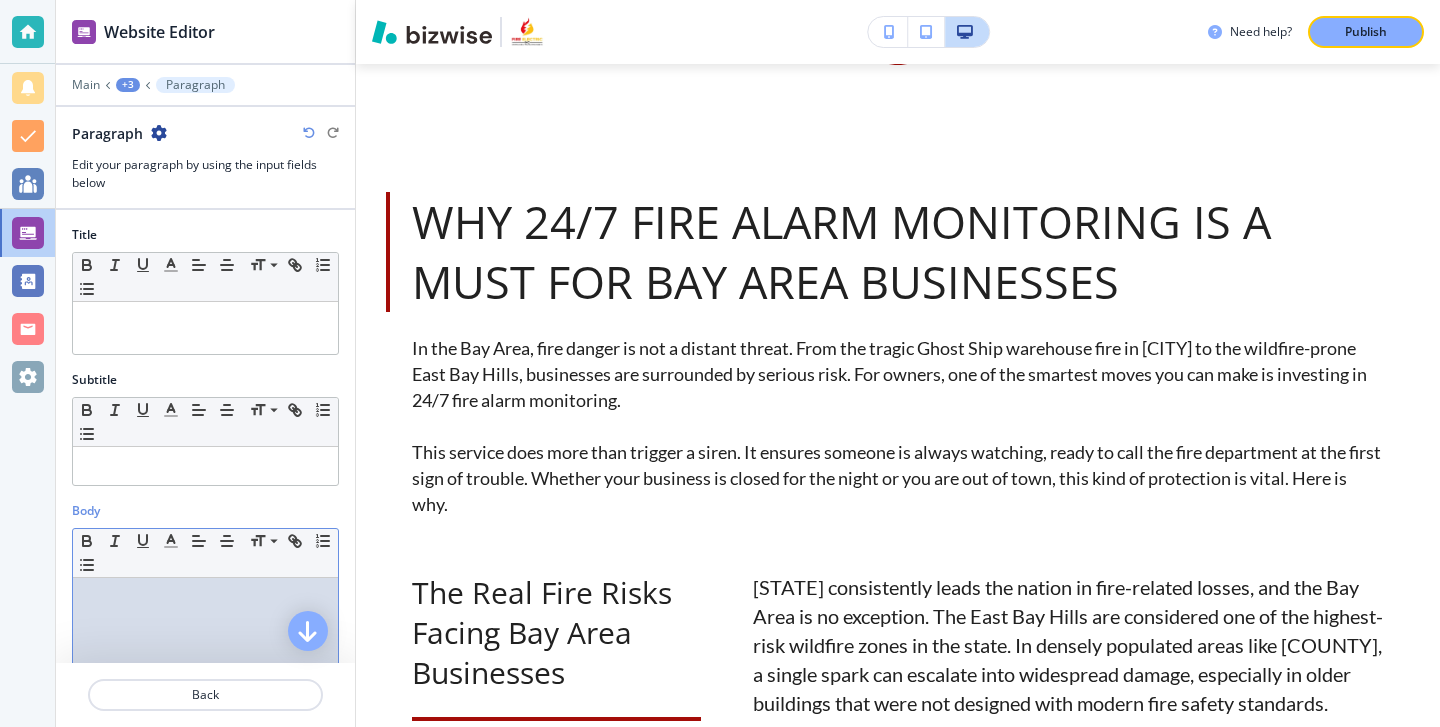 click at bounding box center [205, 597] 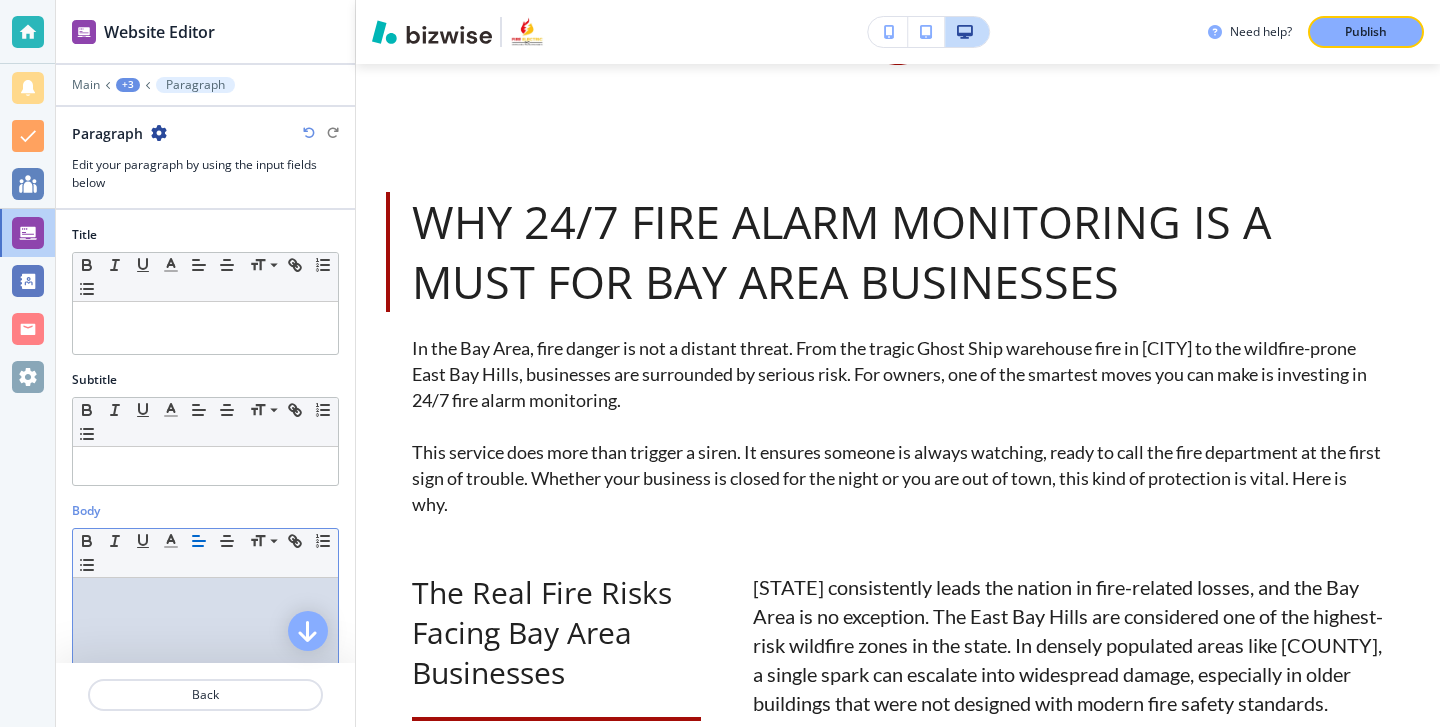scroll, scrollTop: 271, scrollLeft: 0, axis: vertical 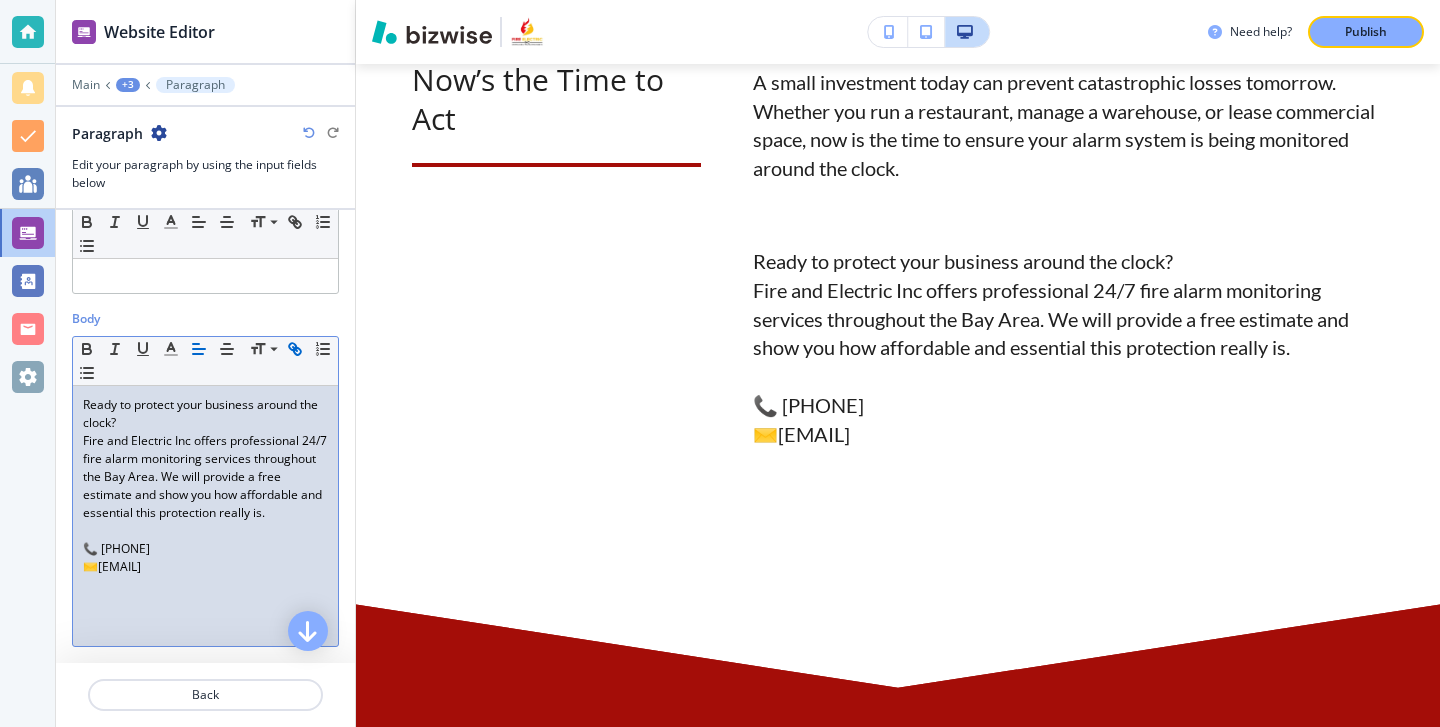 click on "Ready to protect your business around the clock?" at bounding box center [205, 414] 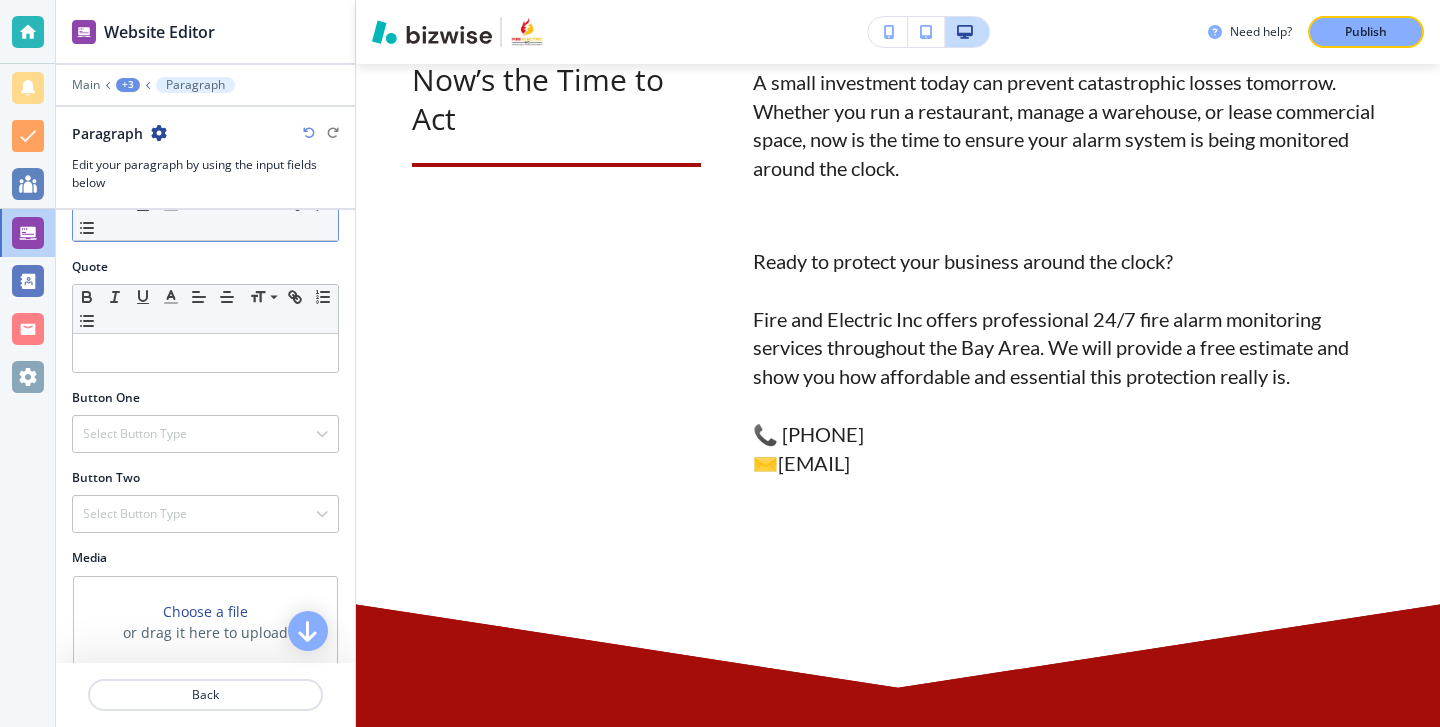 scroll, scrollTop: 494, scrollLeft: 0, axis: vertical 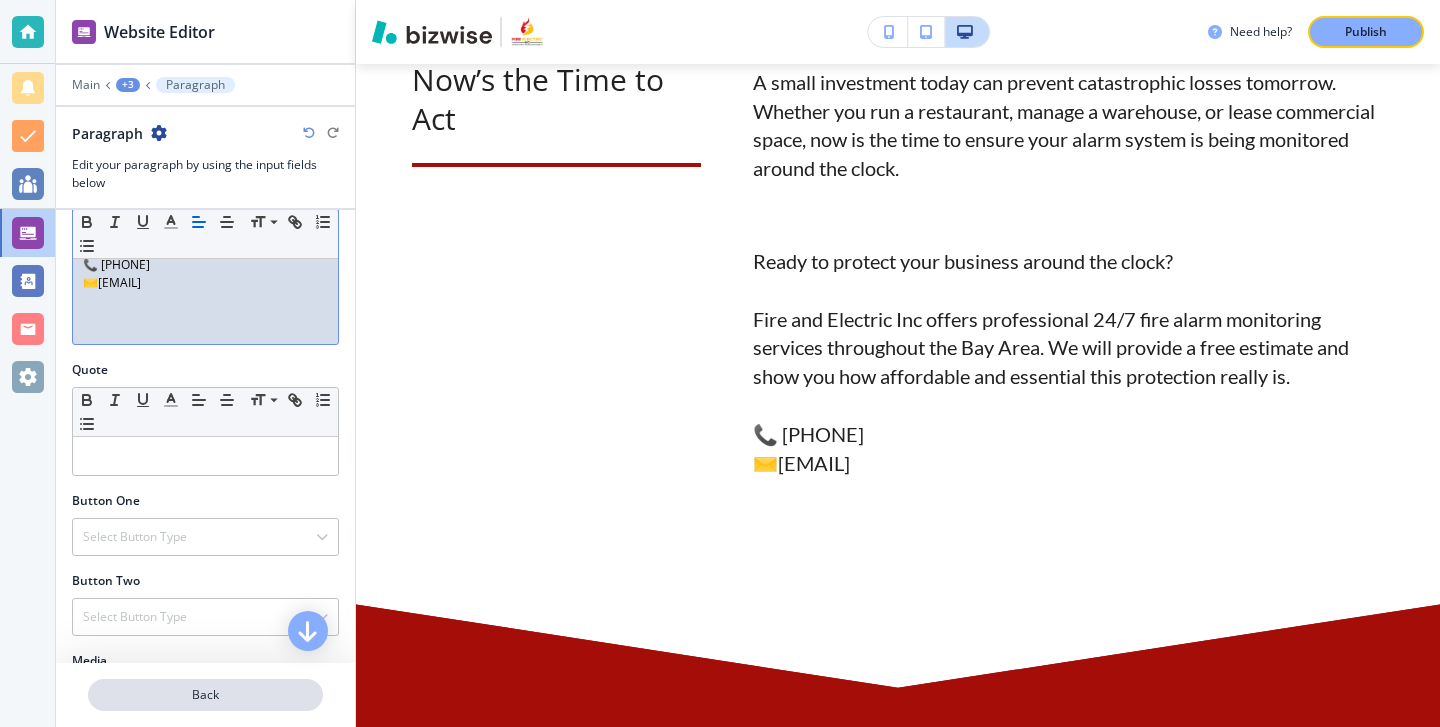 click on "Back" at bounding box center (205, 695) 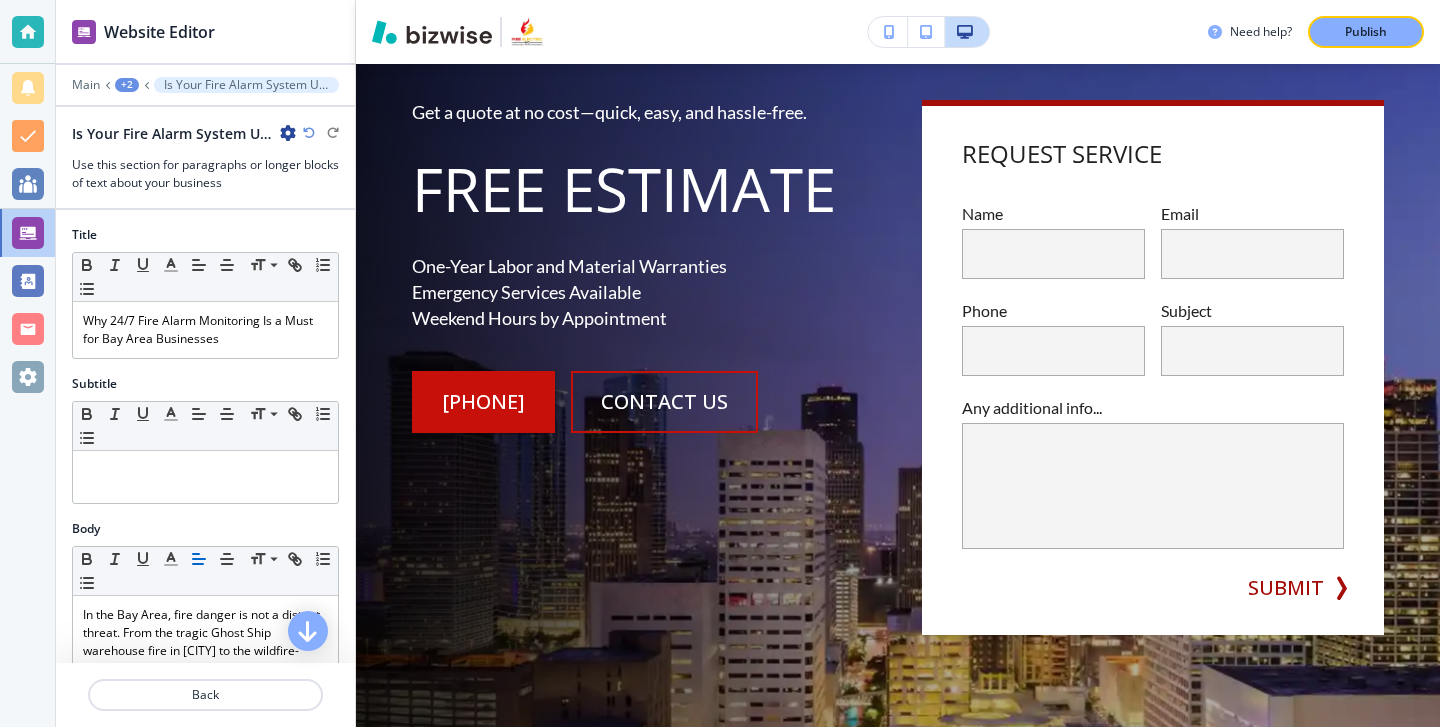 scroll, scrollTop: 0, scrollLeft: 0, axis: both 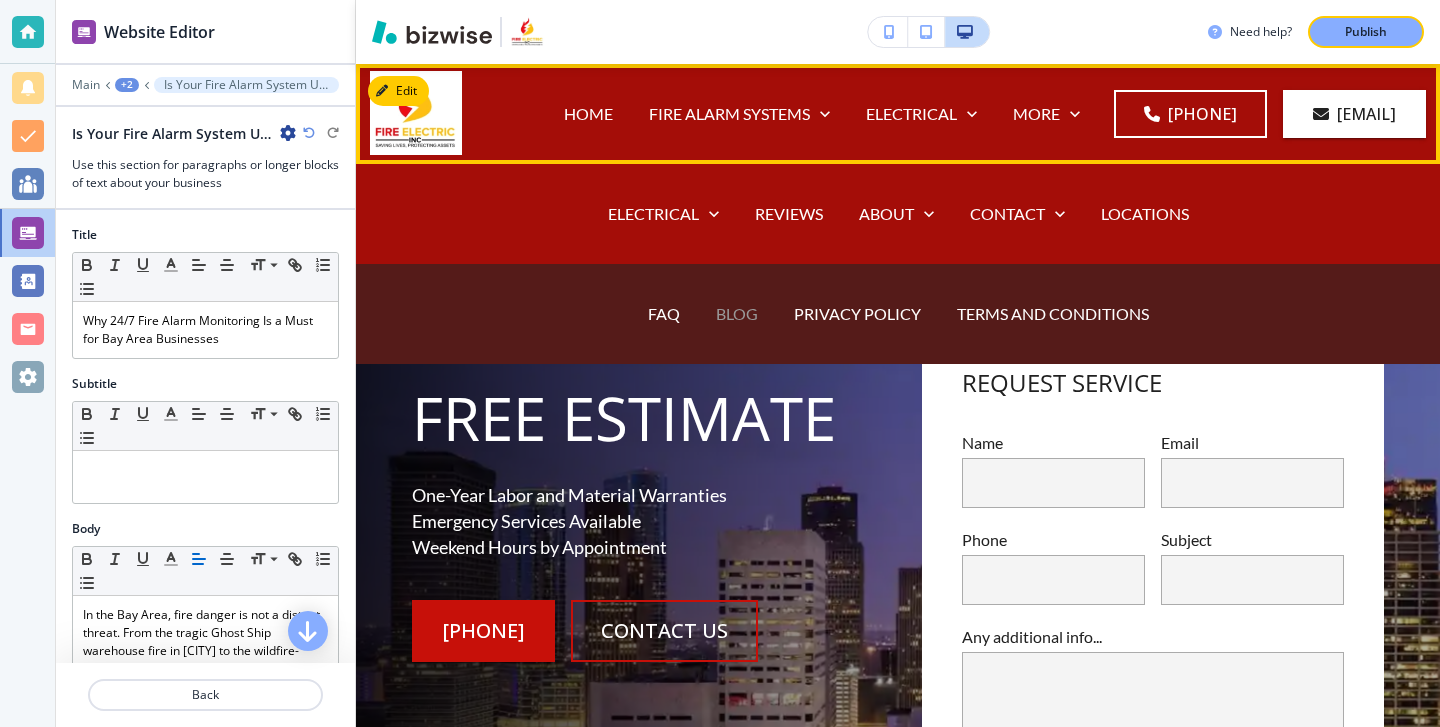 click on "BLOG" at bounding box center [737, 313] 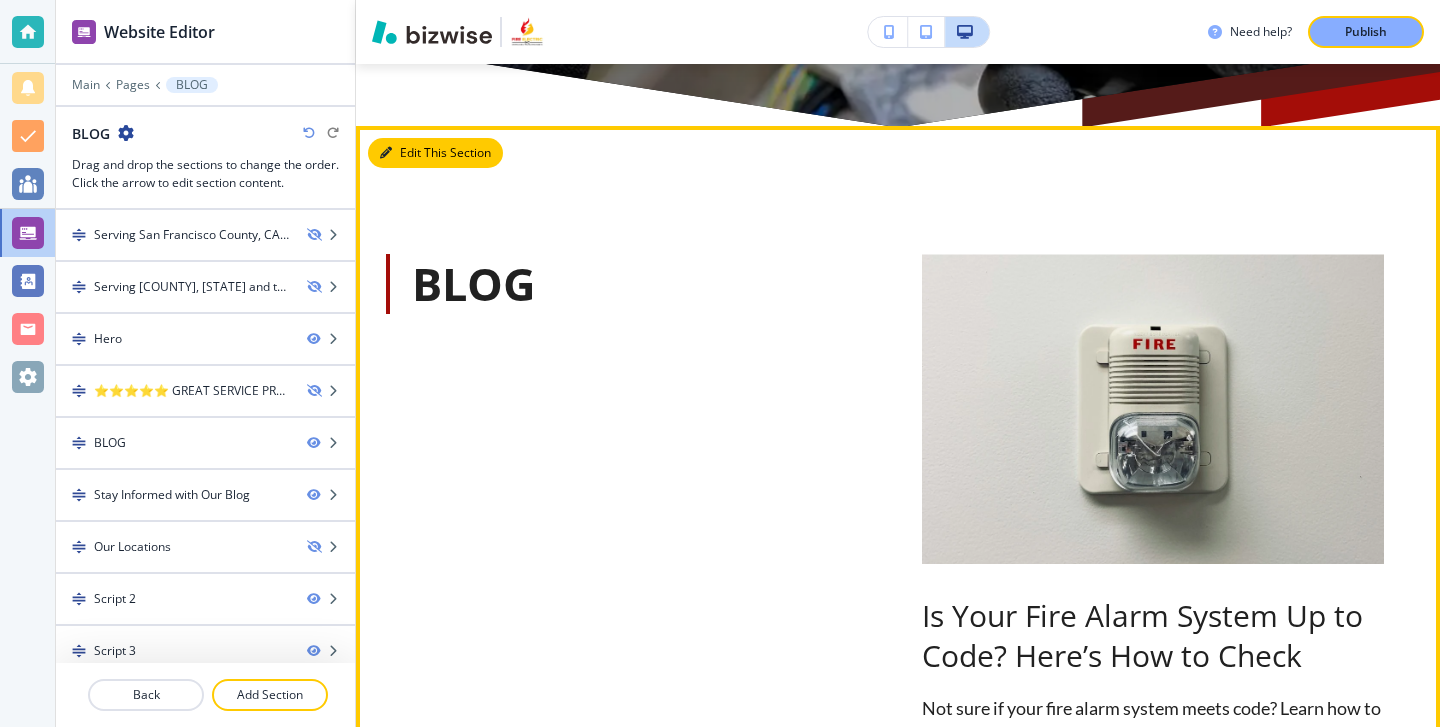 click on "Edit This Section" at bounding box center (435, 153) 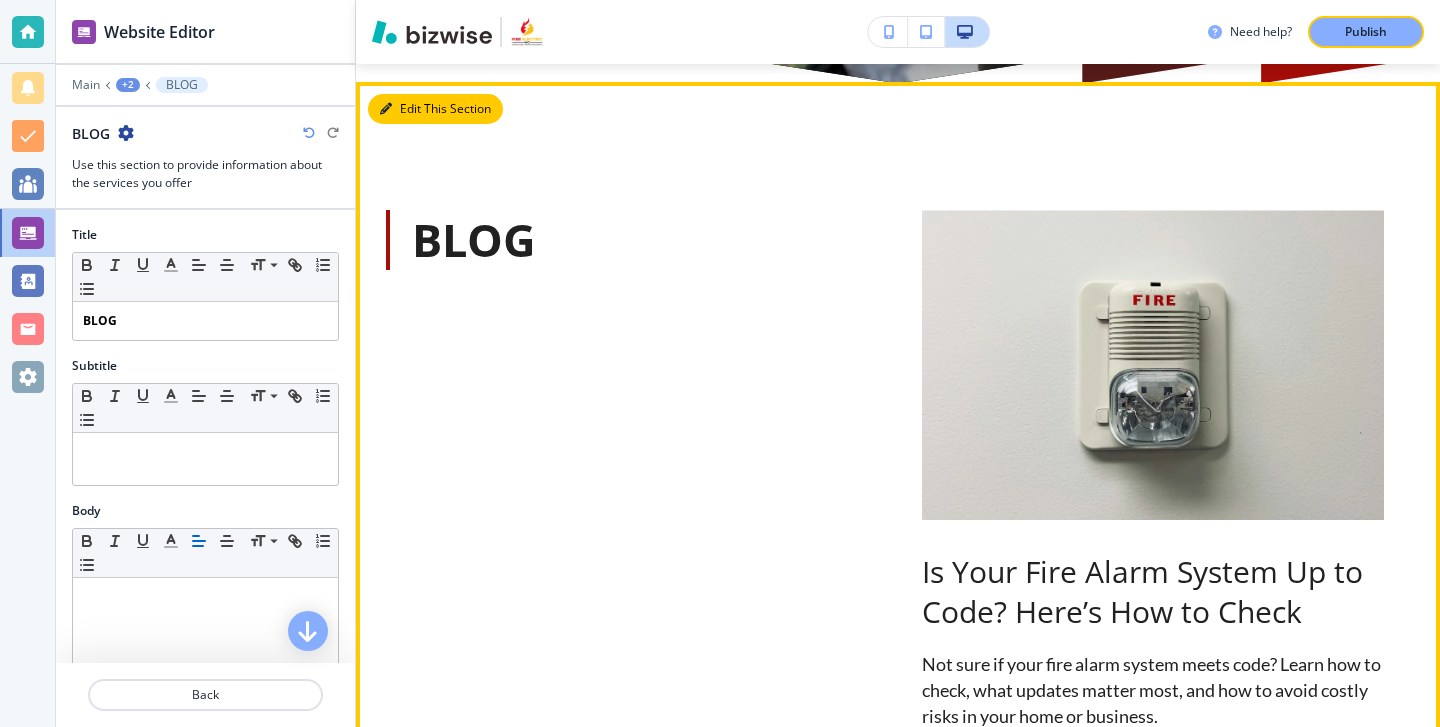 scroll, scrollTop: 1048, scrollLeft: 0, axis: vertical 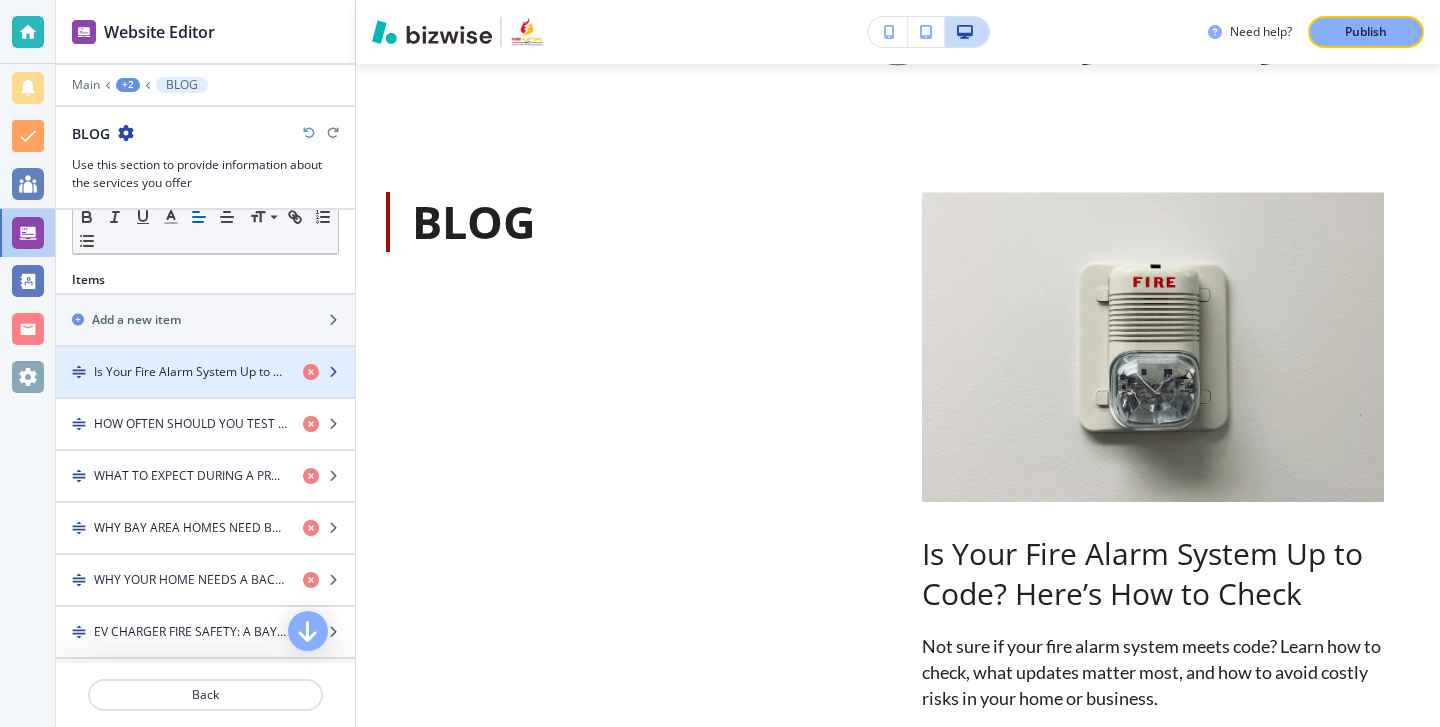 click at bounding box center (205, 355) 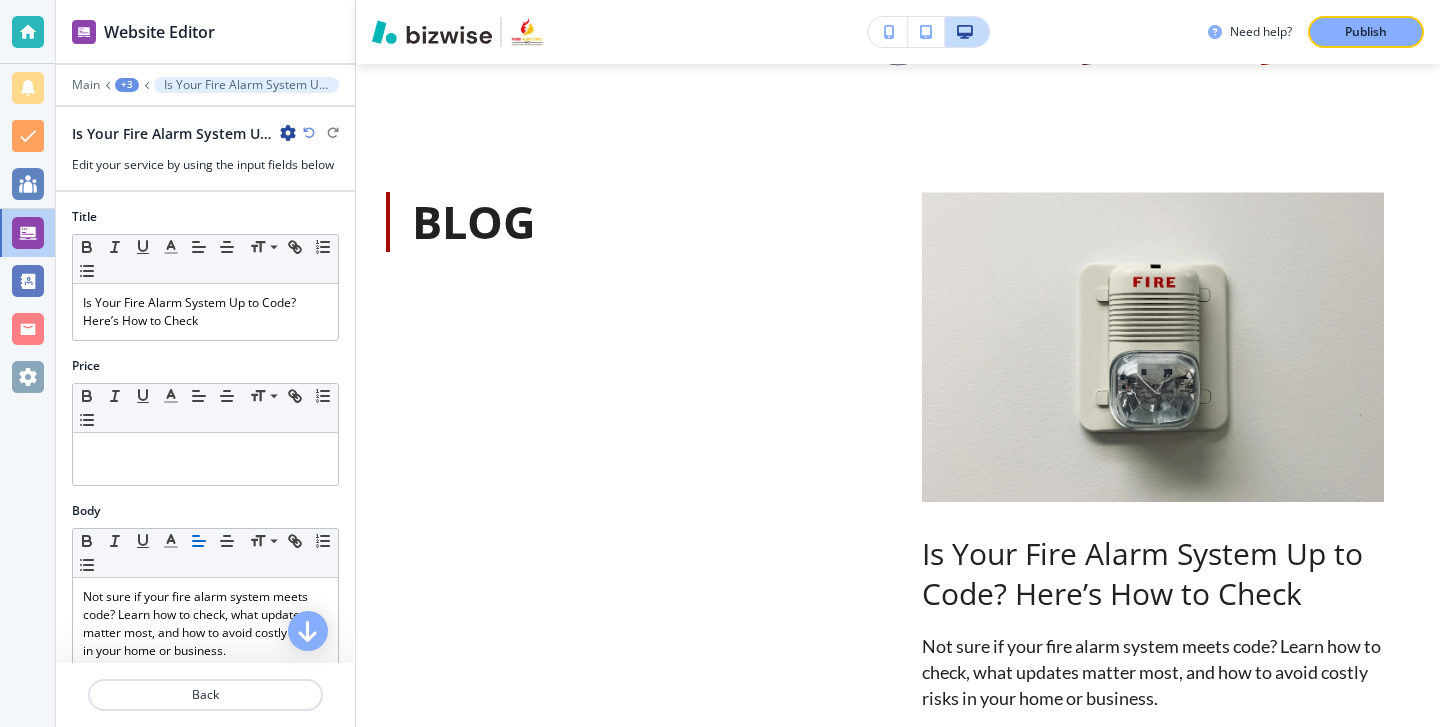 click at bounding box center (288, 133) 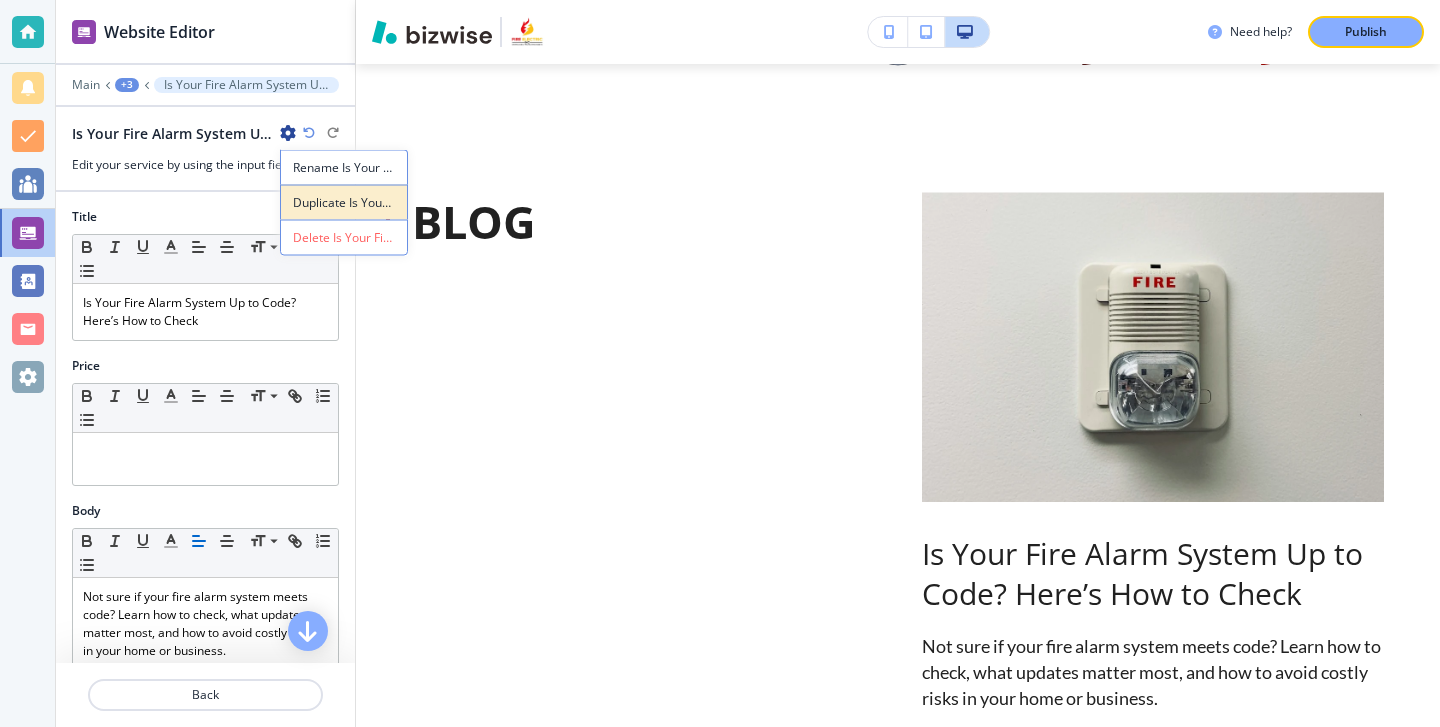 click on "Duplicate Is Your Fire Alarm System Up to Code? Here’s How to Check" at bounding box center [344, 203] 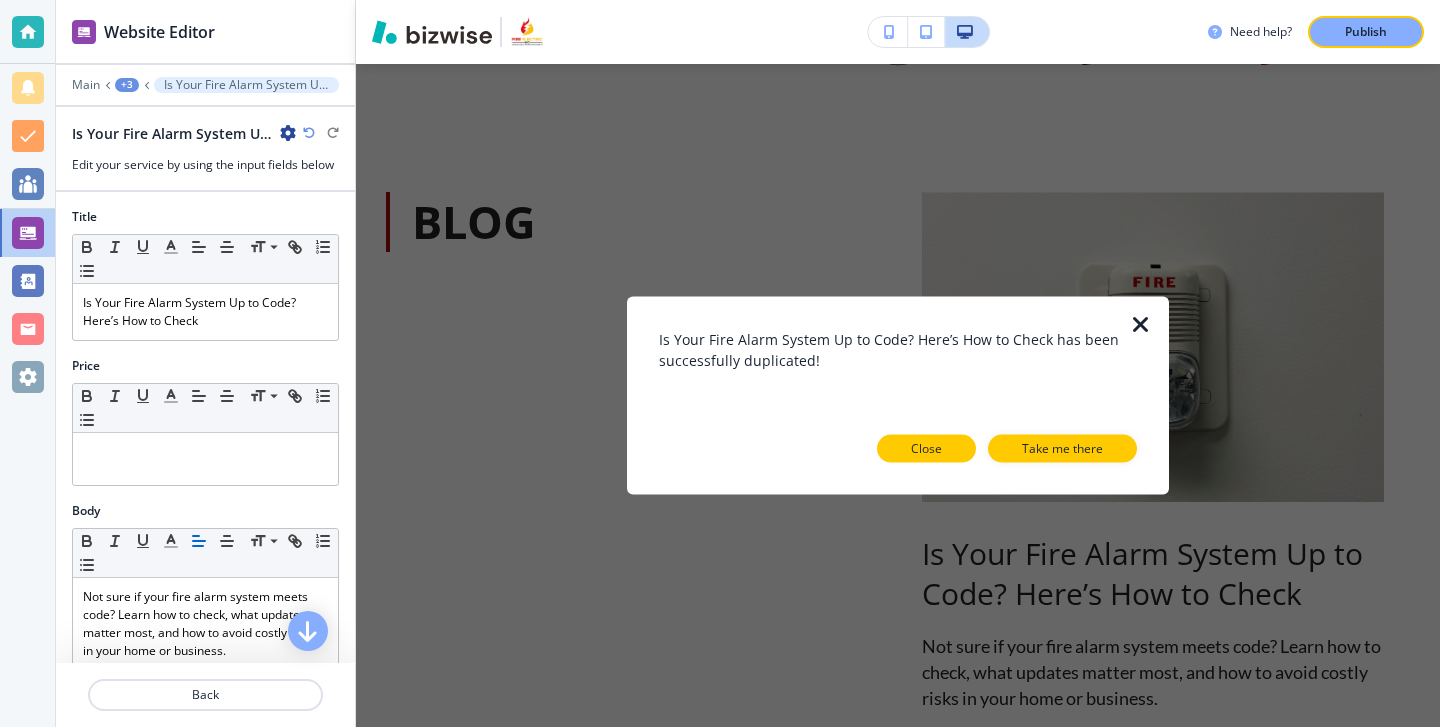 click on "Close" at bounding box center (926, 449) 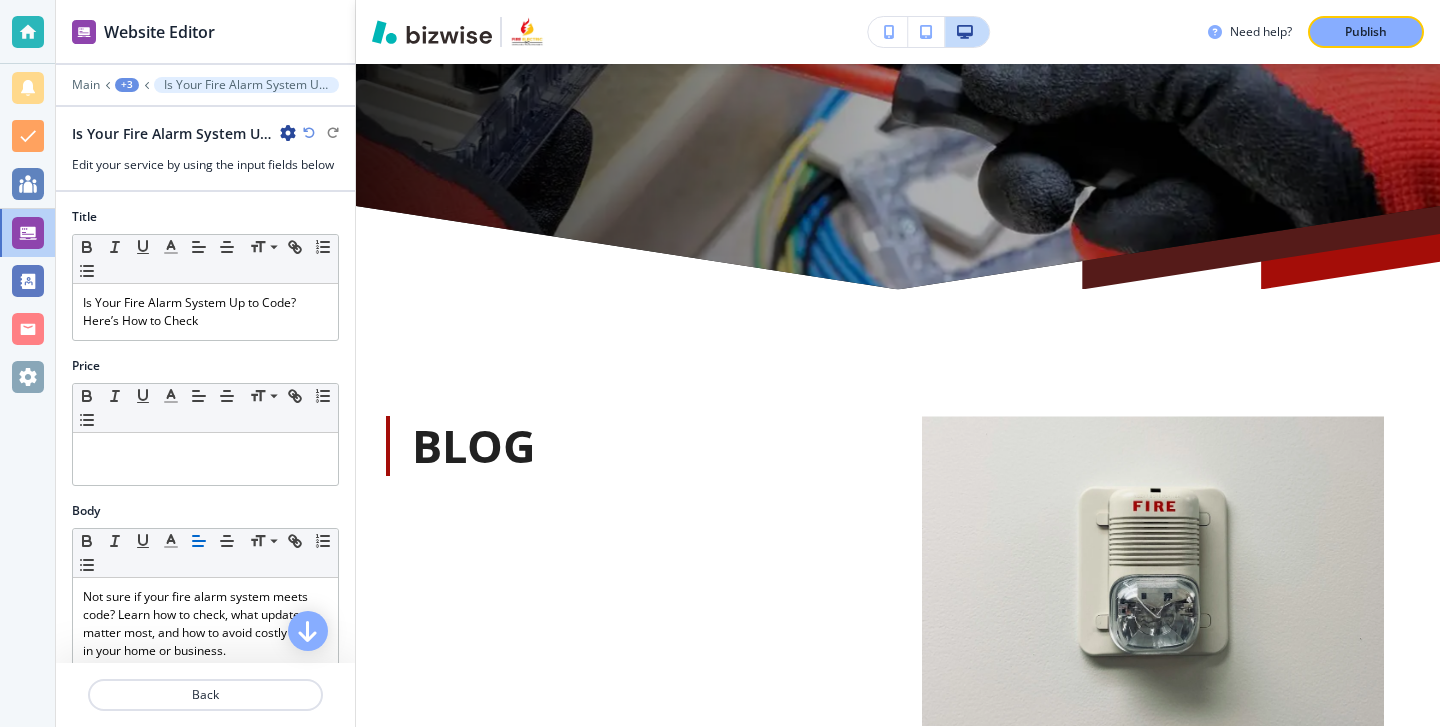 scroll, scrollTop: 778, scrollLeft: 0, axis: vertical 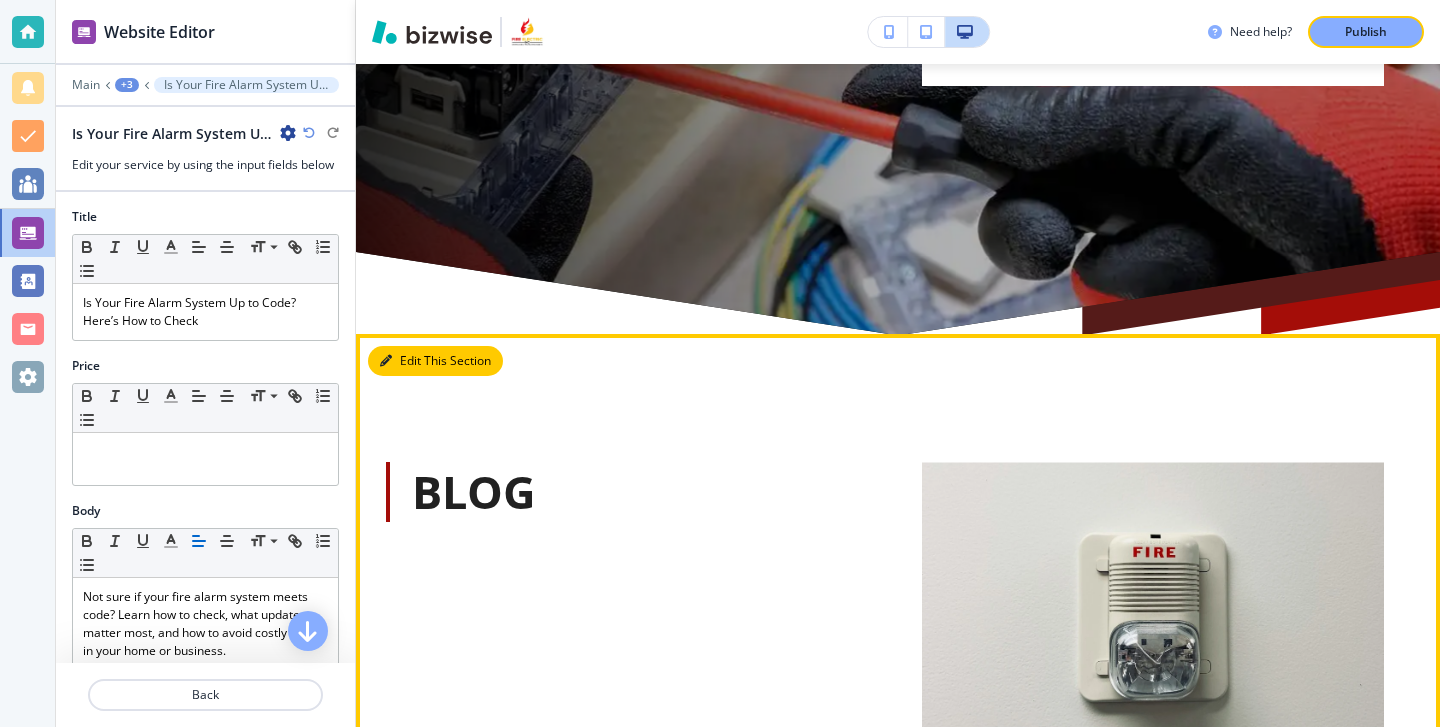 click on "Edit This Section" at bounding box center [435, 361] 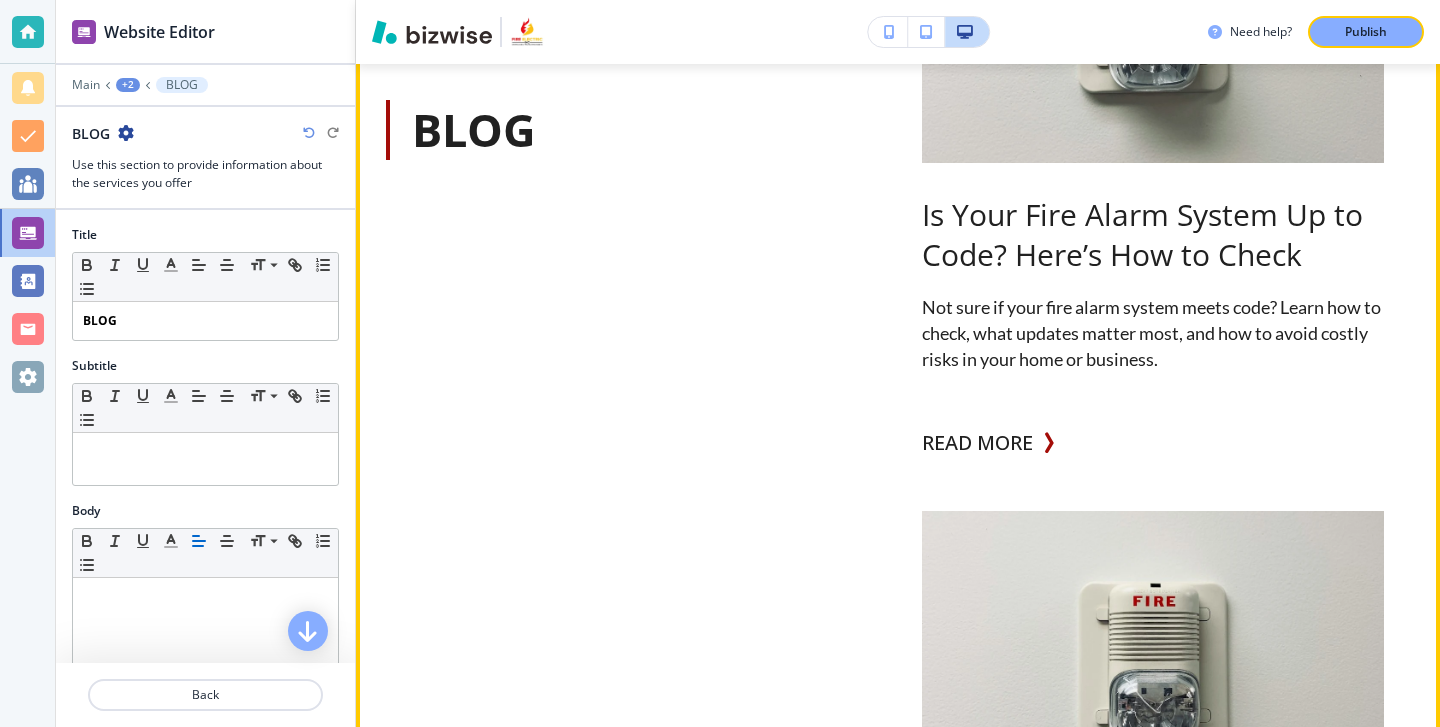 scroll, scrollTop: 1400, scrollLeft: 0, axis: vertical 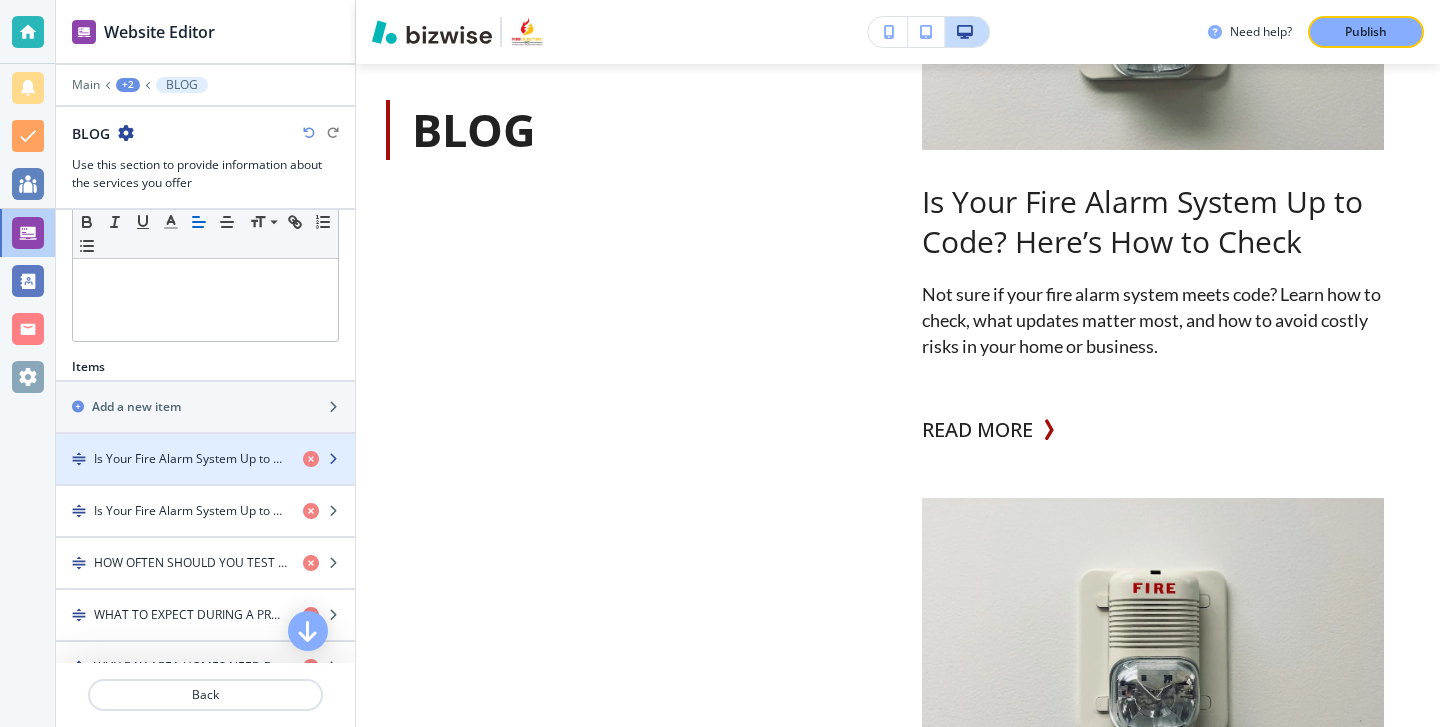 click on "Is Your Fire Alarm System Up to Code? Here’s How to Check" at bounding box center [190, 459] 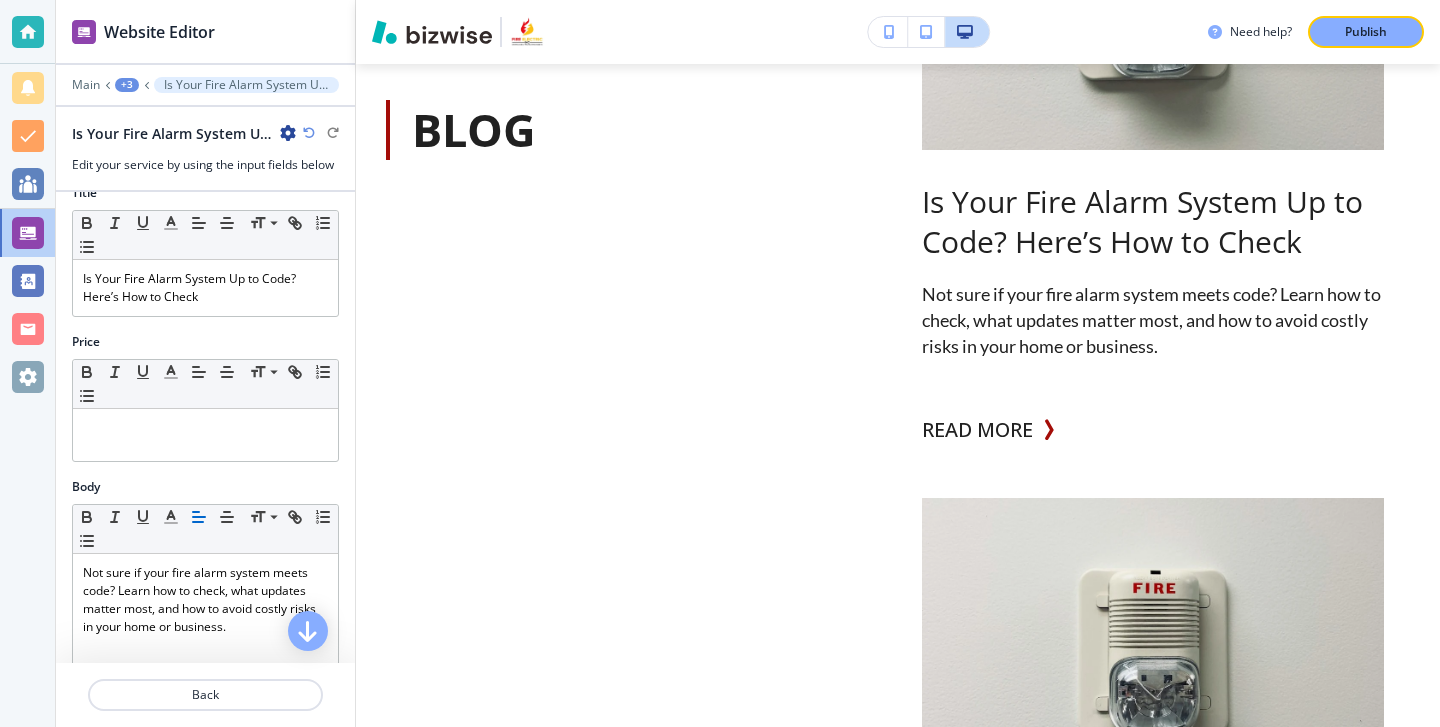 scroll, scrollTop: 23, scrollLeft: 0, axis: vertical 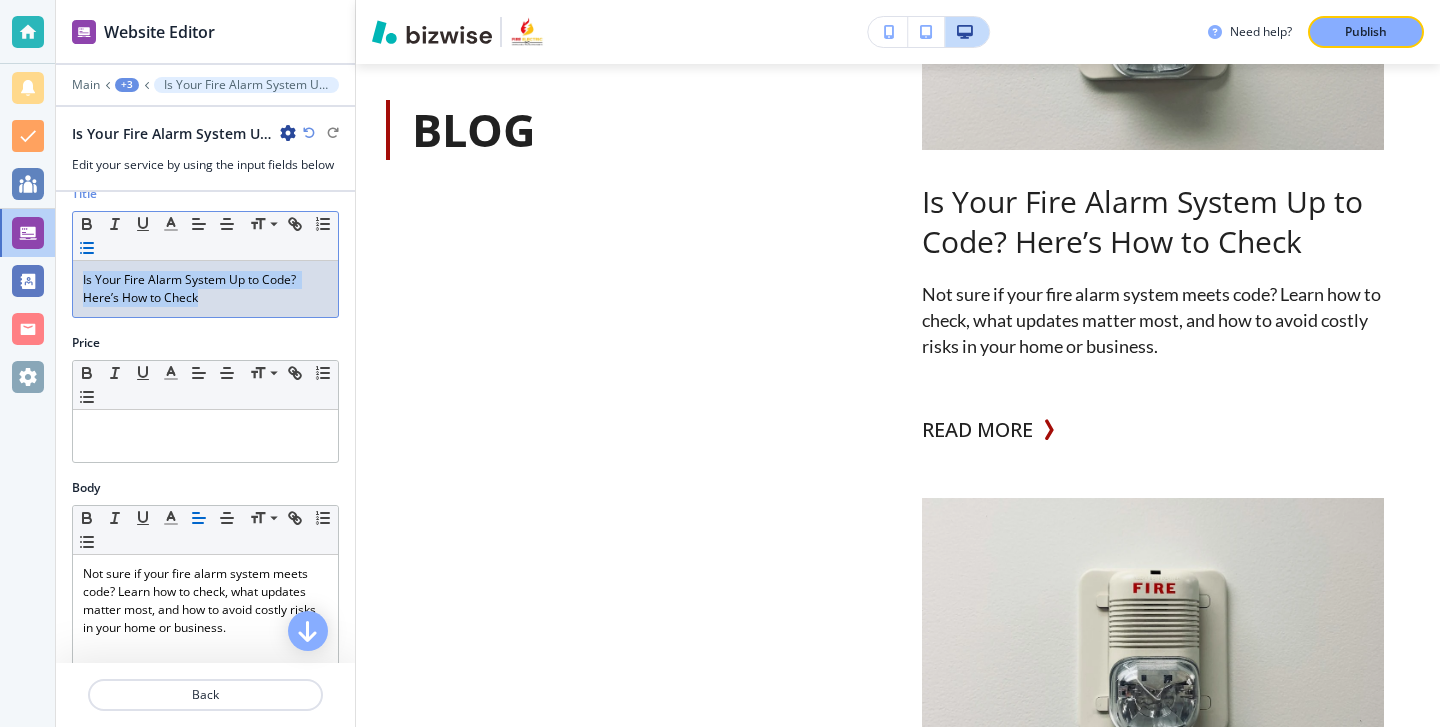 drag, startPoint x: 263, startPoint y: 291, endPoint x: 90, endPoint y: 259, distance: 175.93465 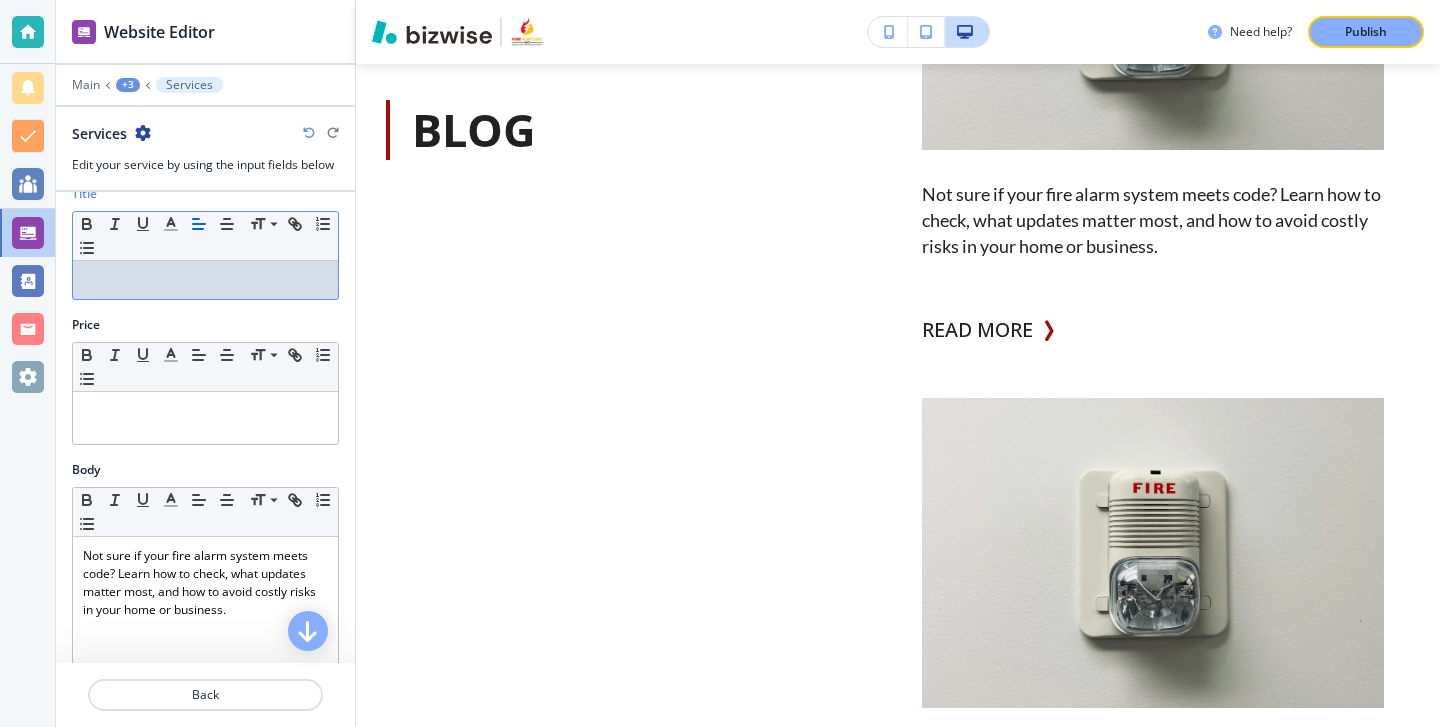 click at bounding box center [205, 280] 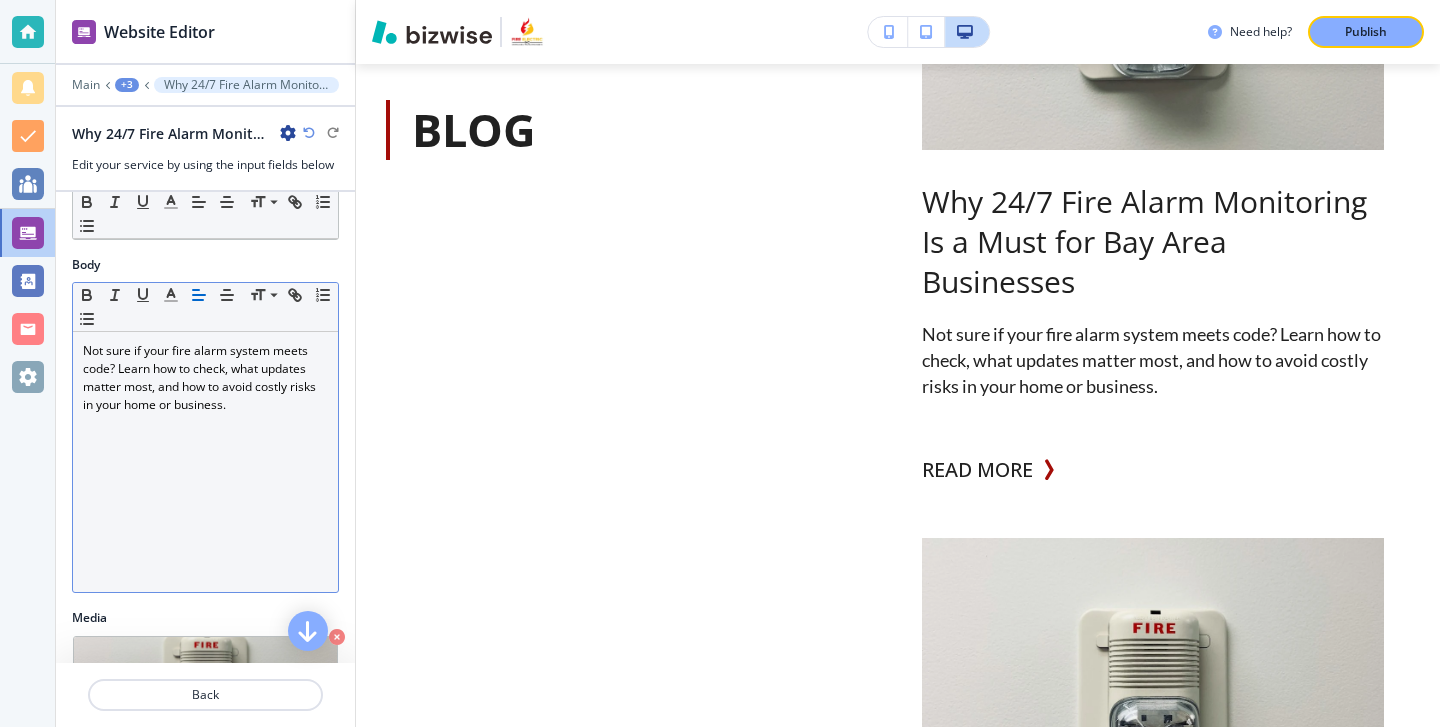 scroll, scrollTop: 321, scrollLeft: 0, axis: vertical 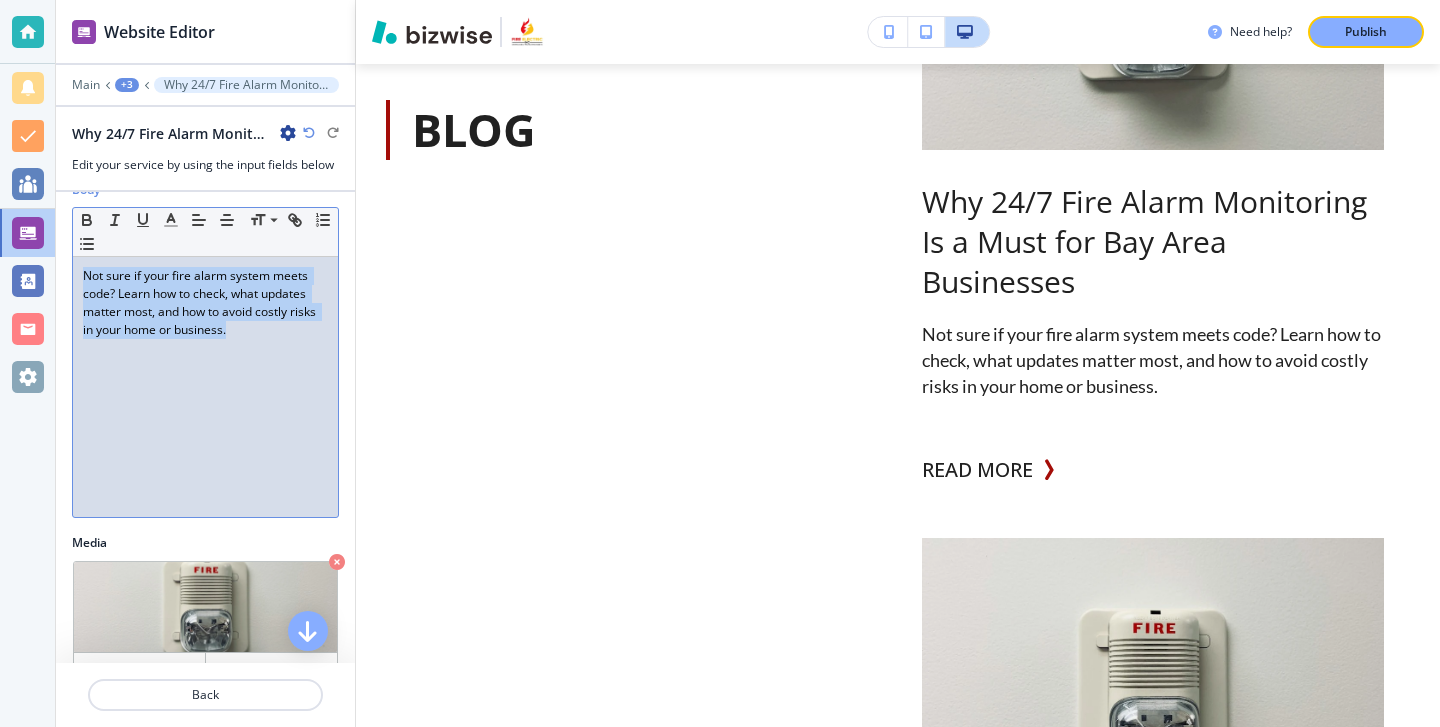drag, startPoint x: 302, startPoint y: 339, endPoint x: 67, endPoint y: 262, distance: 247.29335 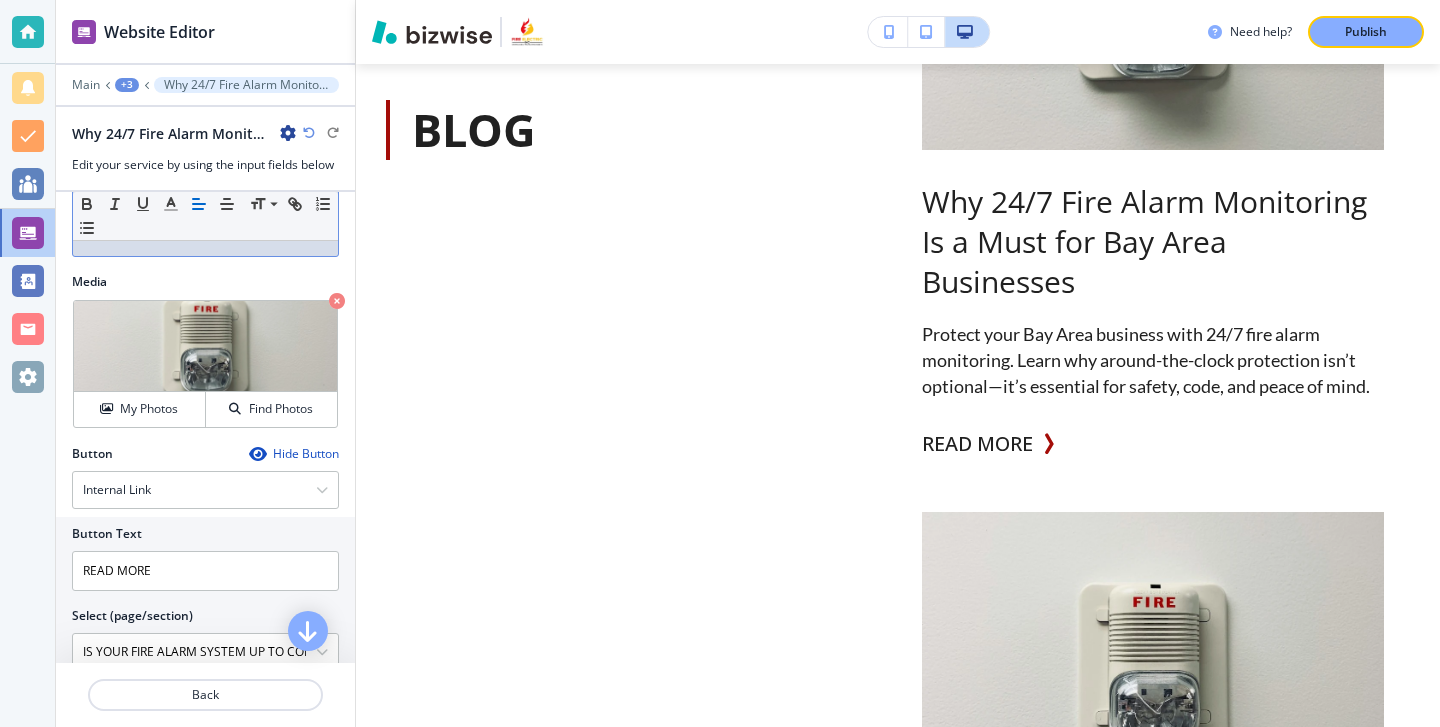 scroll, scrollTop: 602, scrollLeft: 0, axis: vertical 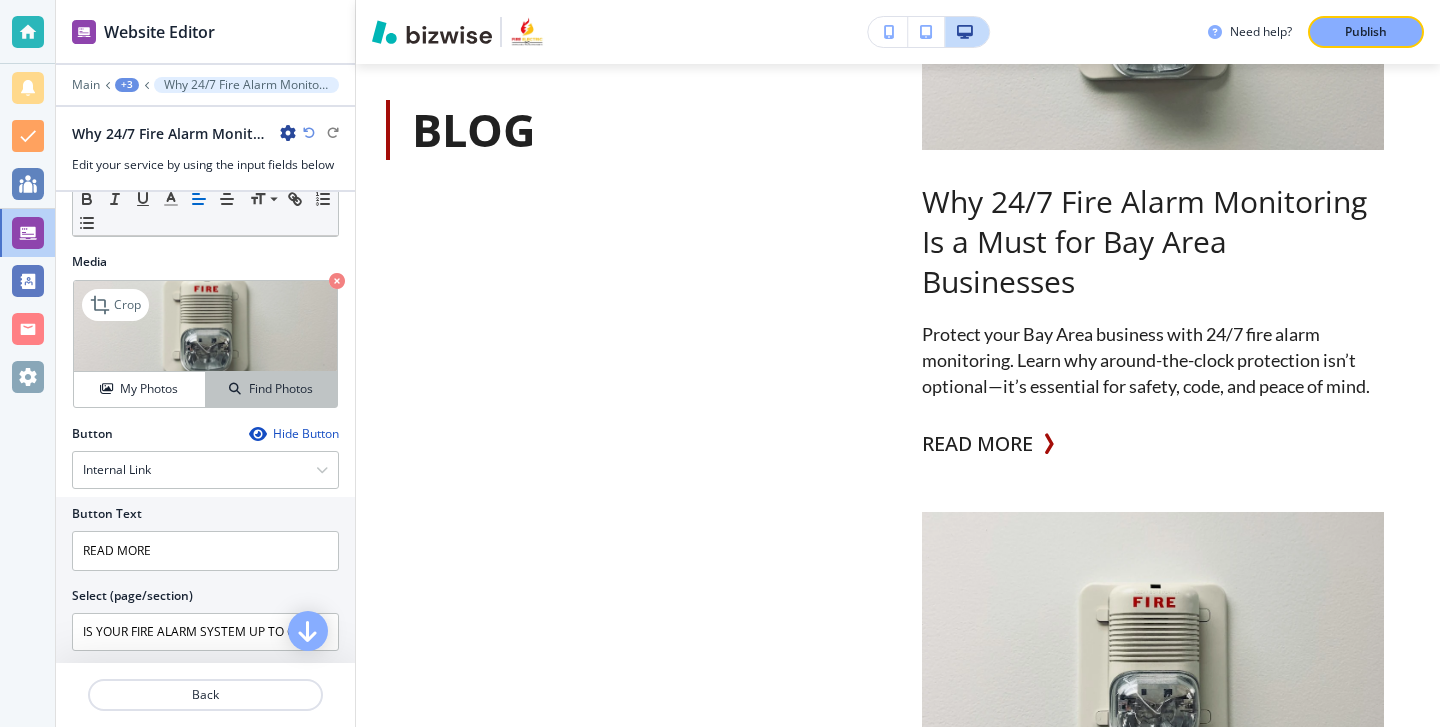 click on "Find Photos" at bounding box center [281, 389] 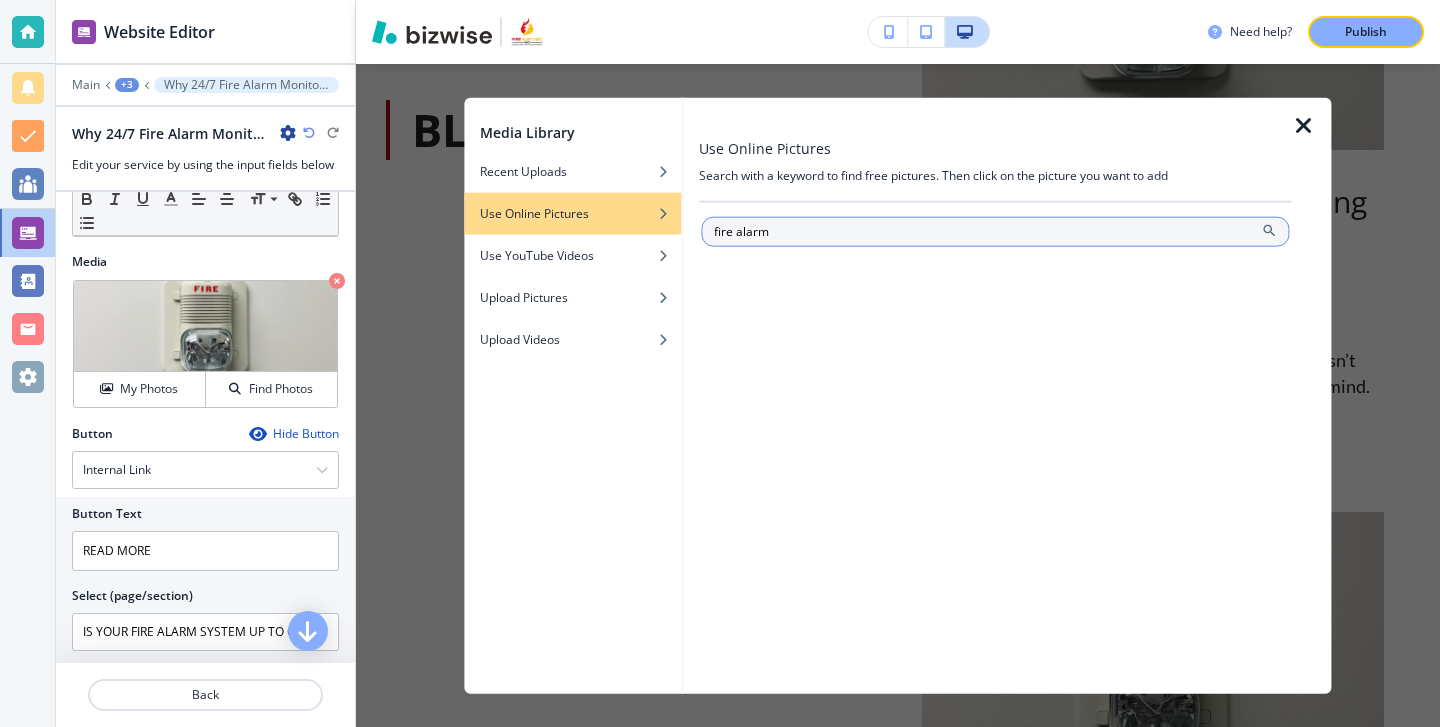 type on "fire alarm" 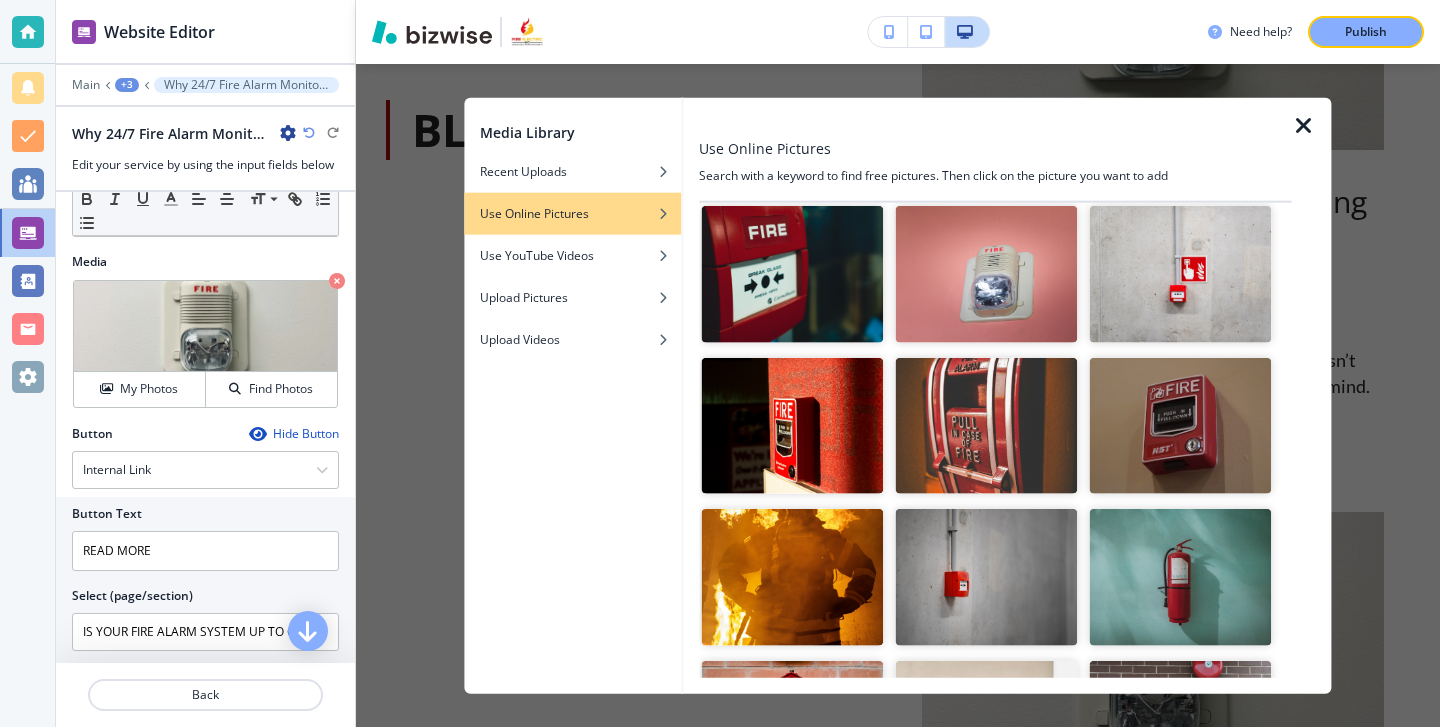 scroll, scrollTop: 209, scrollLeft: 0, axis: vertical 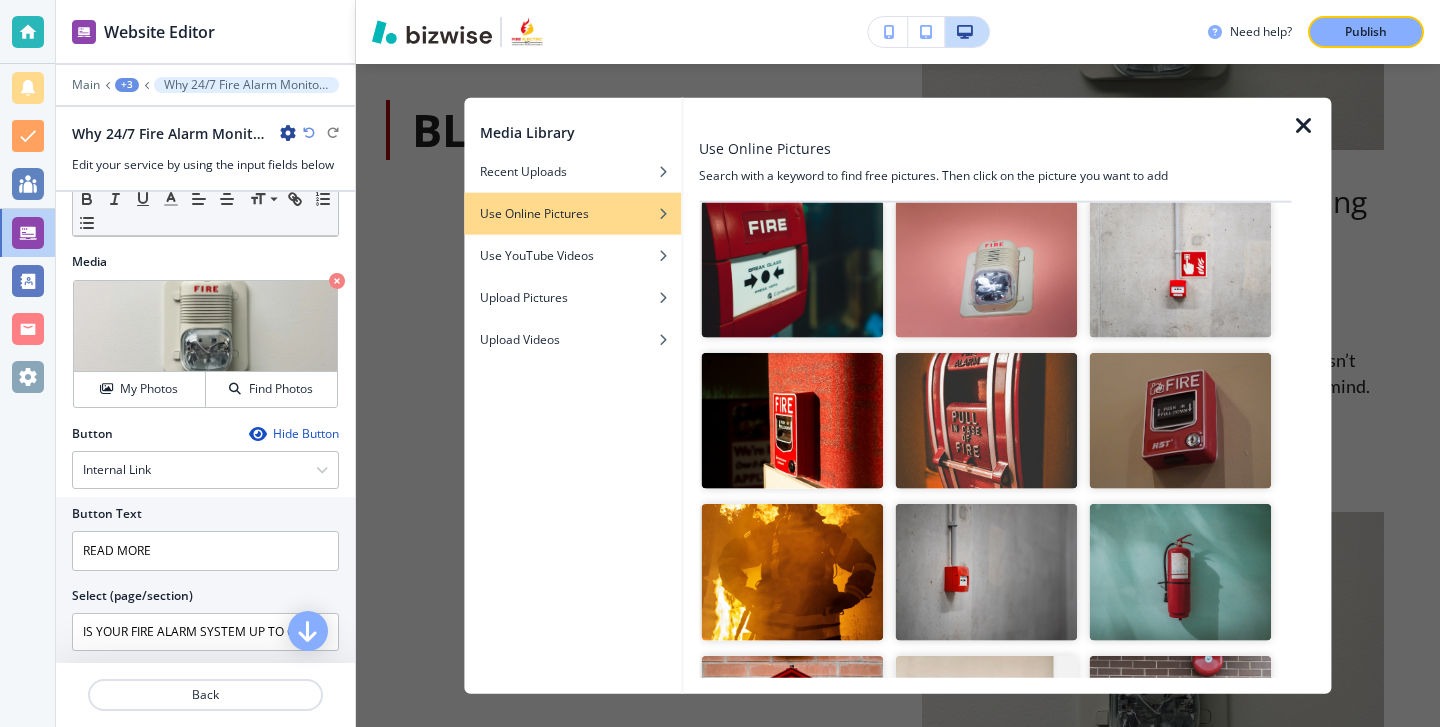 click at bounding box center (1181, 420) 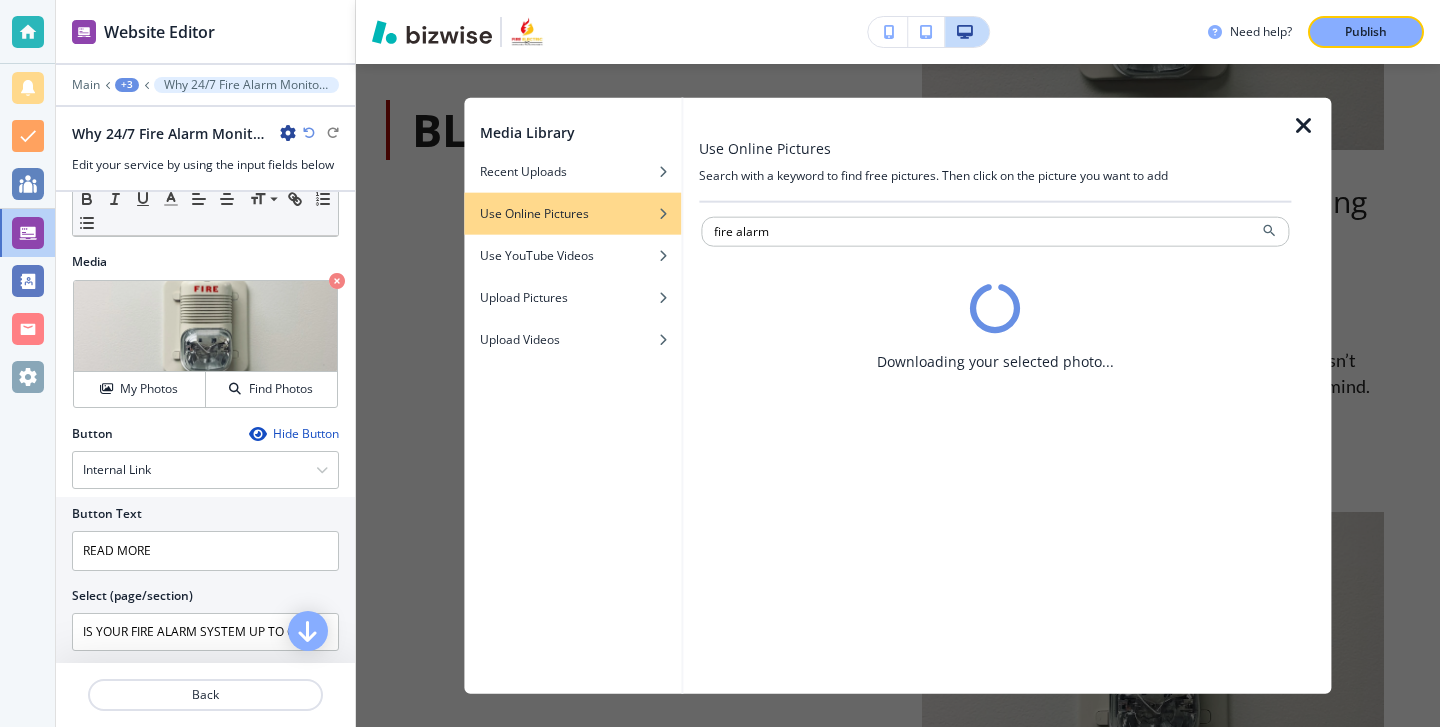 scroll, scrollTop: 0, scrollLeft: 0, axis: both 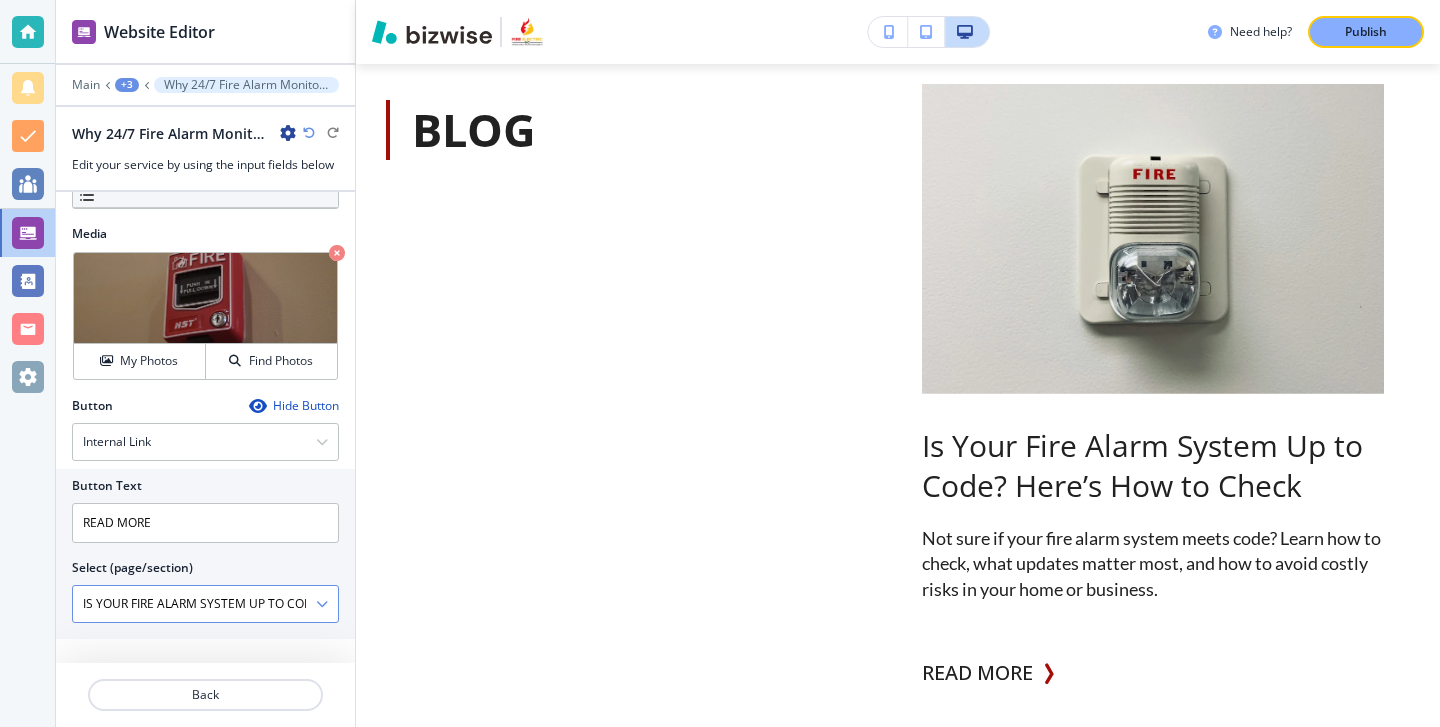 click on "IS YOUR FIRE ALARM SYSTEM UP TO CODE? HERE'S HOW TO CHECK" at bounding box center (194, 604) 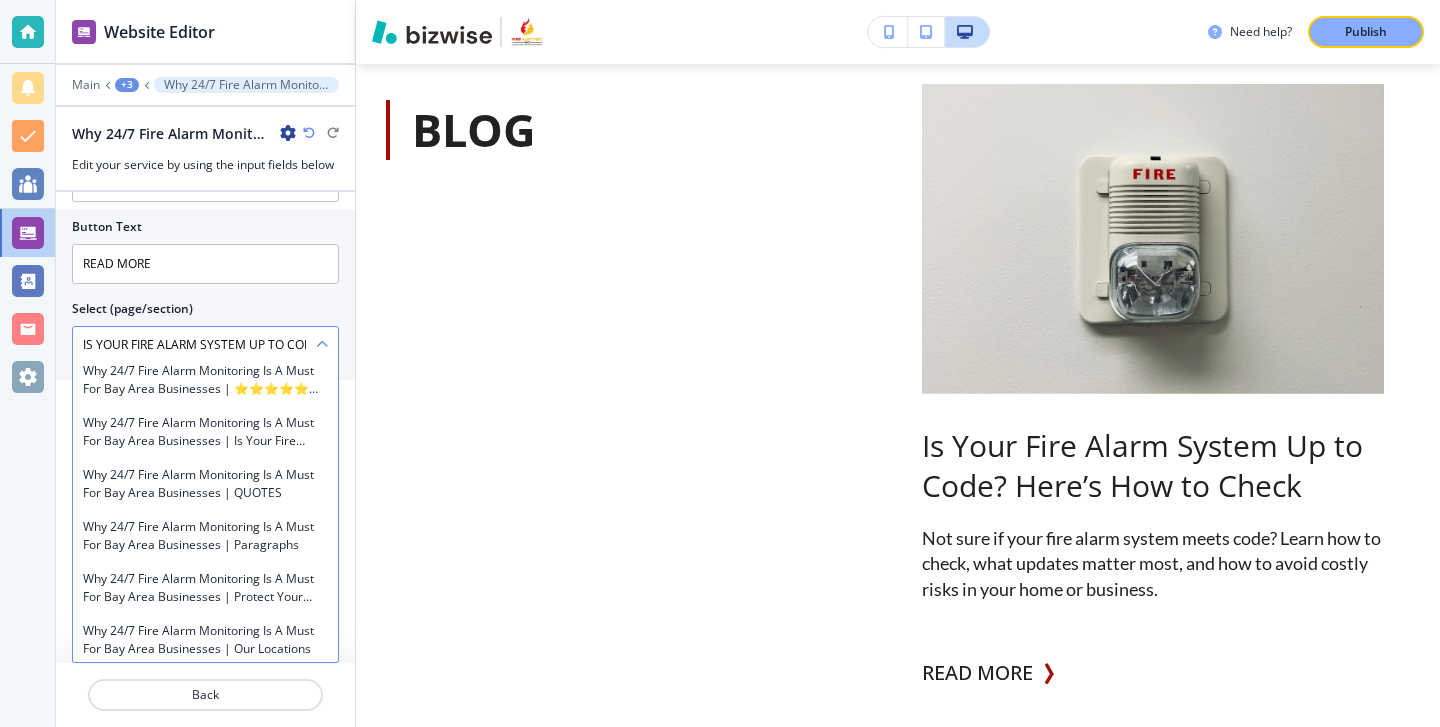 scroll, scrollTop: 47344, scrollLeft: 0, axis: vertical 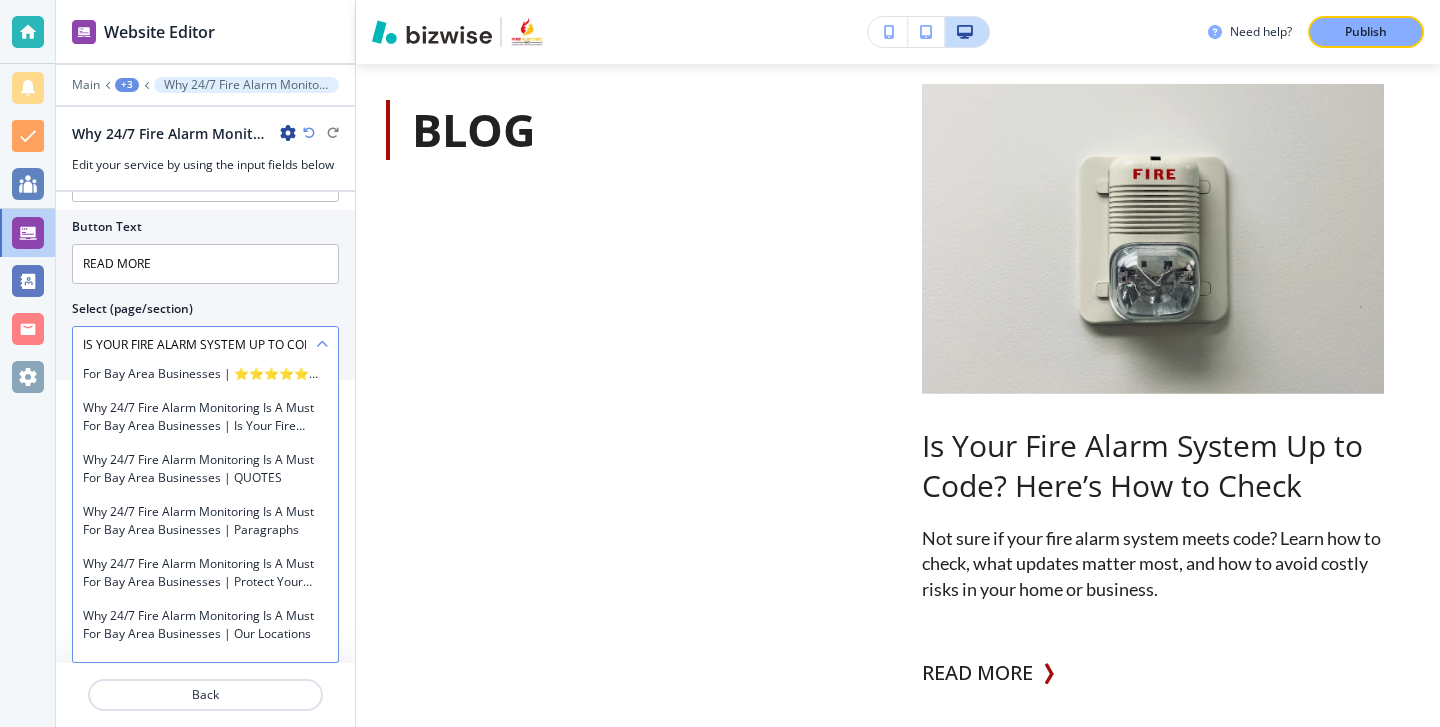 click on "Why 24/7 Fire Alarm Monitoring Is a Must for Bay Area Businesses" at bounding box center [205, 157] 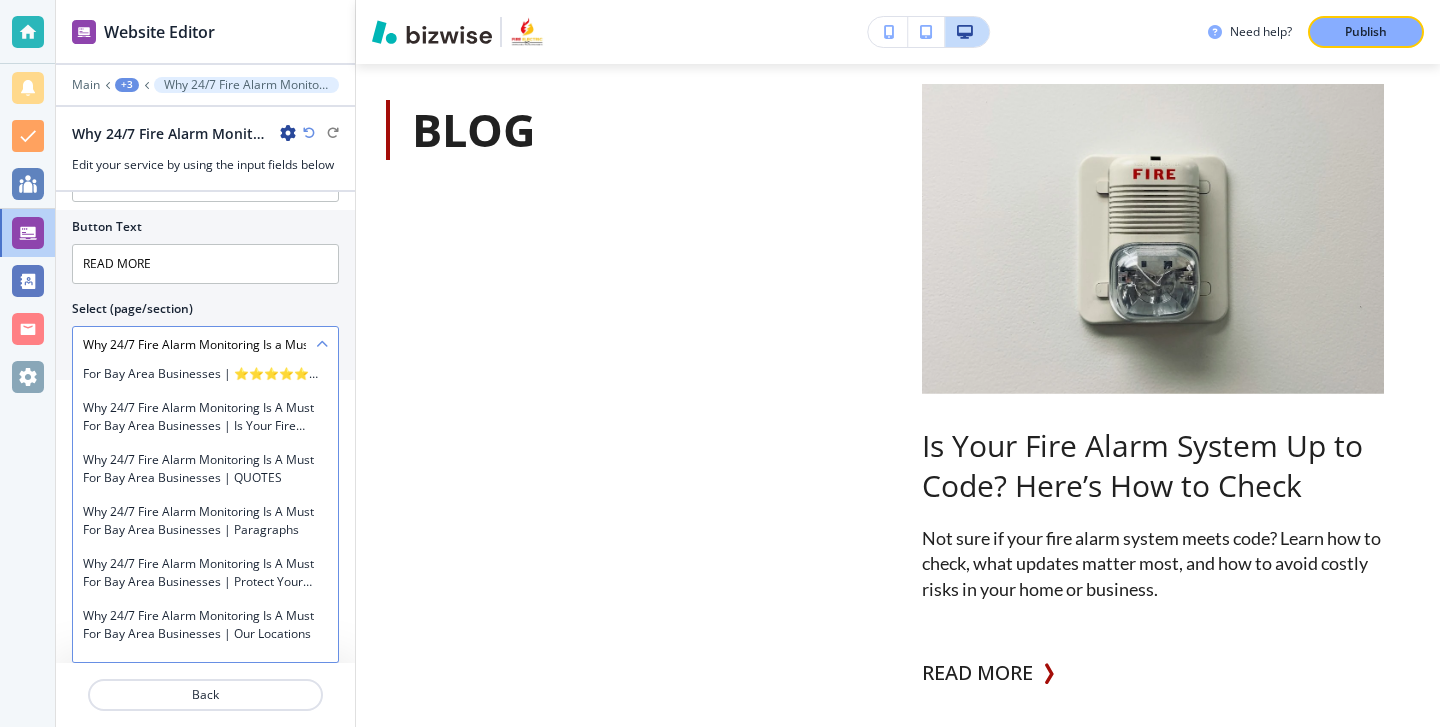 scroll, scrollTop: 630, scrollLeft: 0, axis: vertical 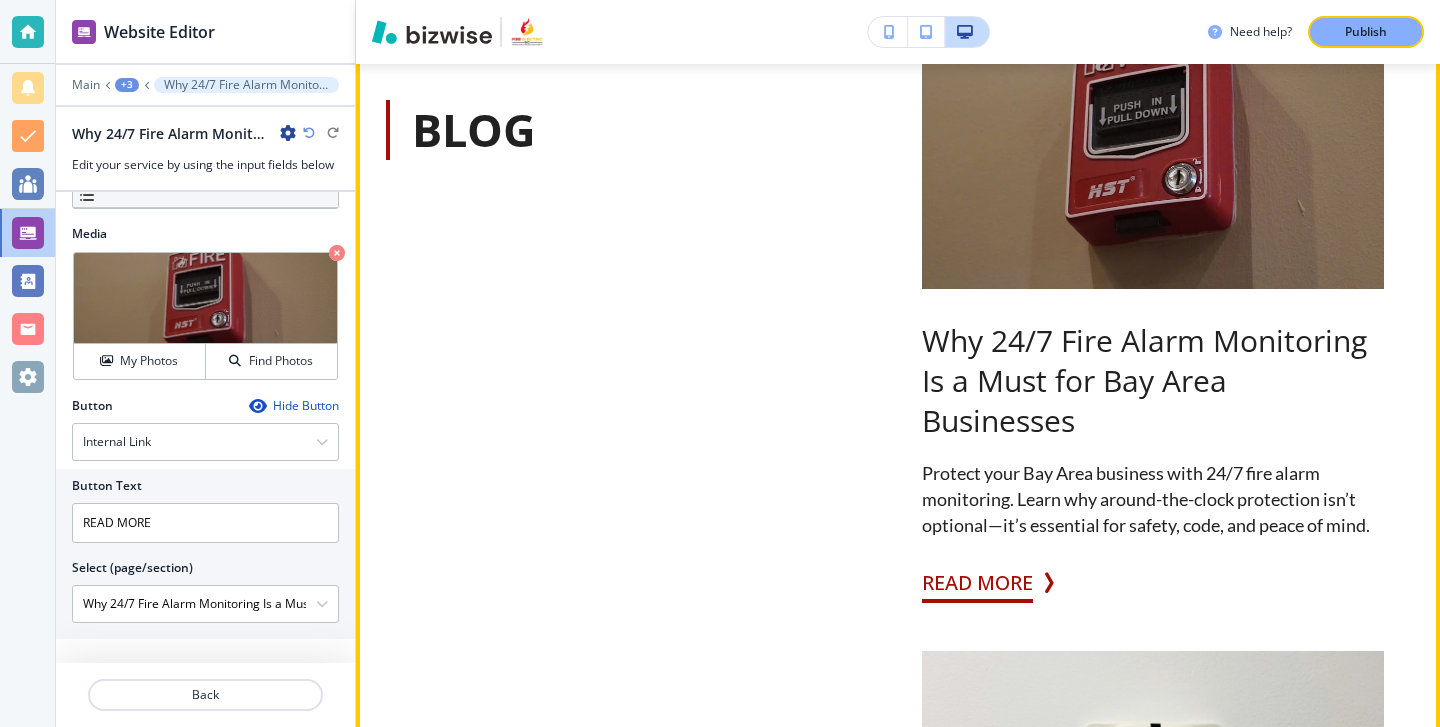 click on "READ MORE" at bounding box center (977, 583) 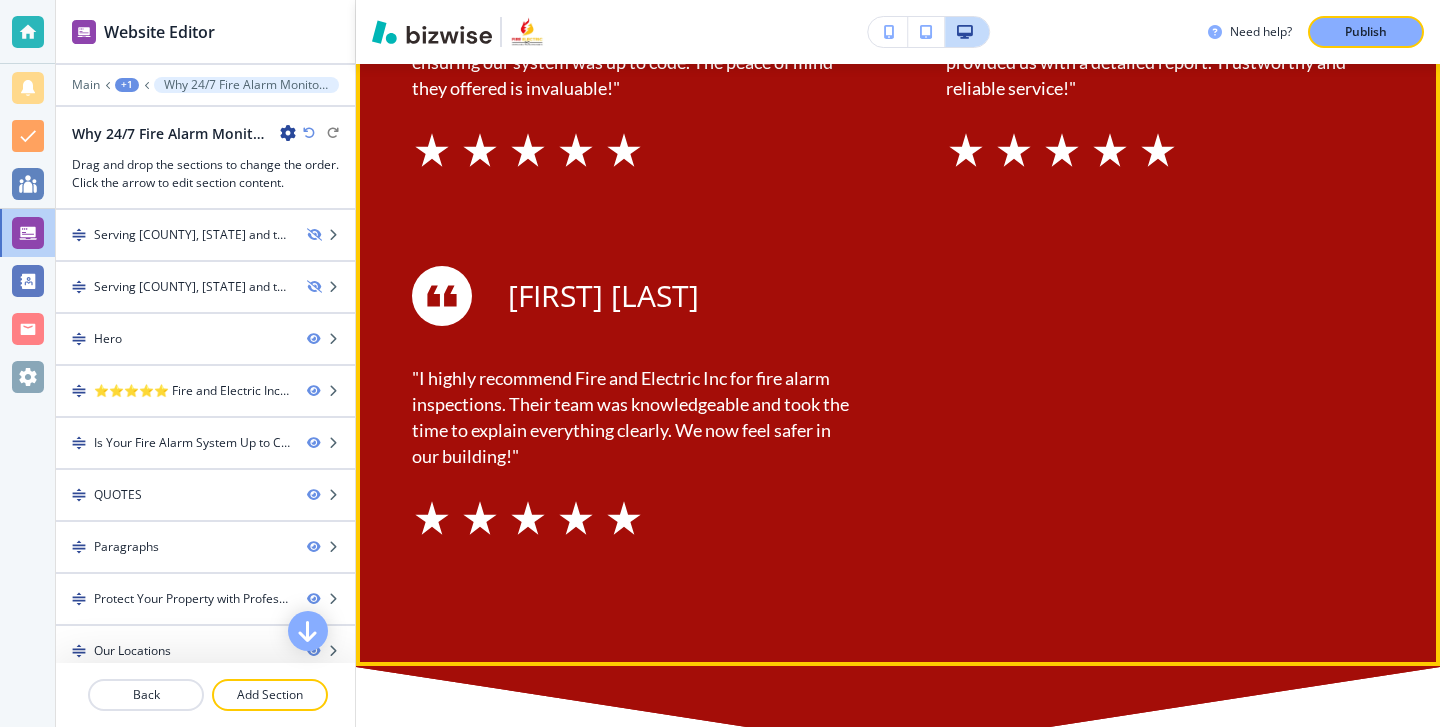scroll, scrollTop: 5203, scrollLeft: 0, axis: vertical 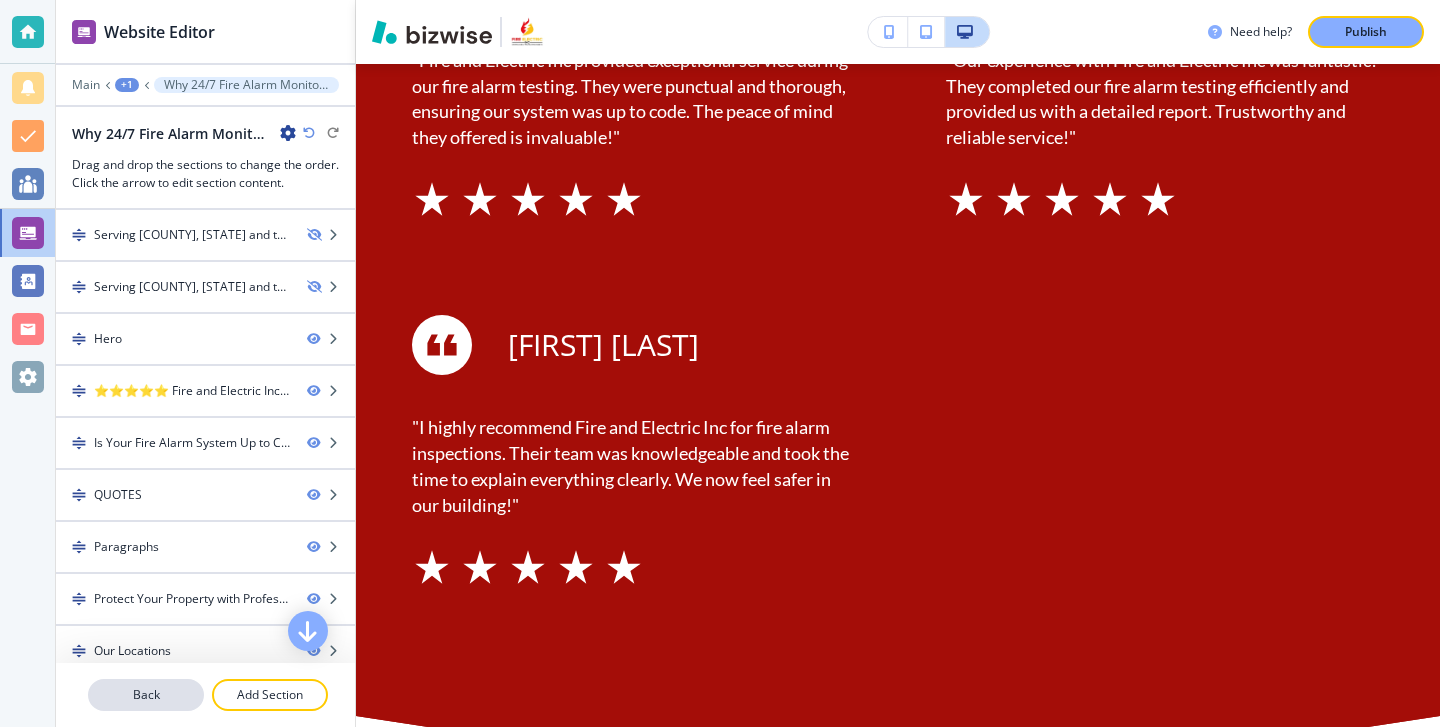 click on "Back" at bounding box center [146, 695] 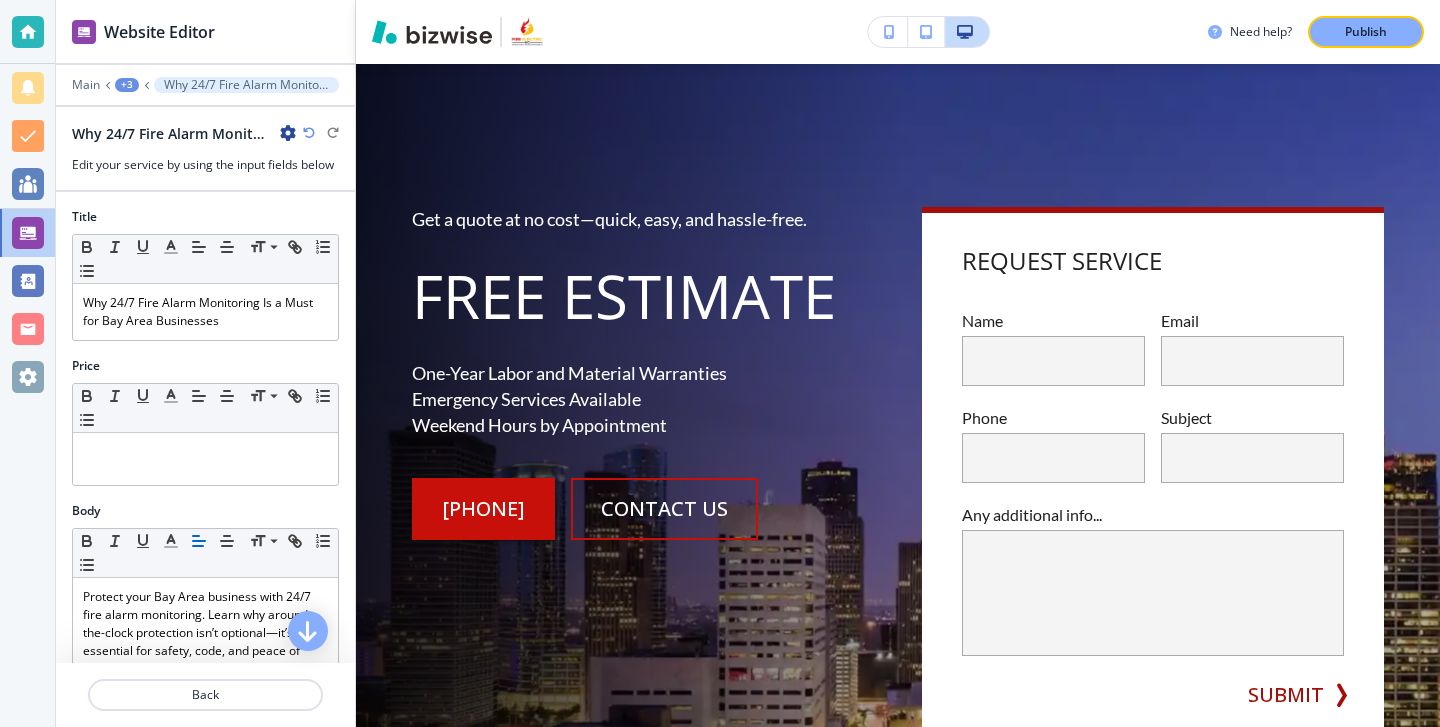 scroll, scrollTop: 20, scrollLeft: 0, axis: vertical 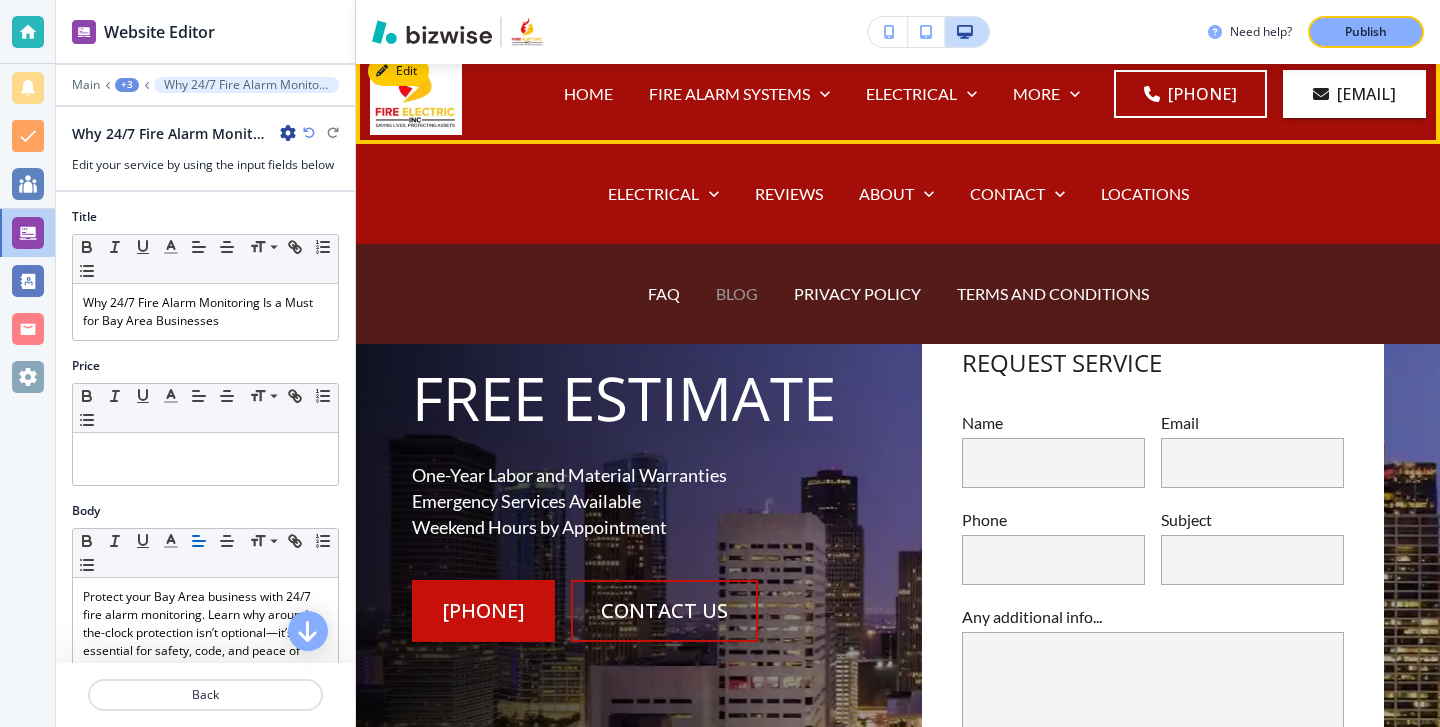 click on "BLOG" at bounding box center (737, 293) 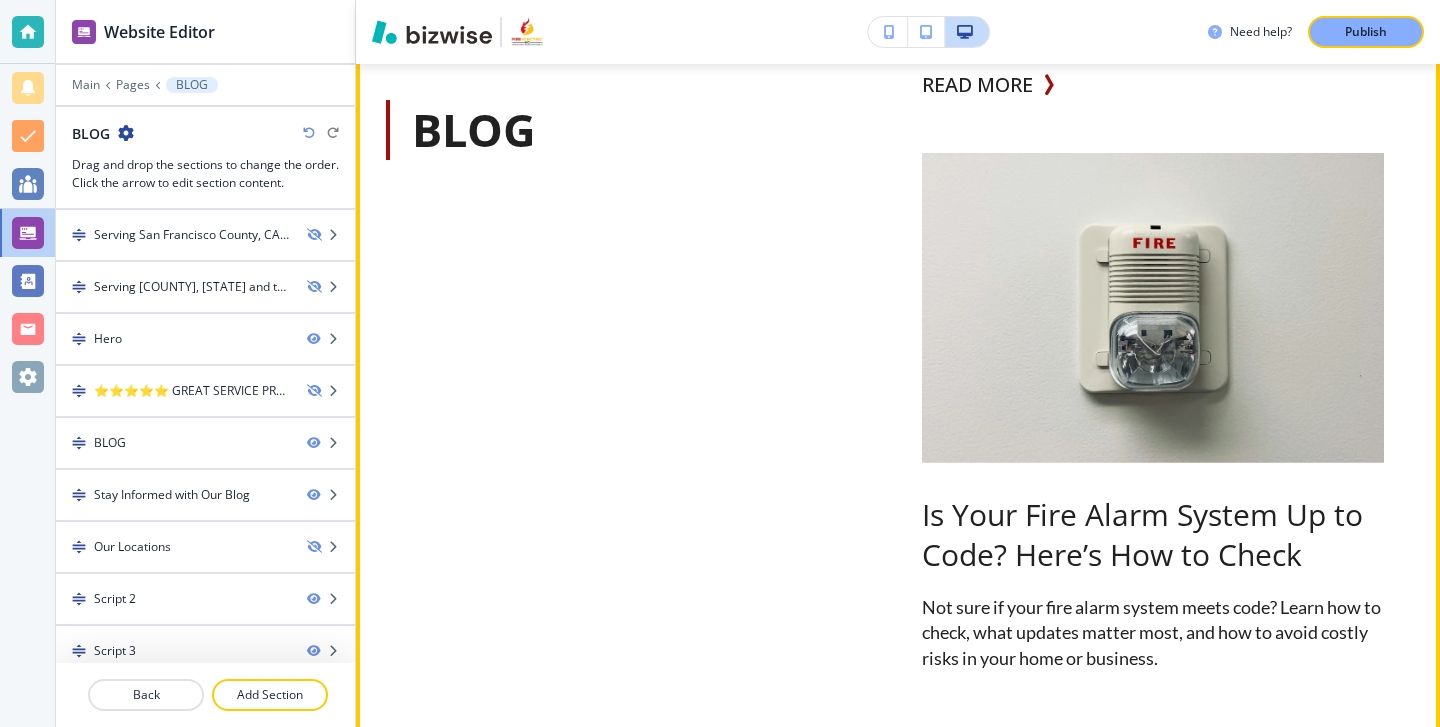scroll, scrollTop: 2051, scrollLeft: 0, axis: vertical 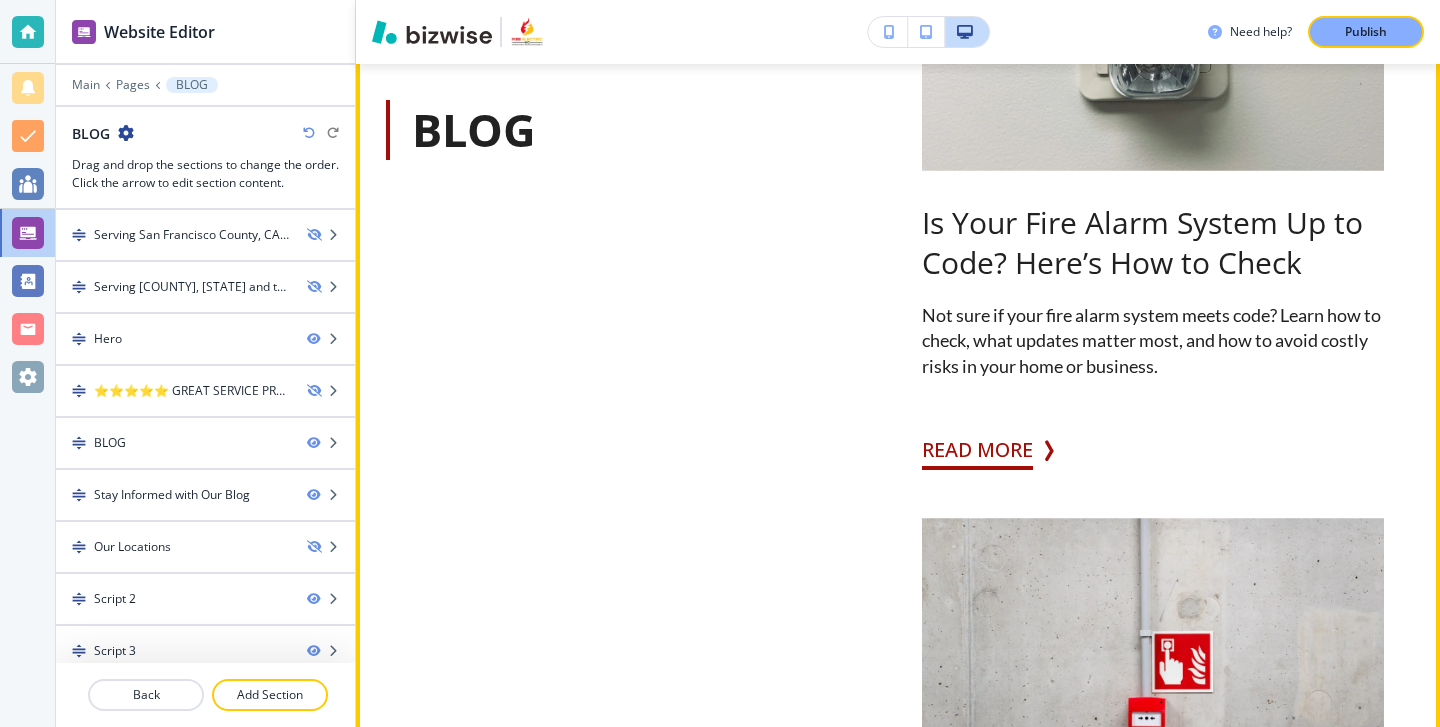 click on "READ MORE" at bounding box center (977, -207) 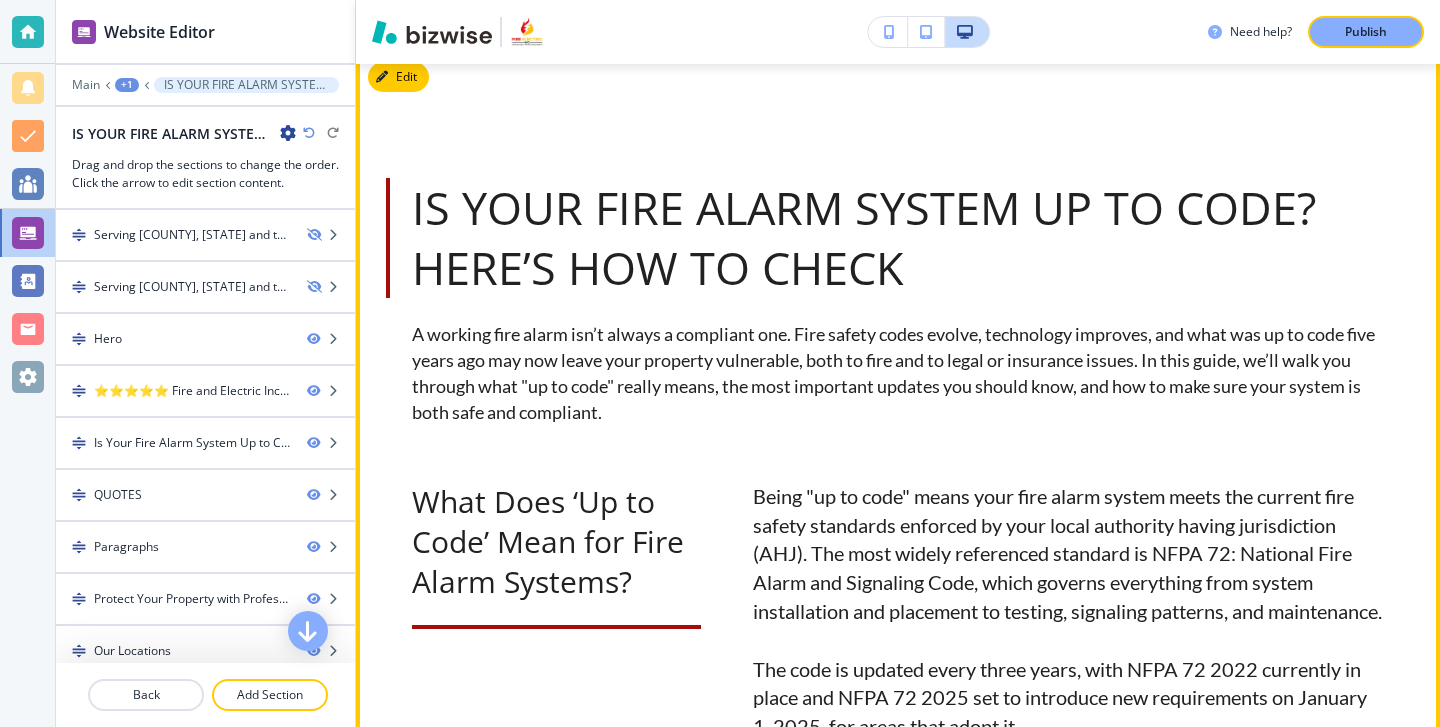 scroll, scrollTop: 1357, scrollLeft: 0, axis: vertical 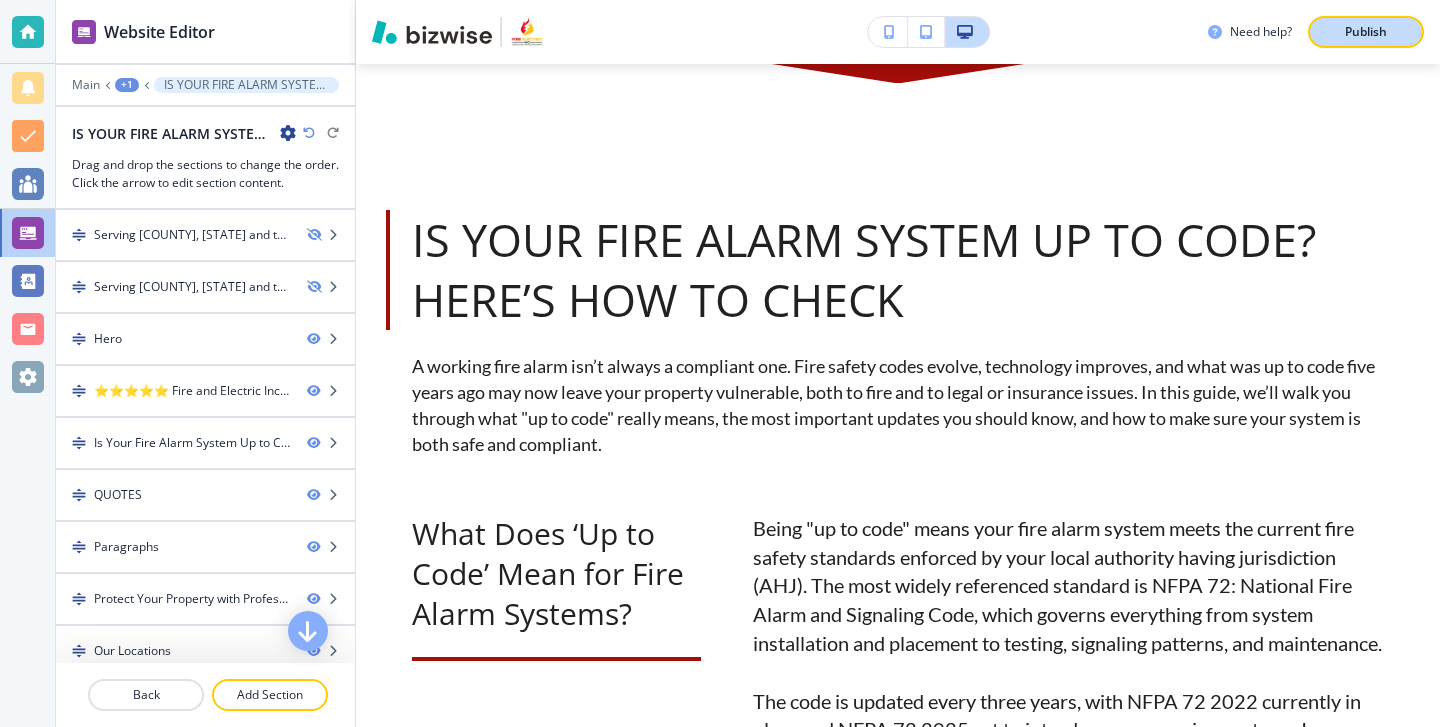 click on "Publish" at bounding box center (1366, 32) 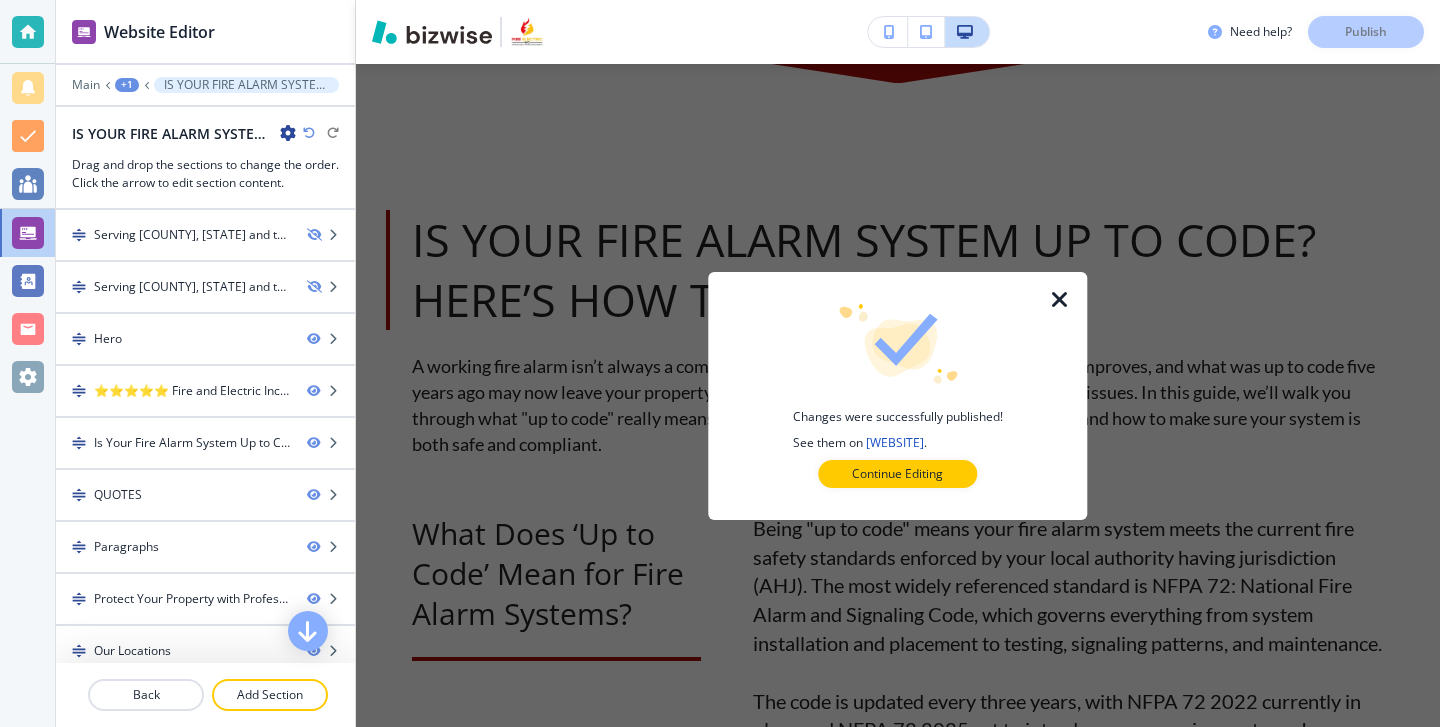 click at bounding box center (1072, 396) 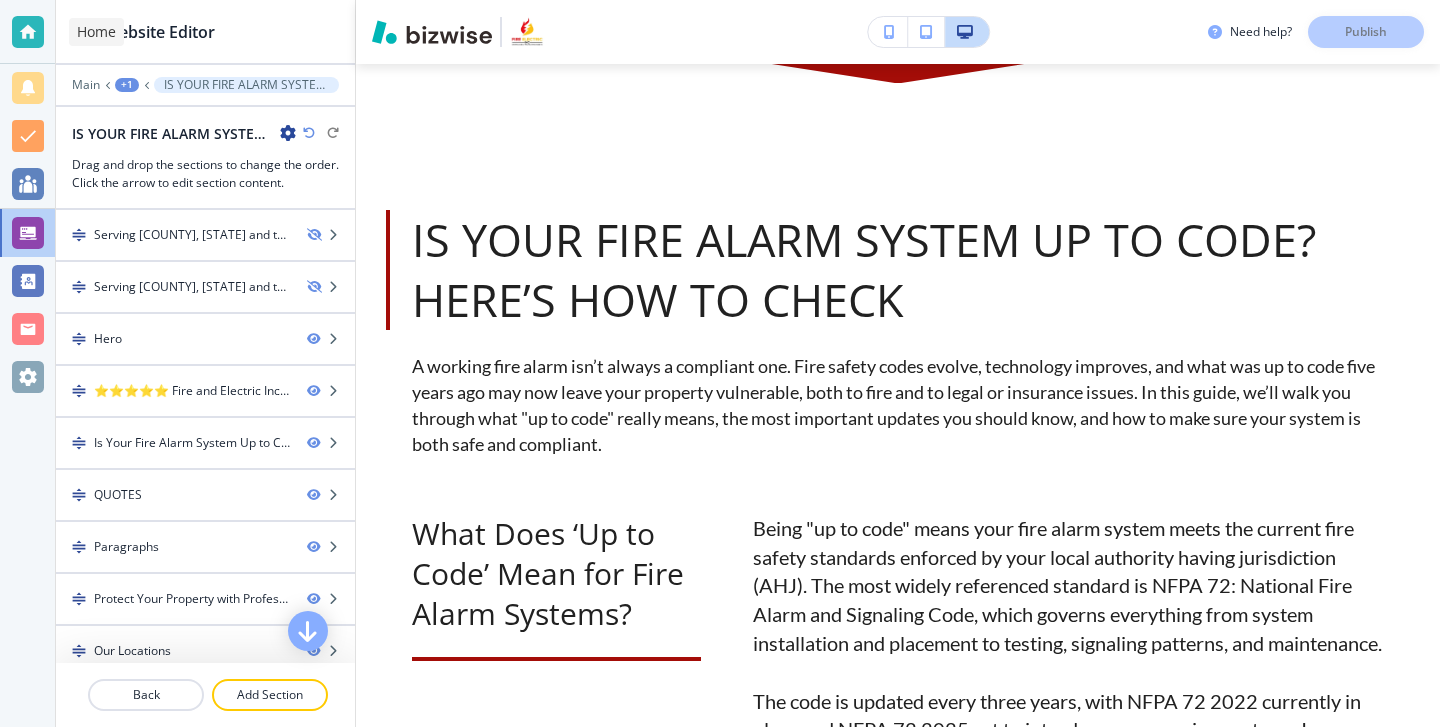 click at bounding box center (28, 32) 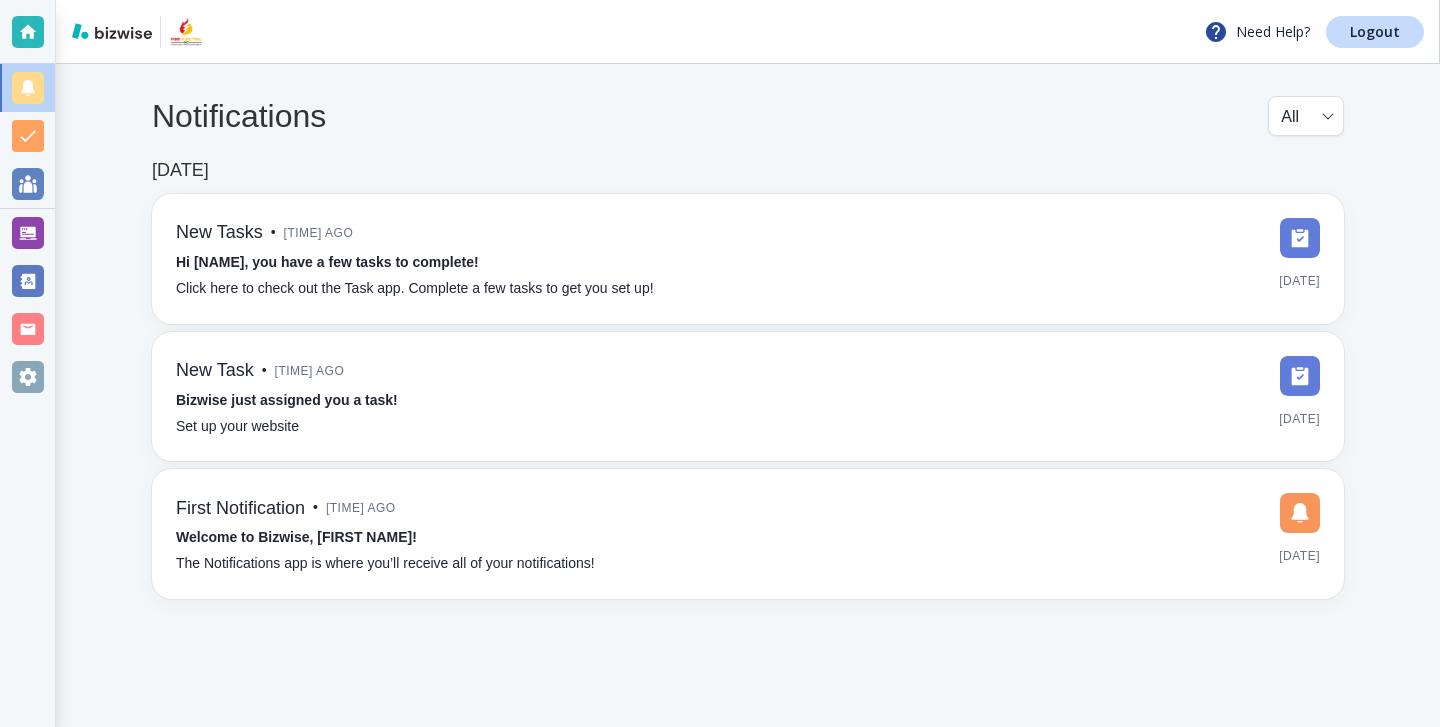 click on "Need Help? Logout" at bounding box center (748, 32) 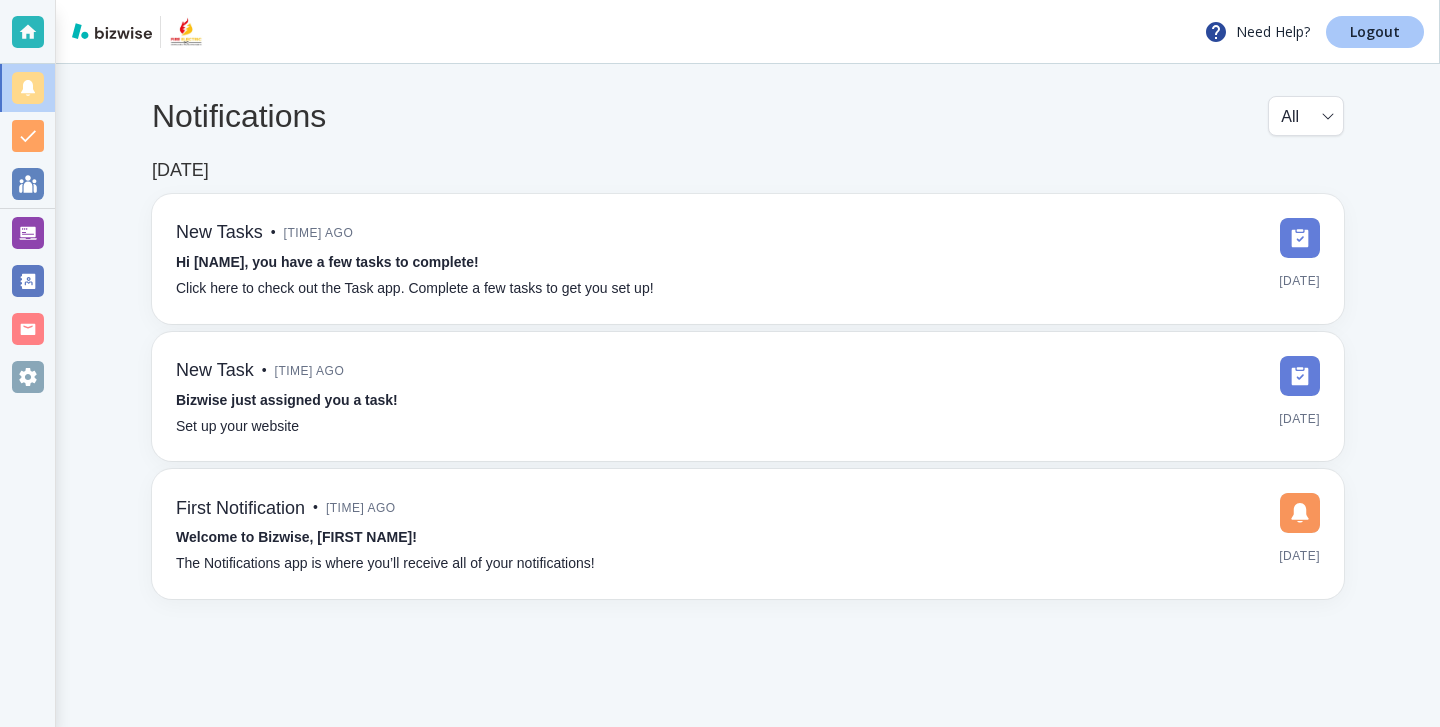 click on "Logout" at bounding box center [1375, 32] 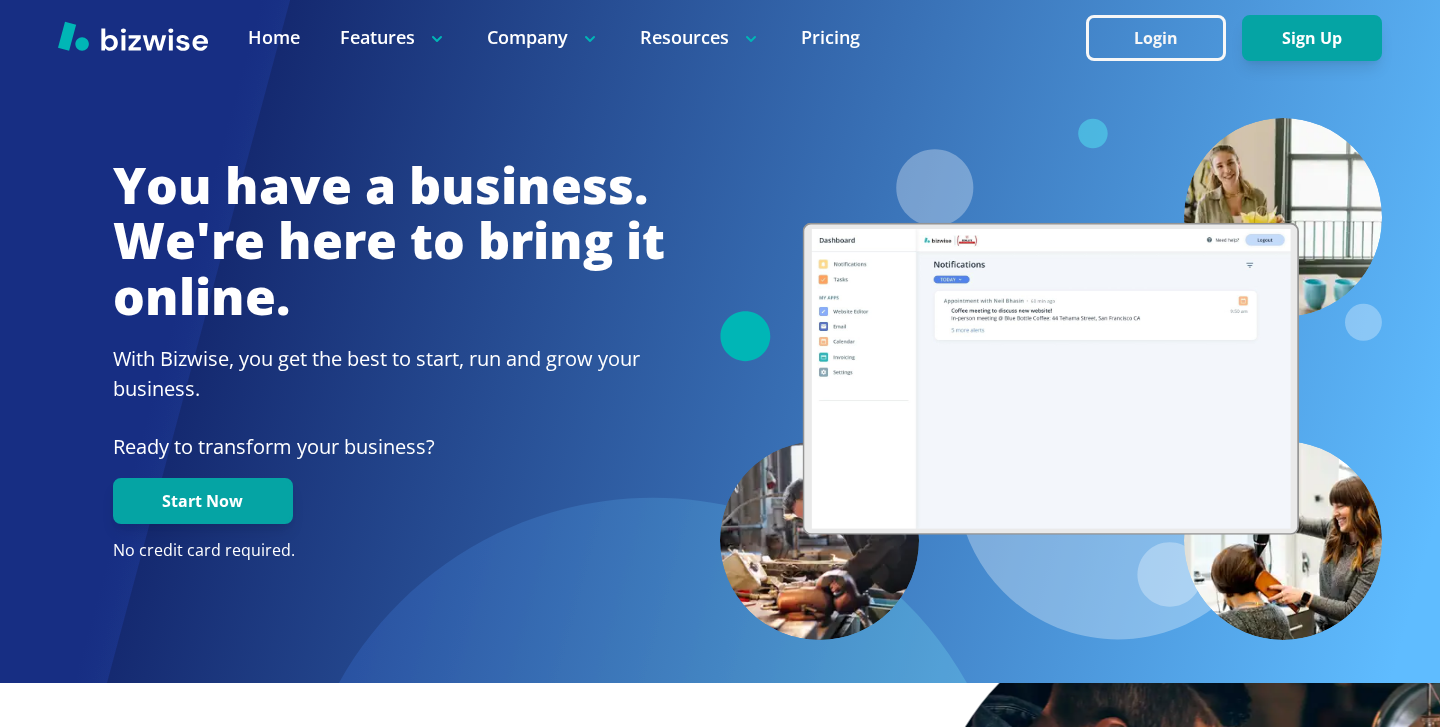 scroll, scrollTop: 0, scrollLeft: 0, axis: both 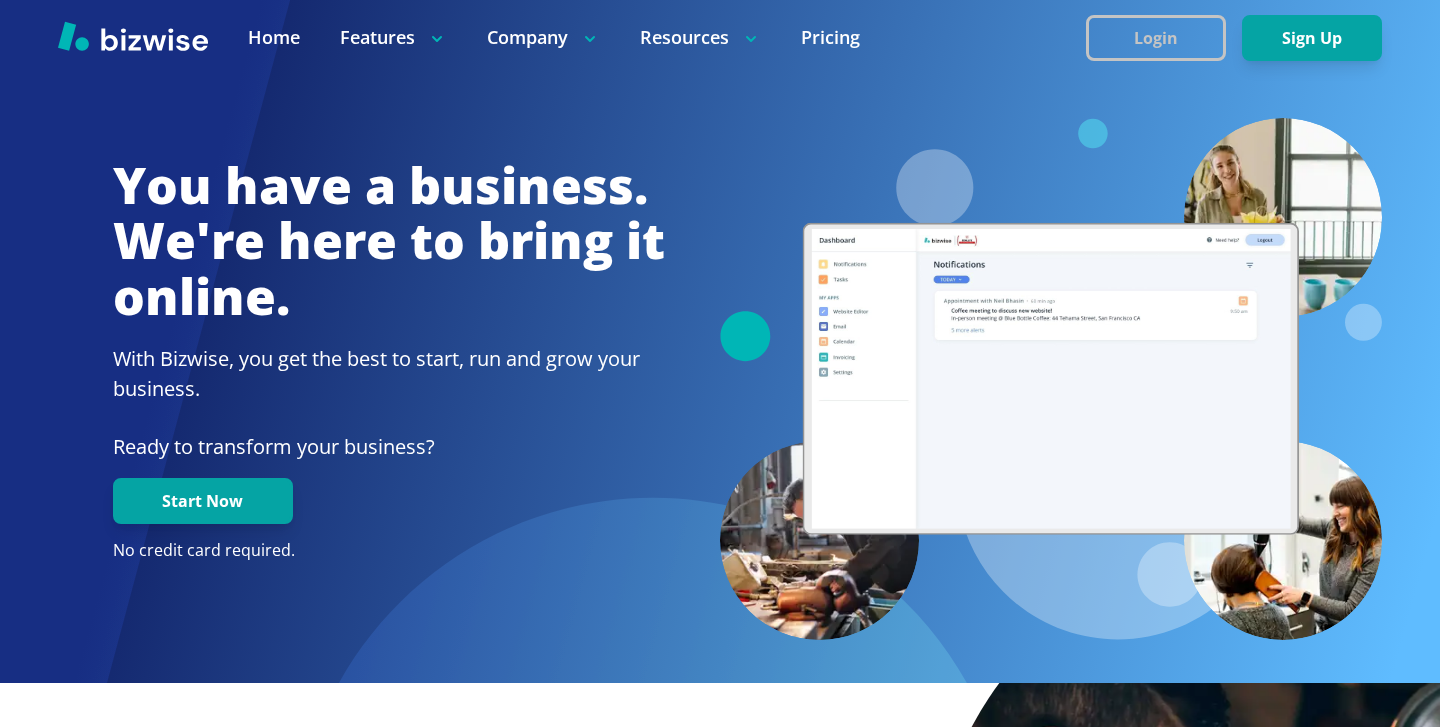 click on "Login" at bounding box center (1156, 38) 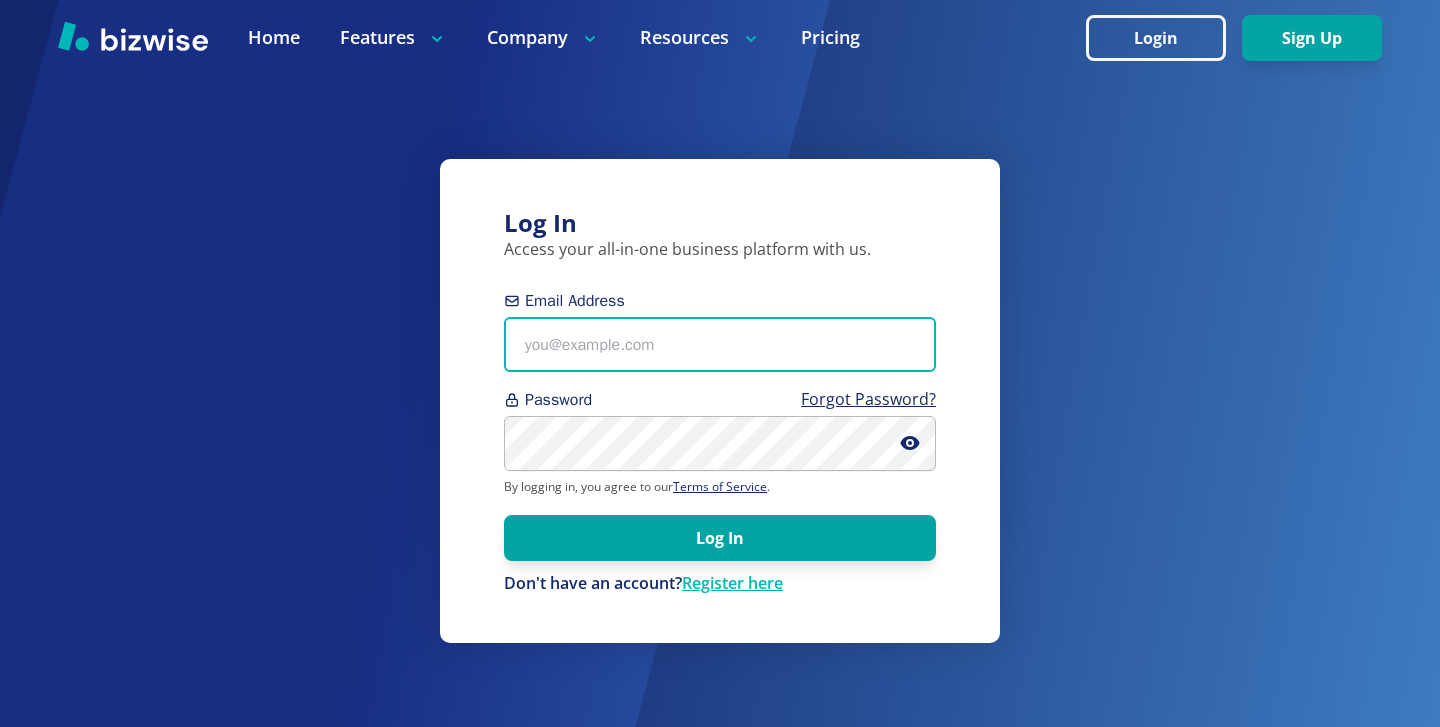 click on "Email Address" at bounding box center (720, 344) 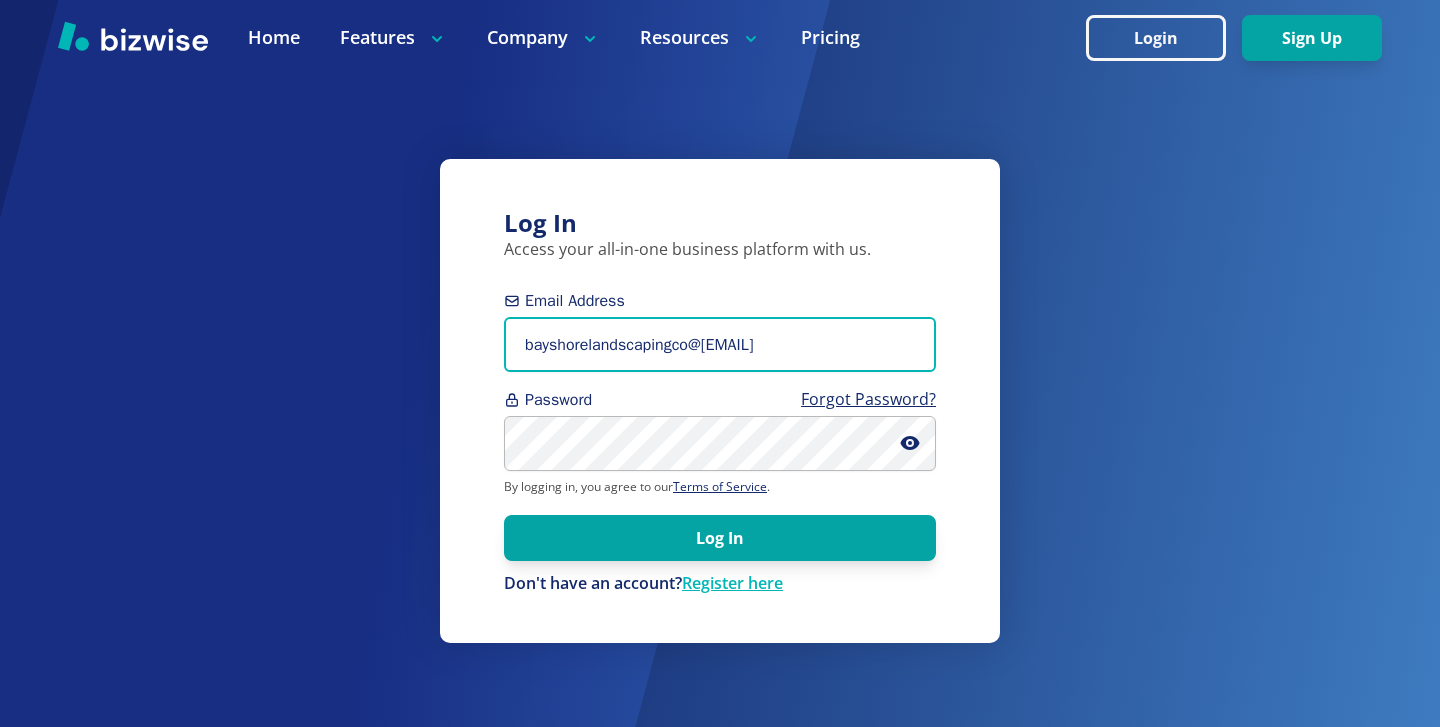 type on "bayshorelandscapingco@gmail.com" 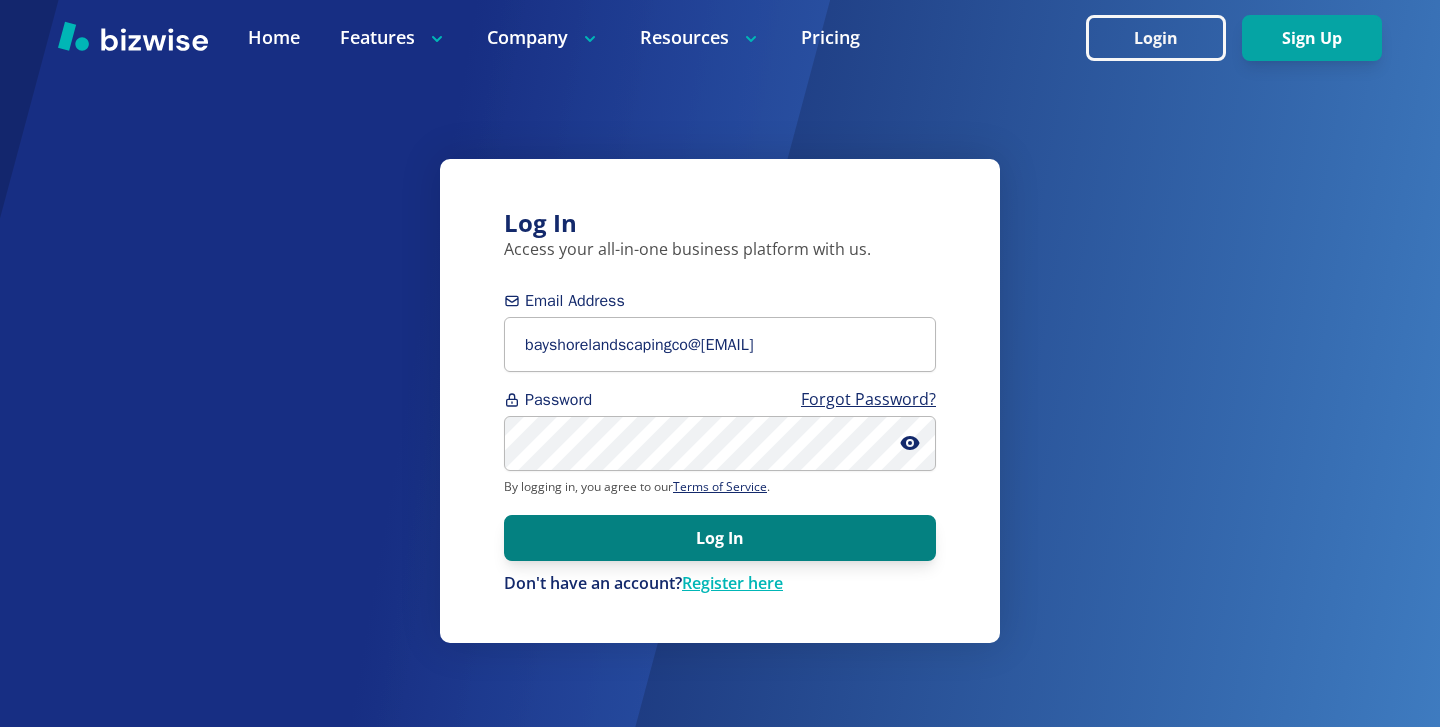 click on "Log In" at bounding box center [720, 538] 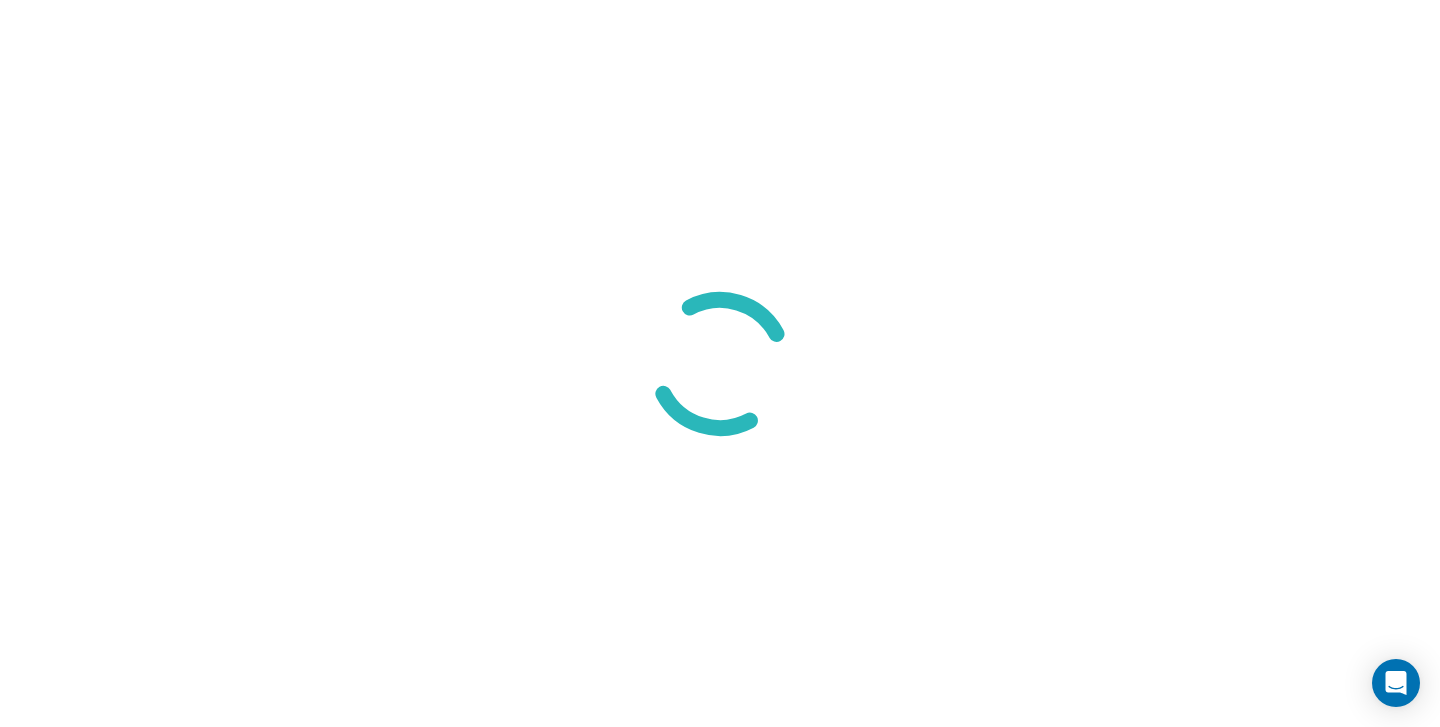 scroll, scrollTop: 0, scrollLeft: 0, axis: both 